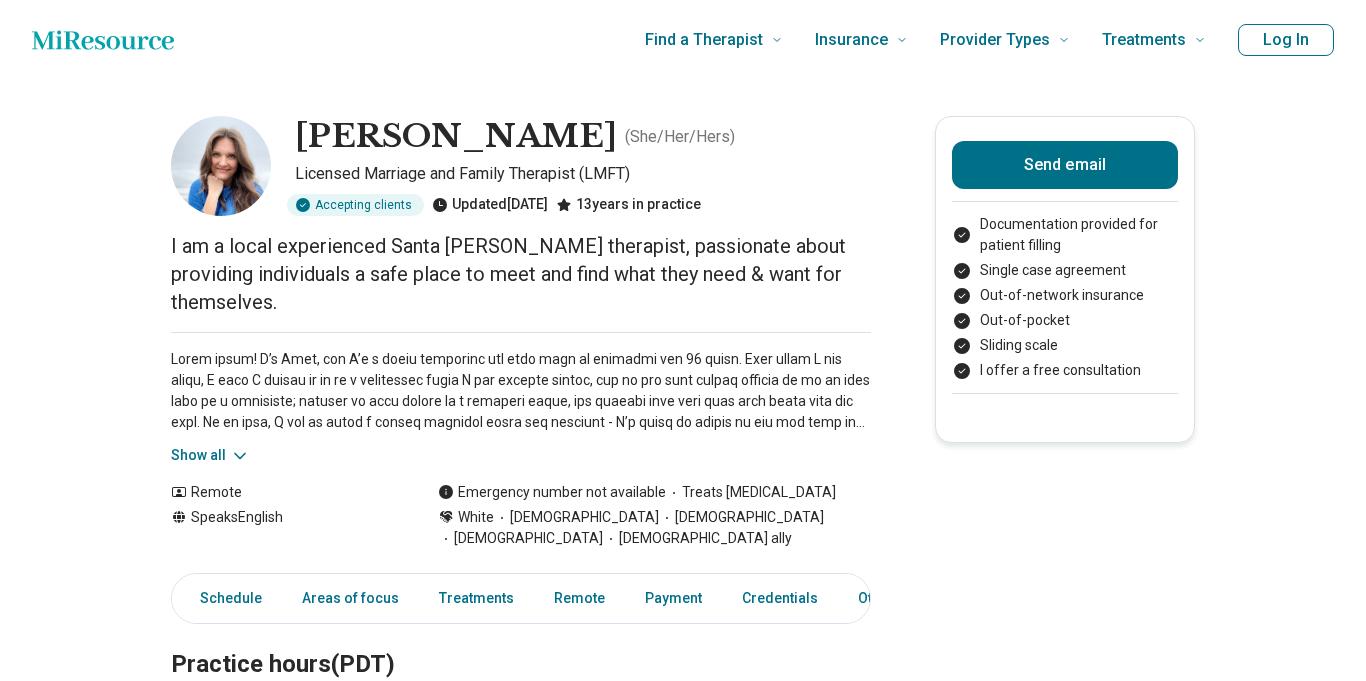 scroll, scrollTop: 0, scrollLeft: 0, axis: both 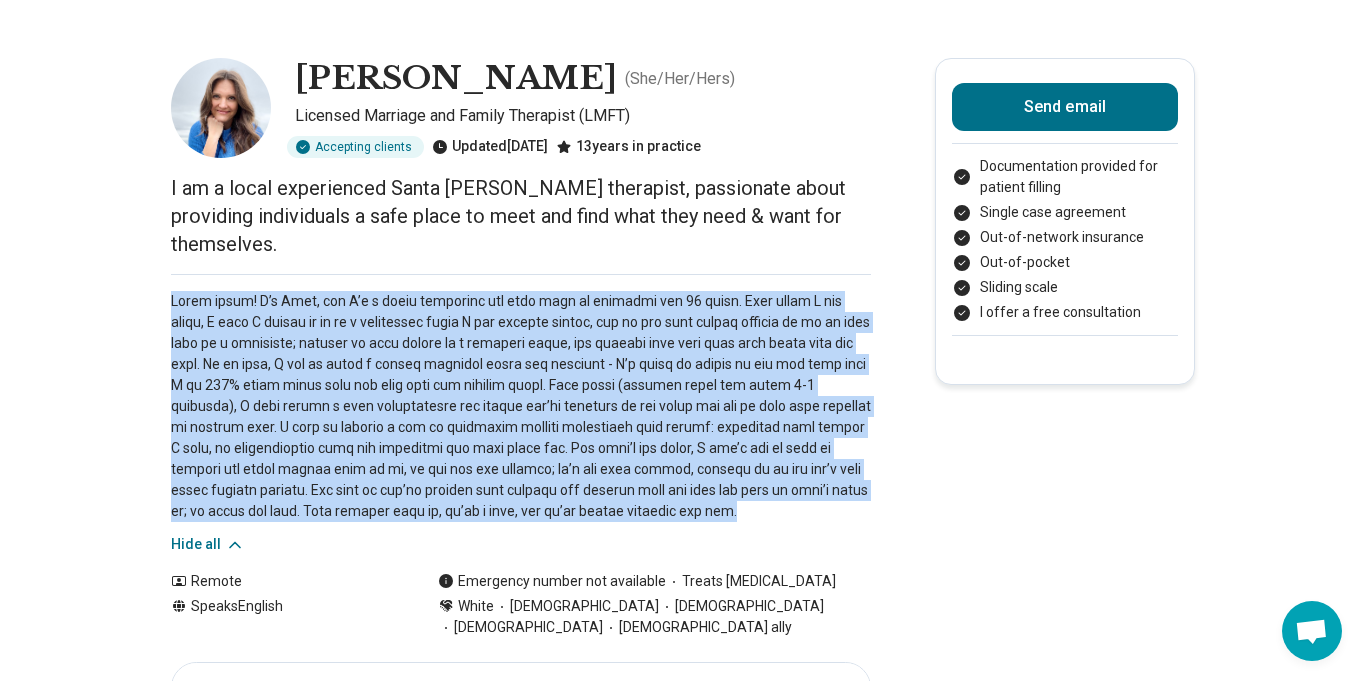 drag, startPoint x: 167, startPoint y: 298, endPoint x: 688, endPoint y: 514, distance: 564.0009 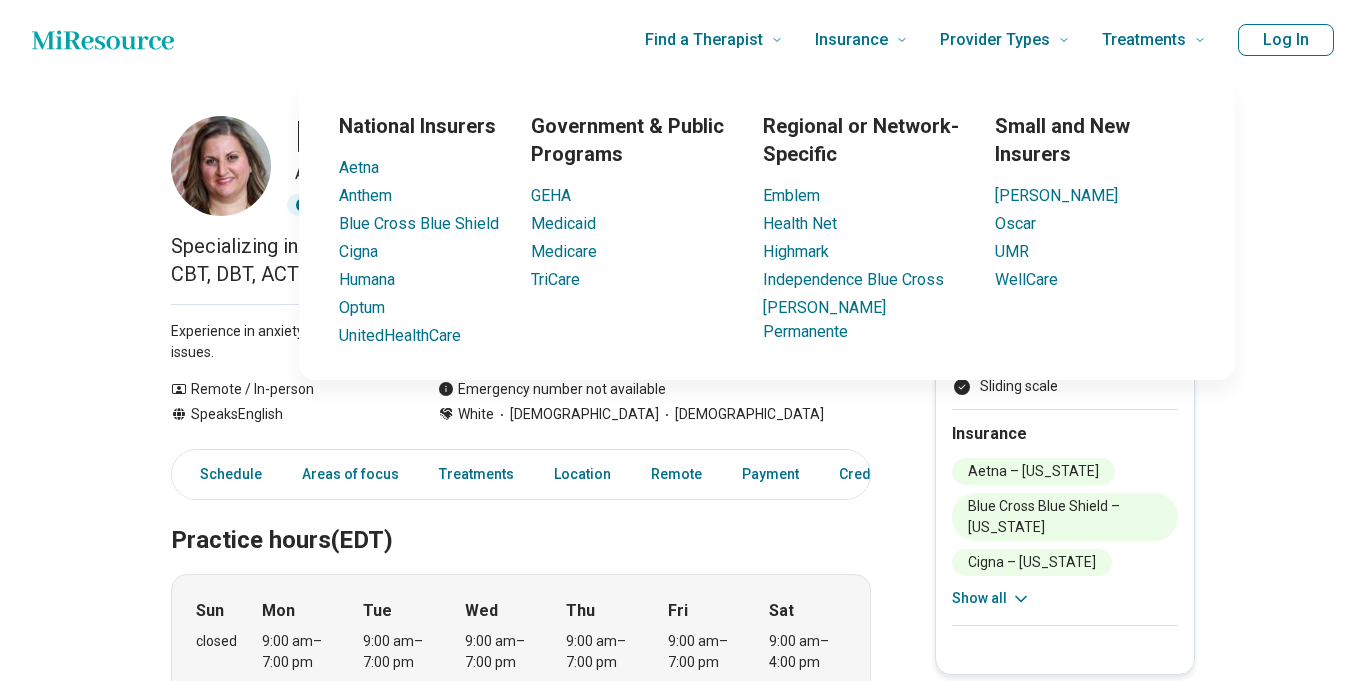 scroll, scrollTop: 0, scrollLeft: 0, axis: both 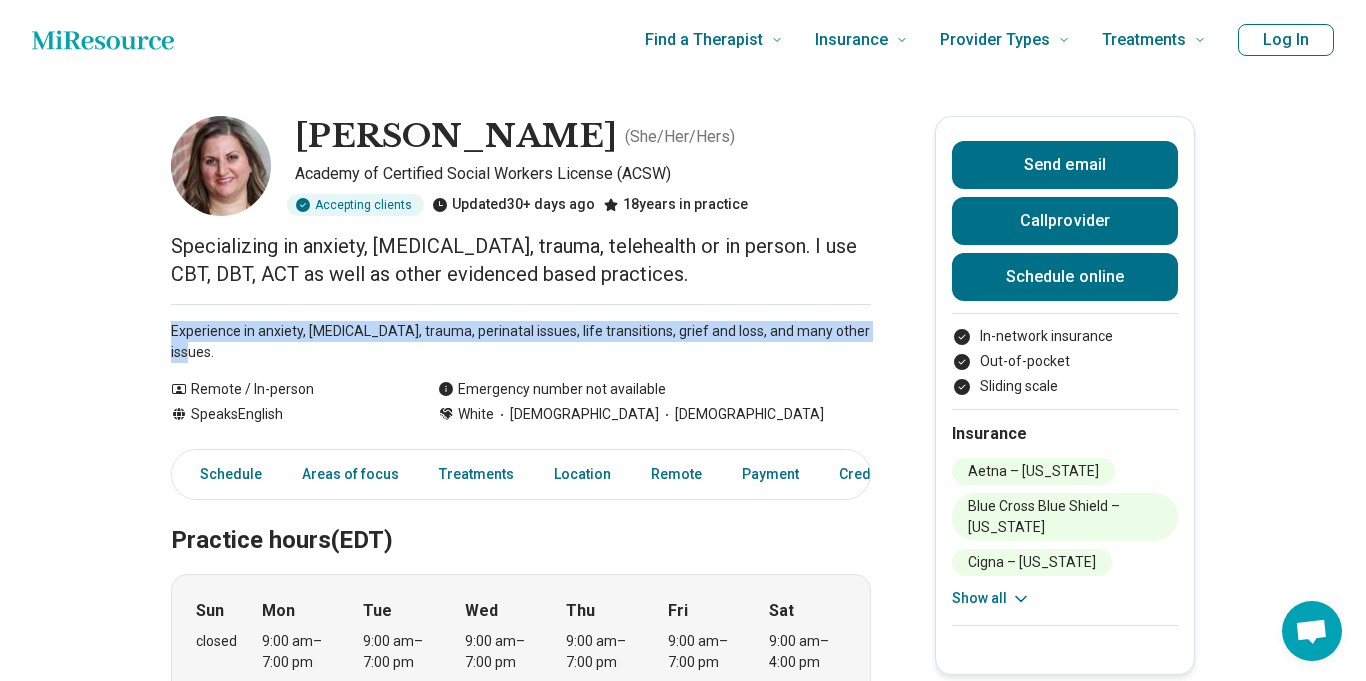 drag, startPoint x: 174, startPoint y: 329, endPoint x: 889, endPoint y: 325, distance: 715.01117 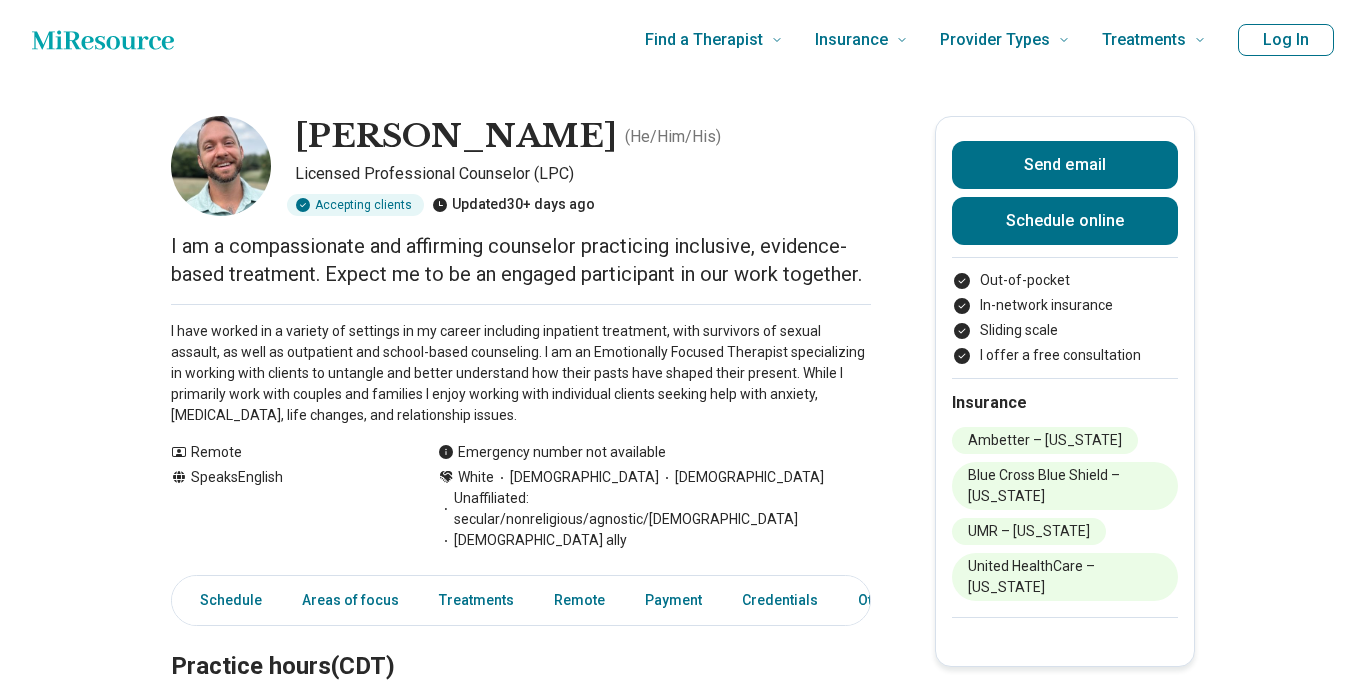 scroll, scrollTop: 0, scrollLeft: 0, axis: both 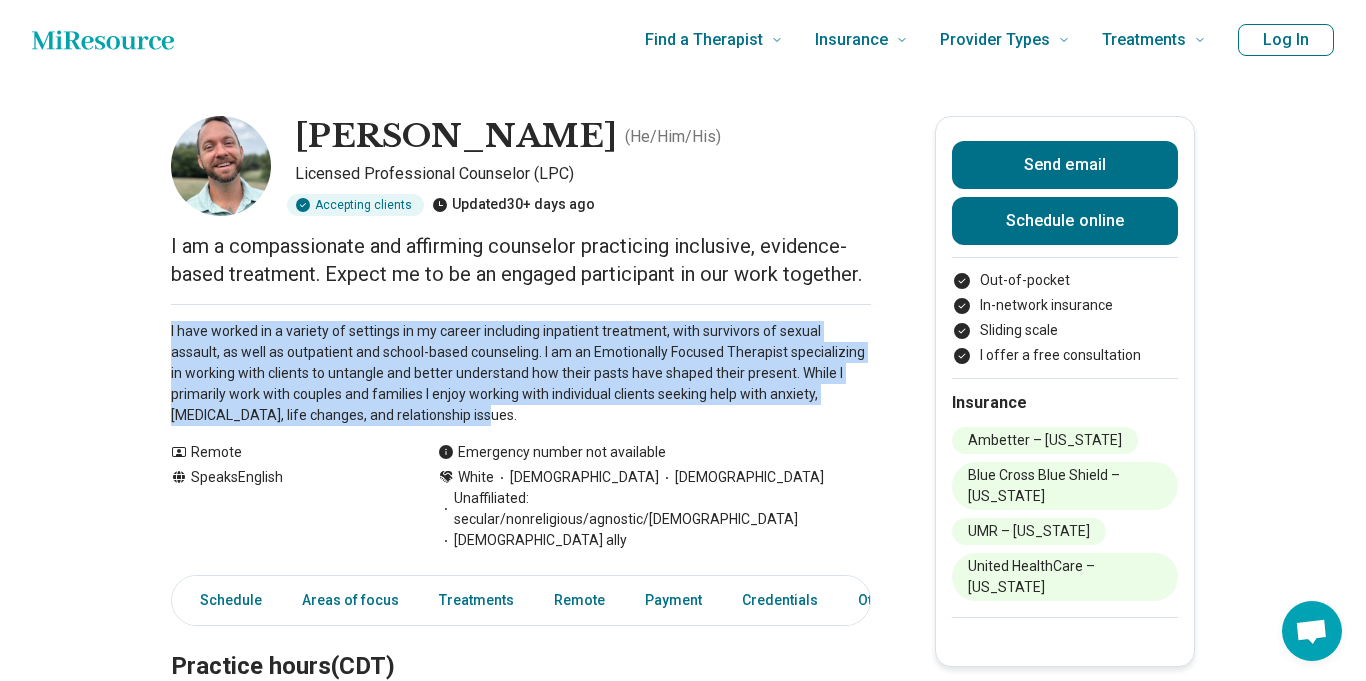 drag, startPoint x: 166, startPoint y: 327, endPoint x: 500, endPoint y: 423, distance: 347.52267 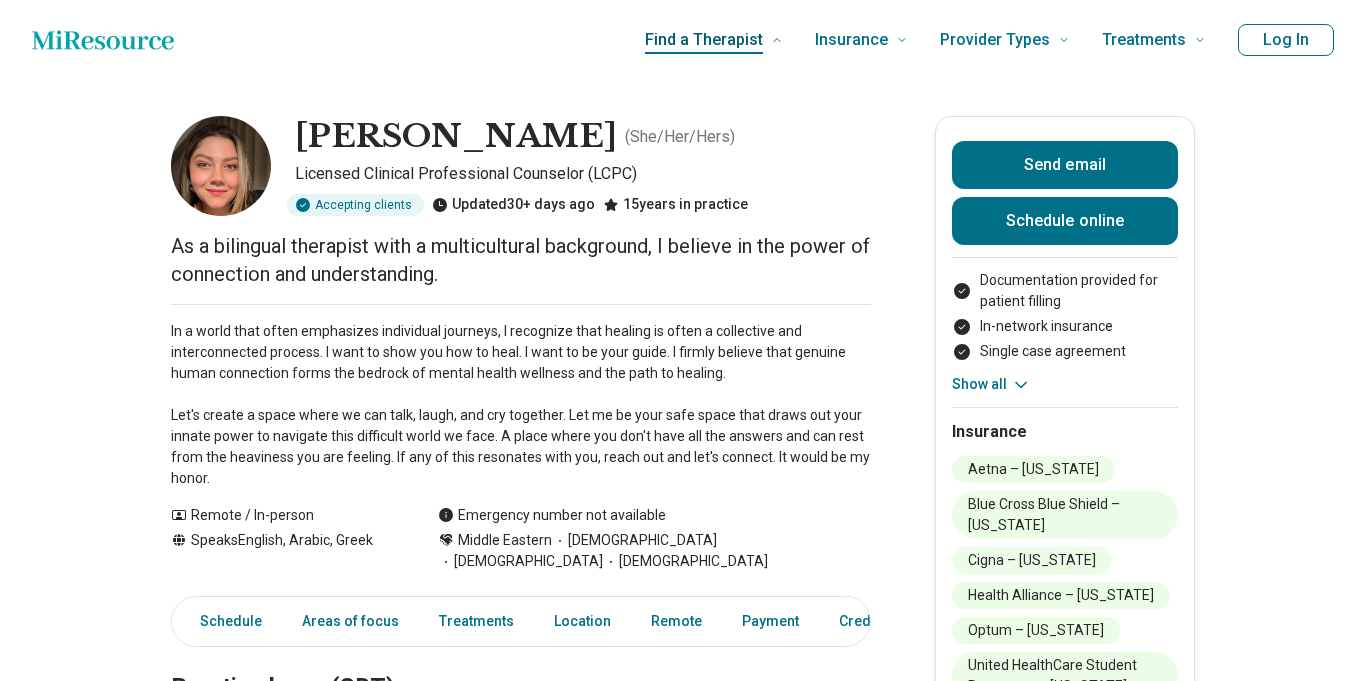 scroll, scrollTop: 0, scrollLeft: 0, axis: both 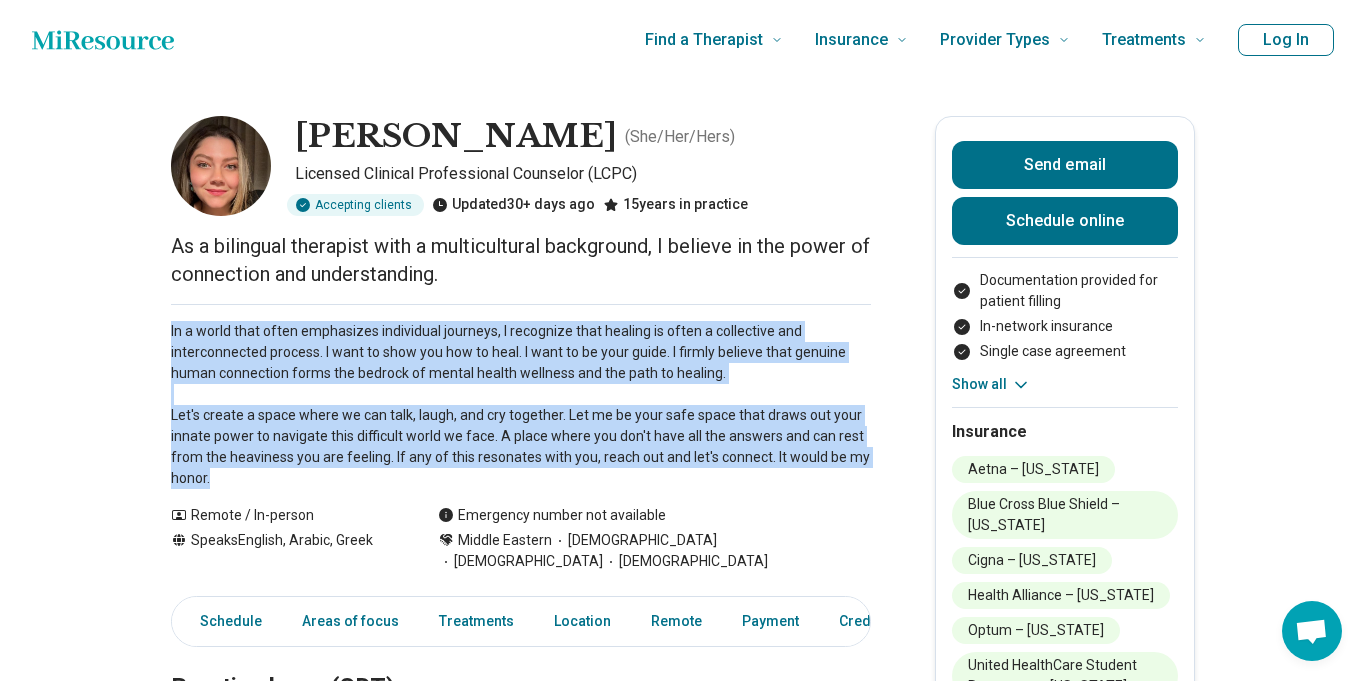 drag, startPoint x: 159, startPoint y: 330, endPoint x: 390, endPoint y: 475, distance: 272.73798 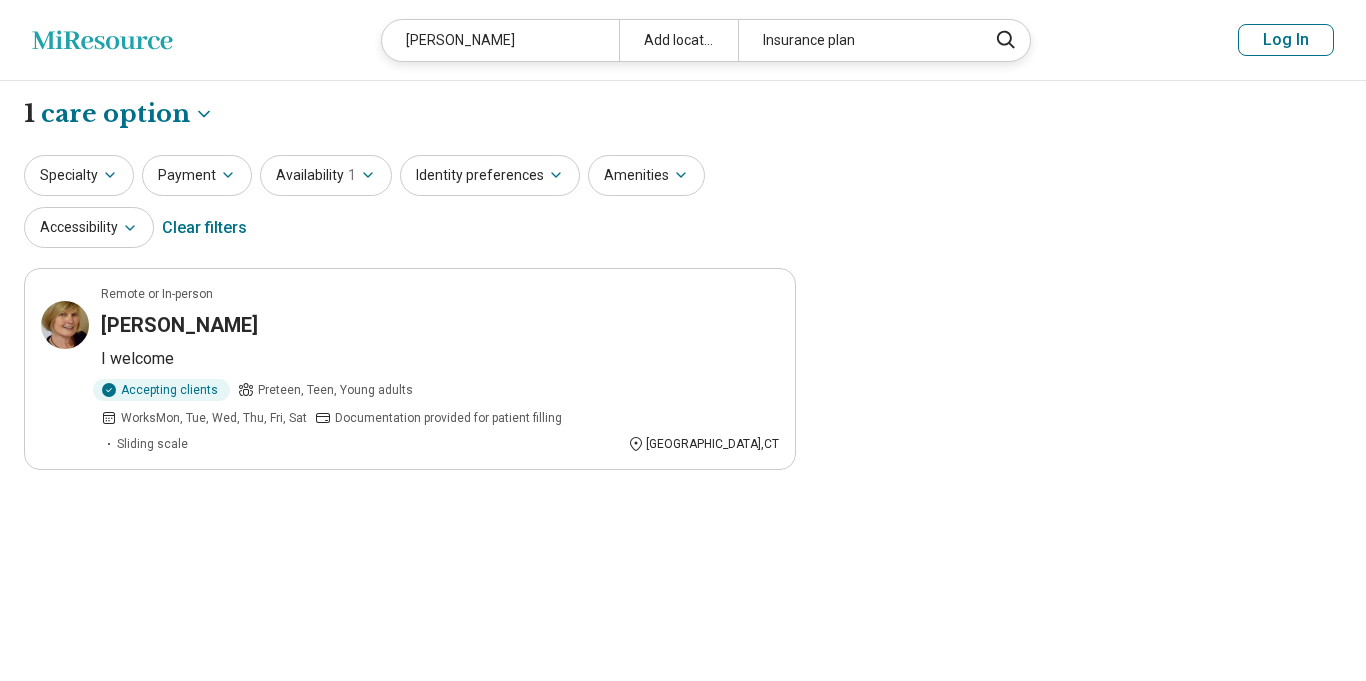 select on "***" 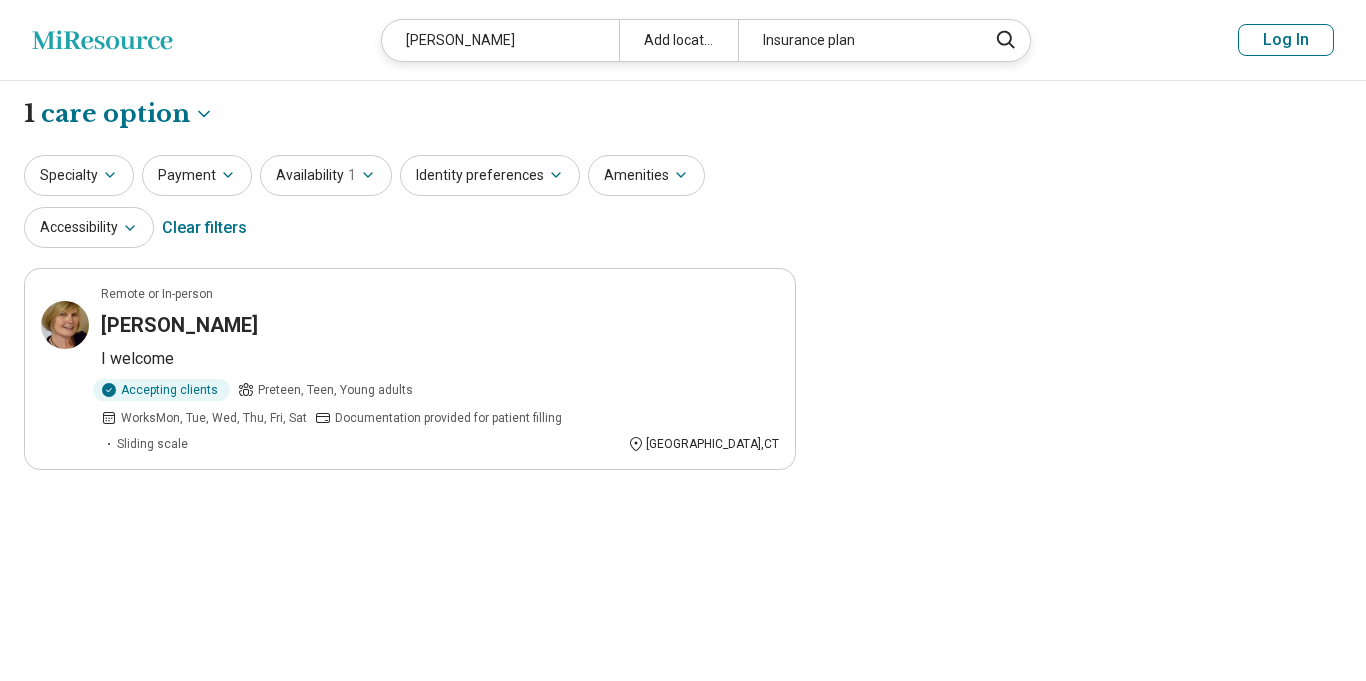 scroll, scrollTop: 0, scrollLeft: 0, axis: both 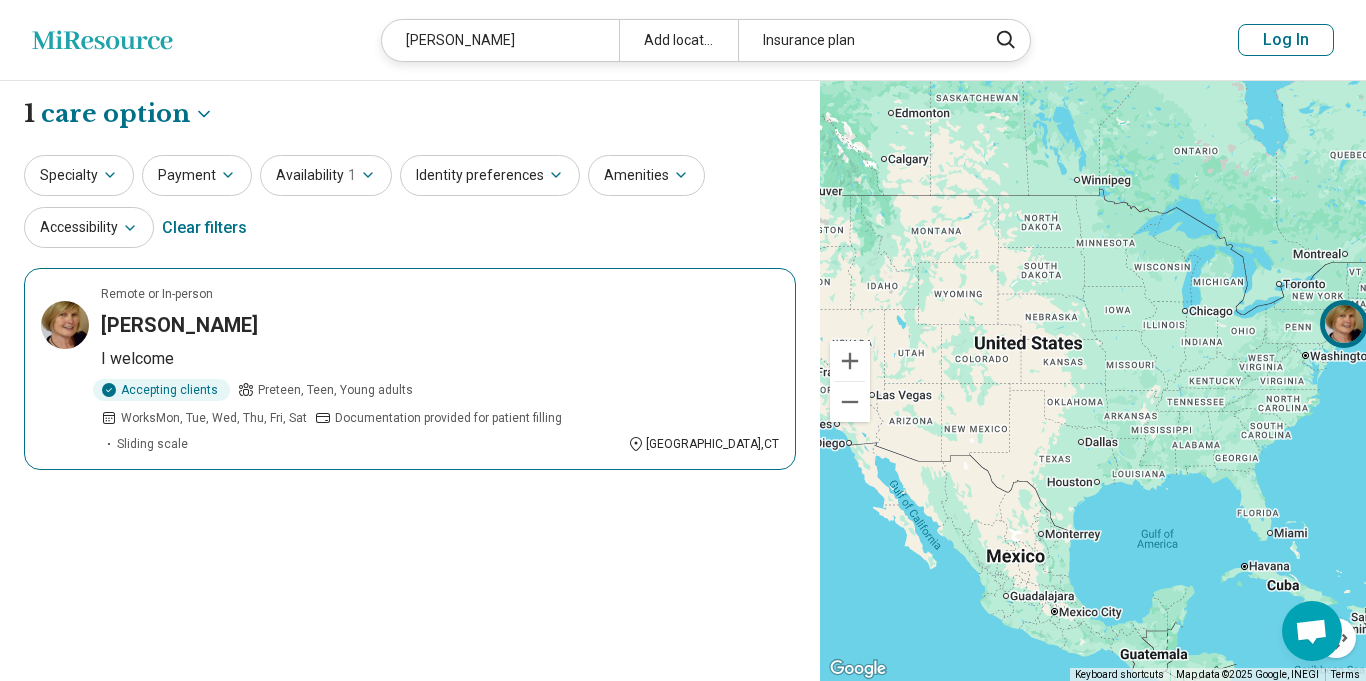 click on "[PERSON_NAME]" at bounding box center (440, 325) 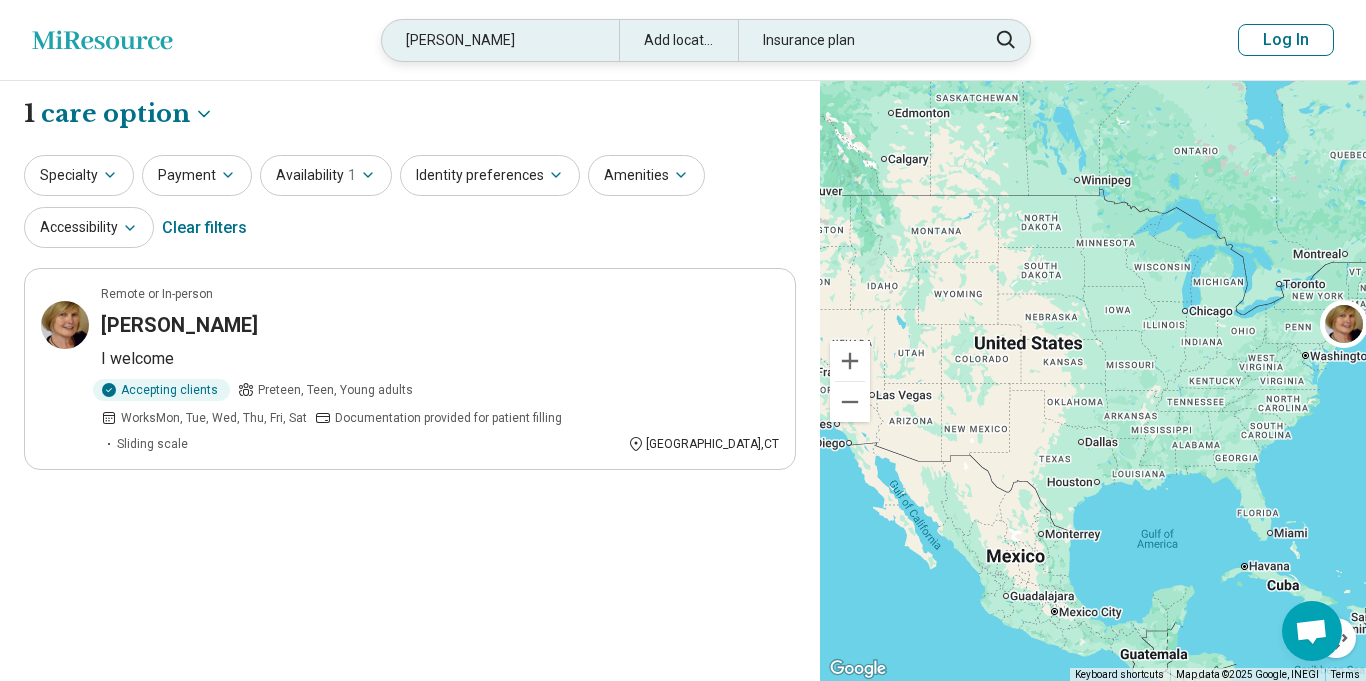 click on "[PERSON_NAME]" at bounding box center [500, 40] 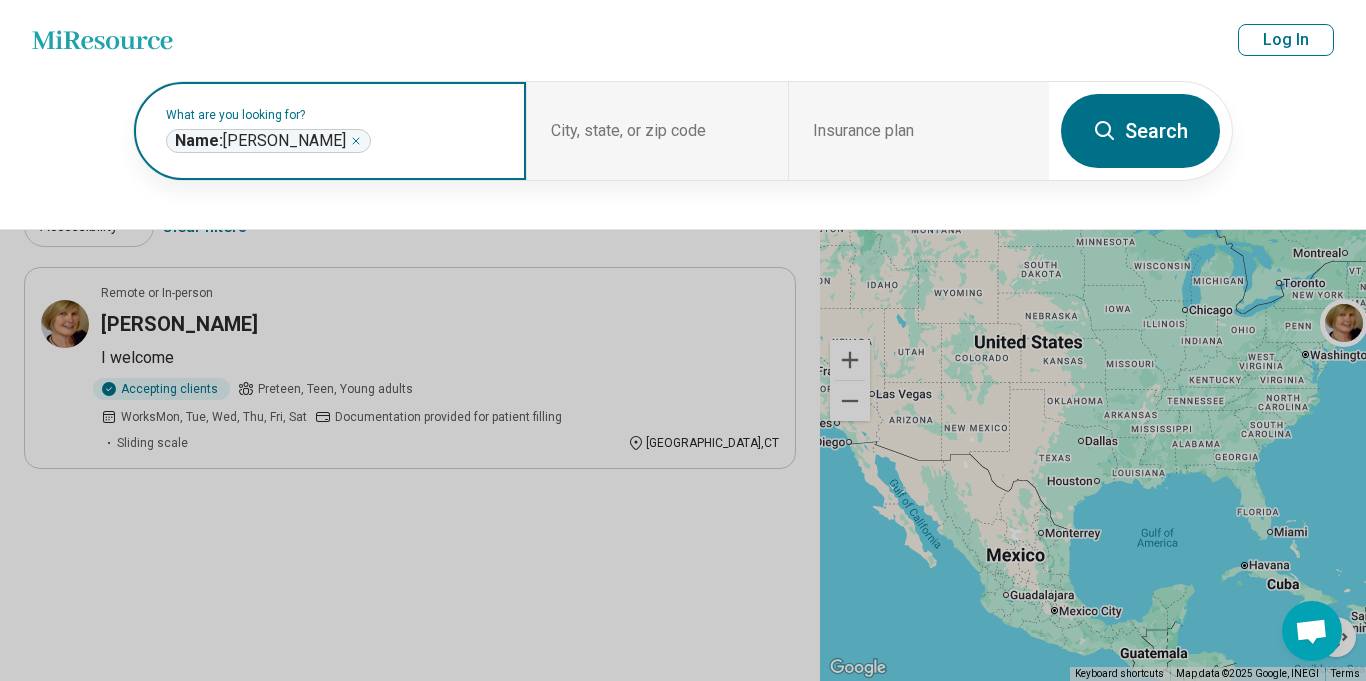 click 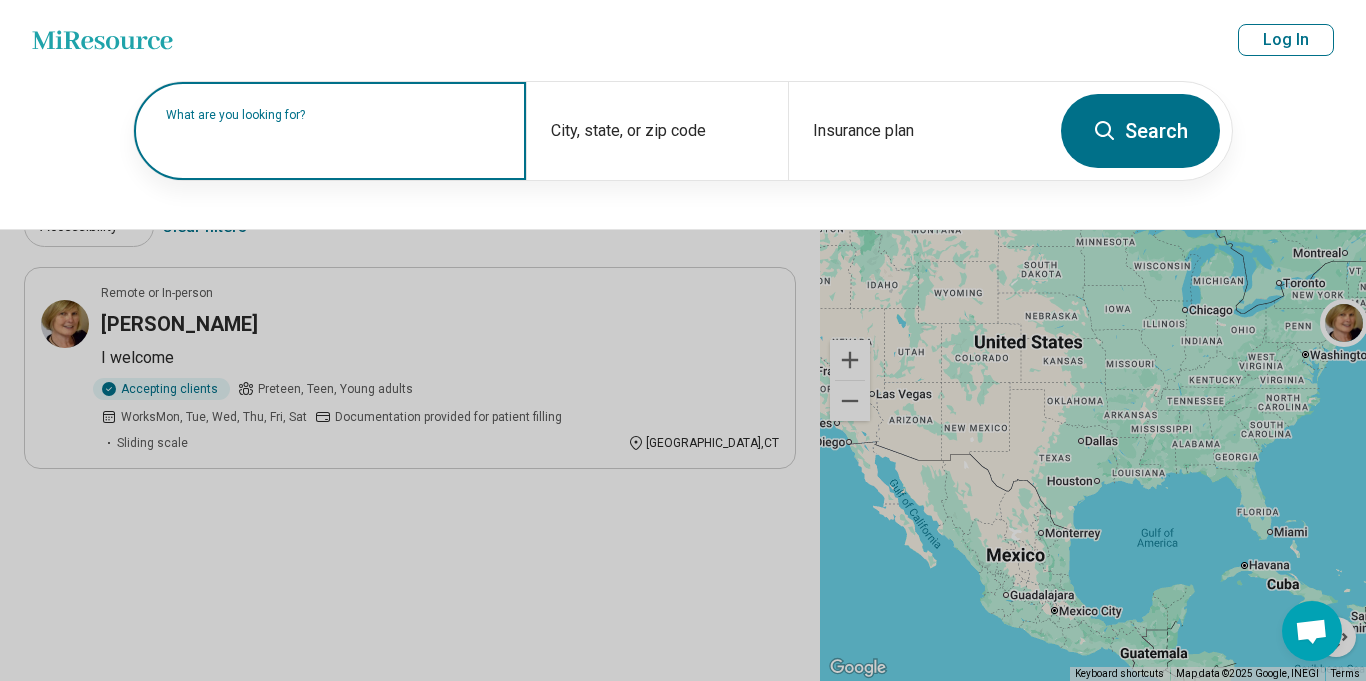 click on "What are you looking for?" at bounding box center (330, 131) 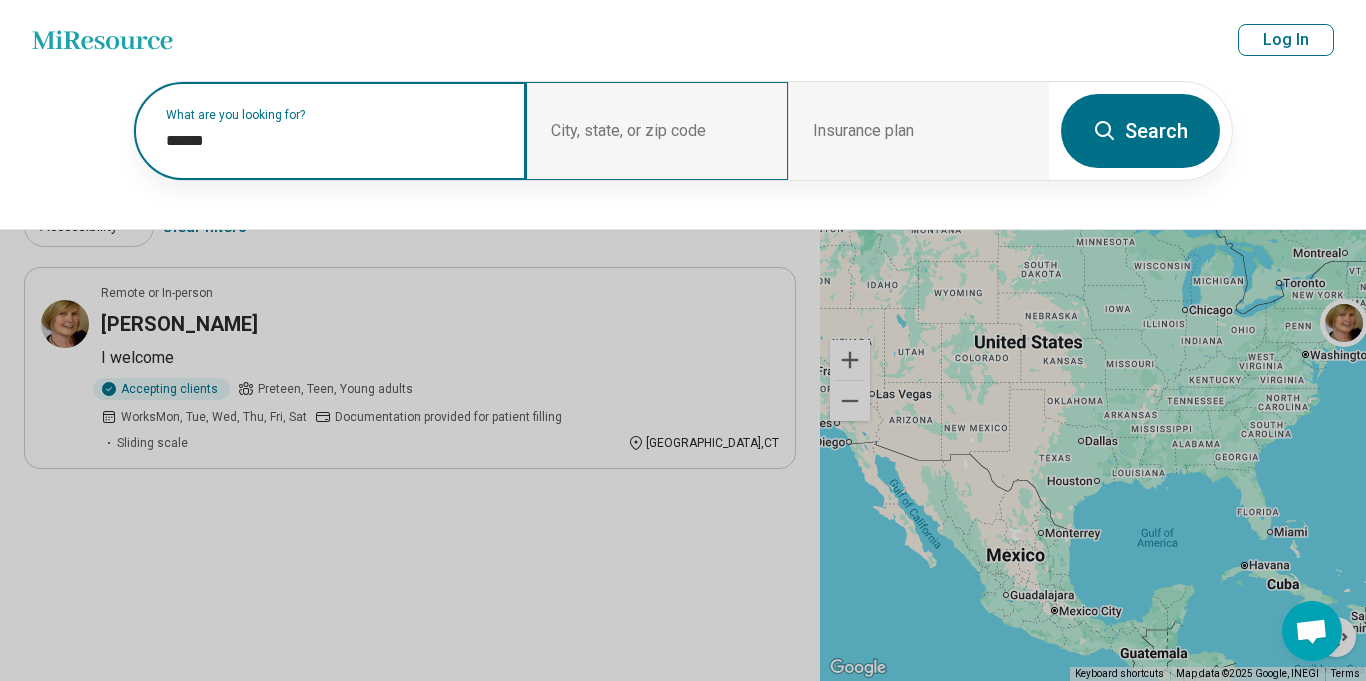 paste on "******" 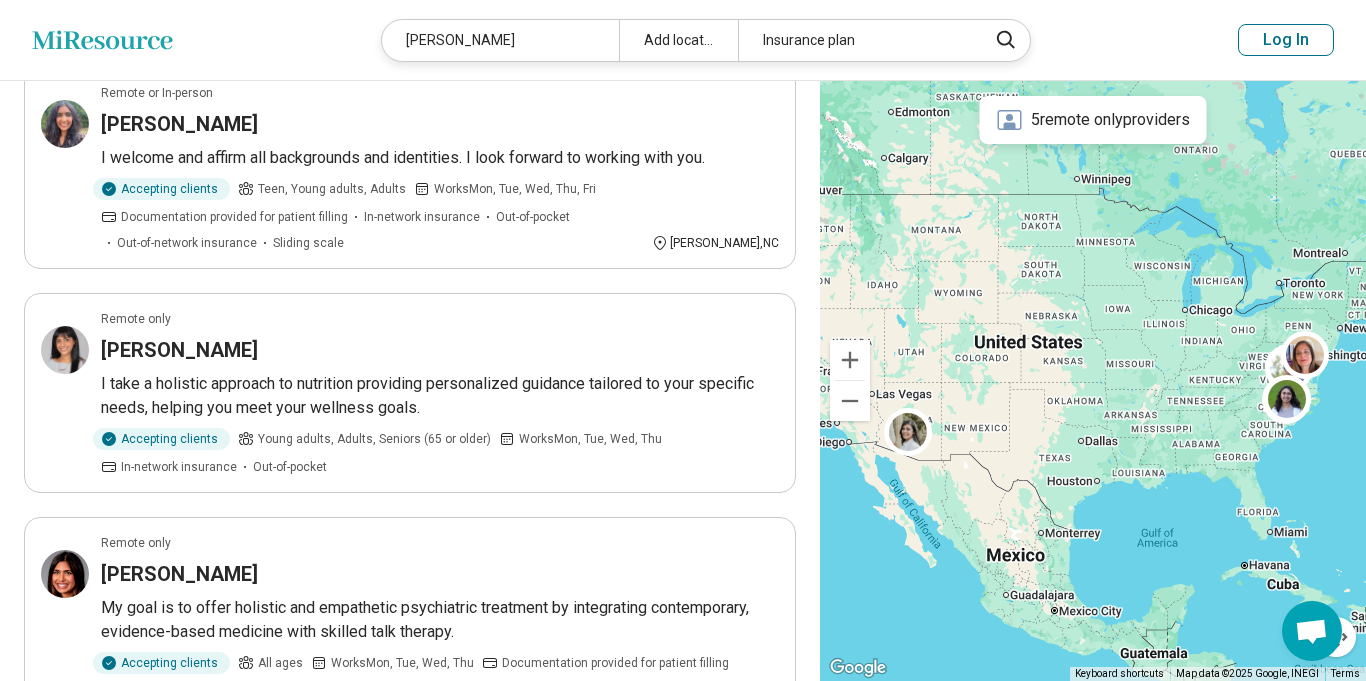 scroll, scrollTop: 0, scrollLeft: 0, axis: both 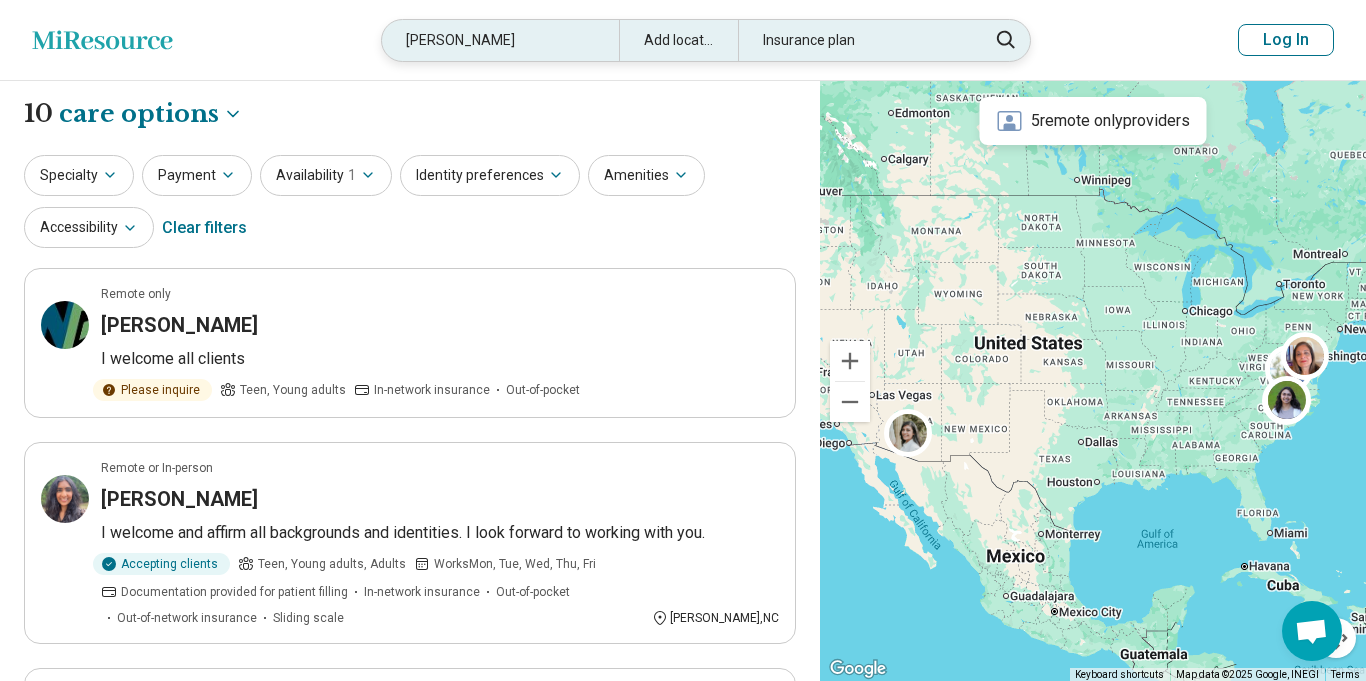 click on "Priti Patel" at bounding box center [500, 40] 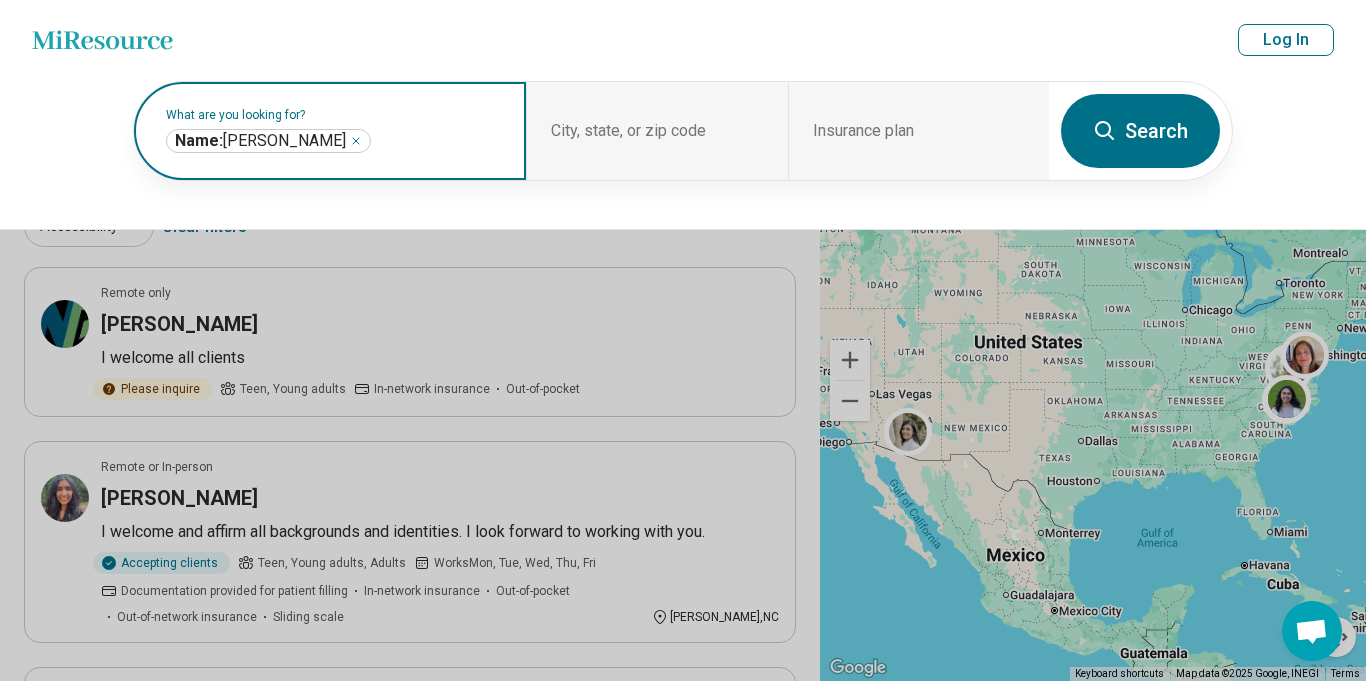 click 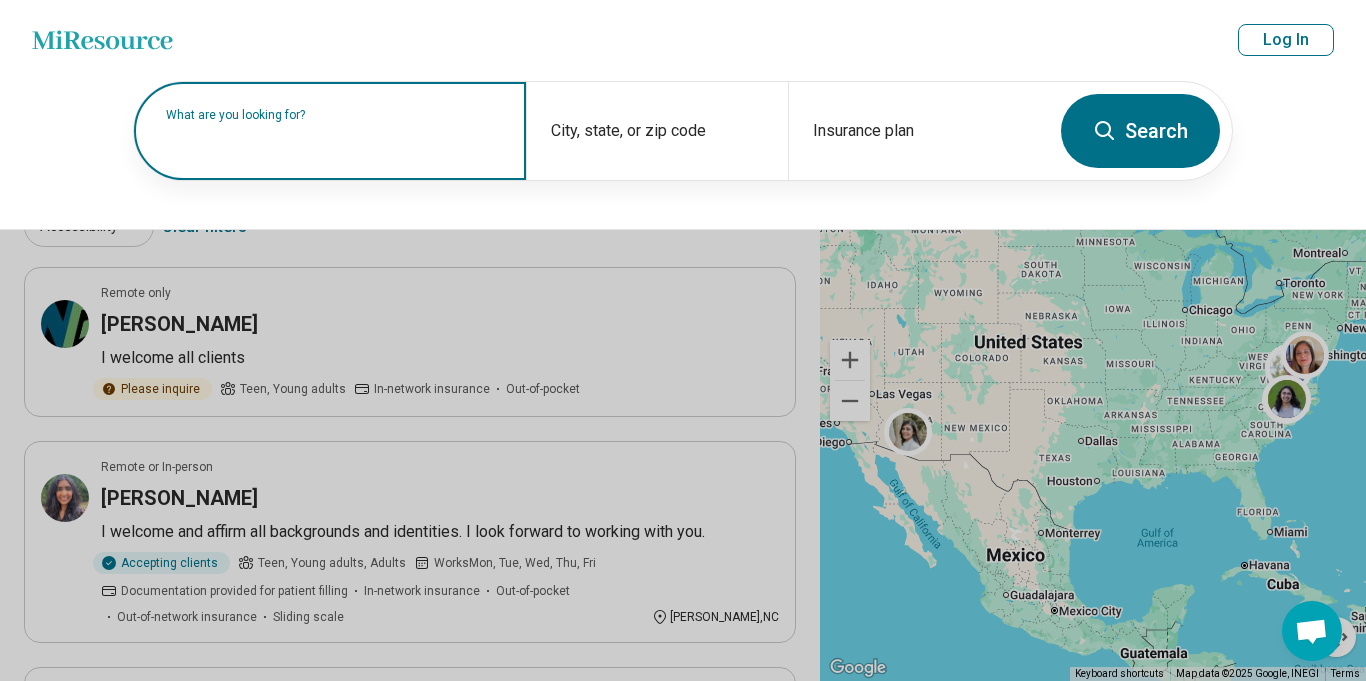 click at bounding box center (334, 141) 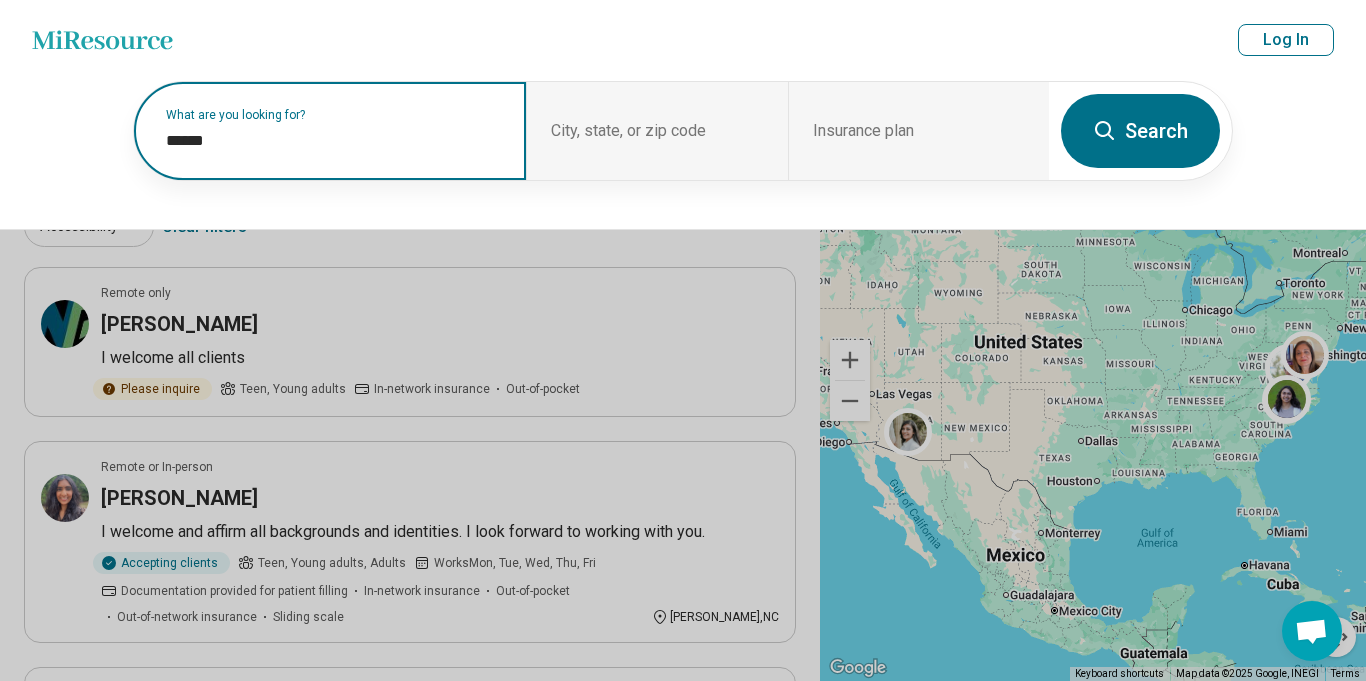 paste on "*********" 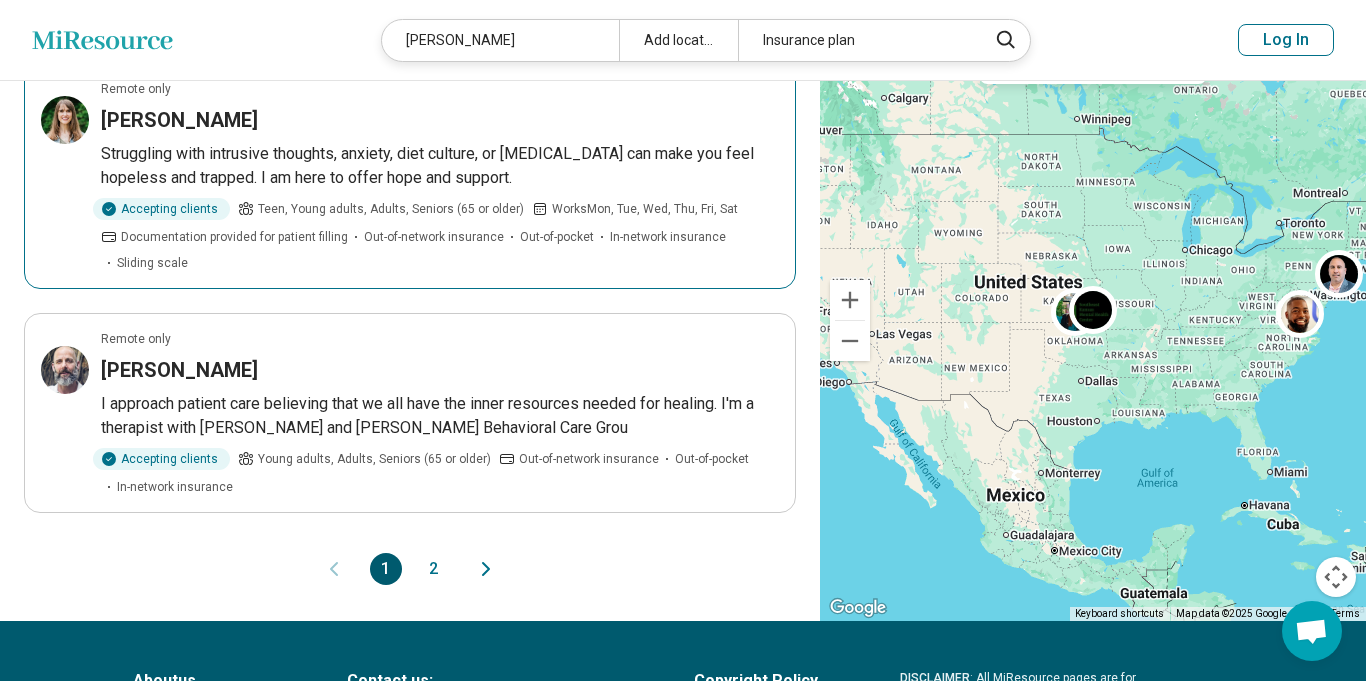 scroll, scrollTop: 1952, scrollLeft: 0, axis: vertical 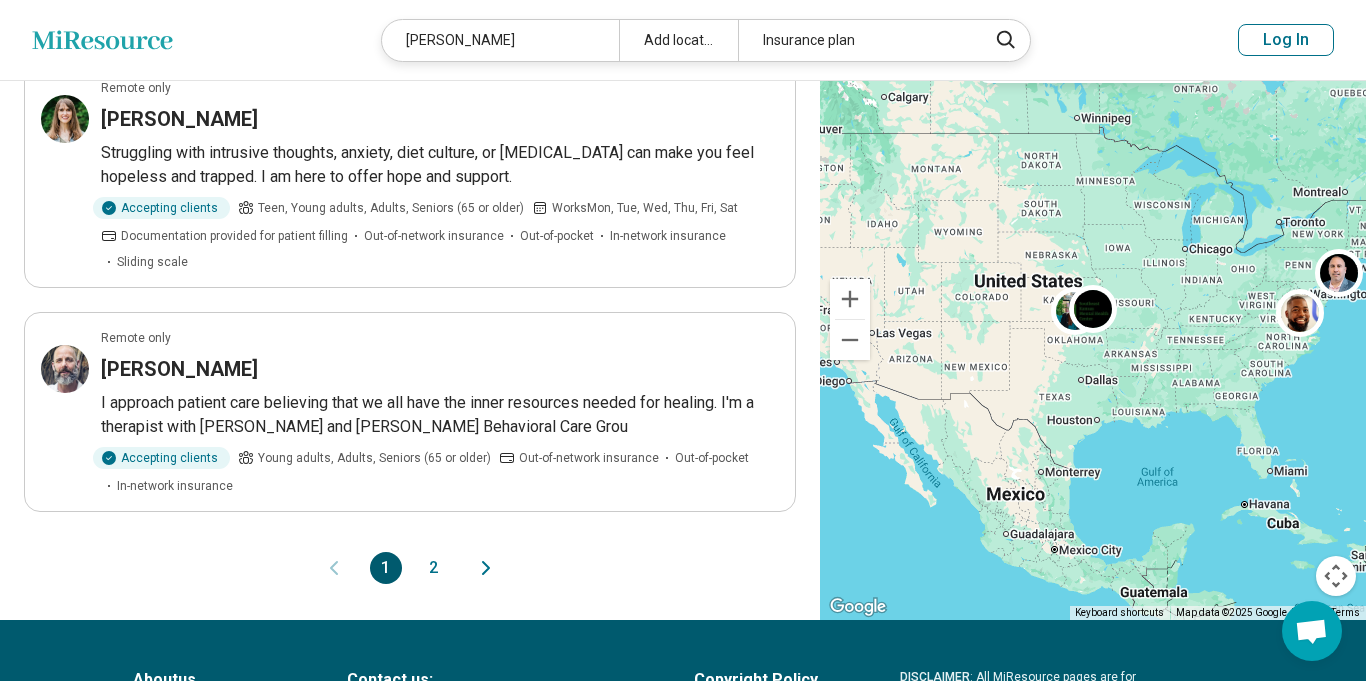 click on "2" at bounding box center (434, 568) 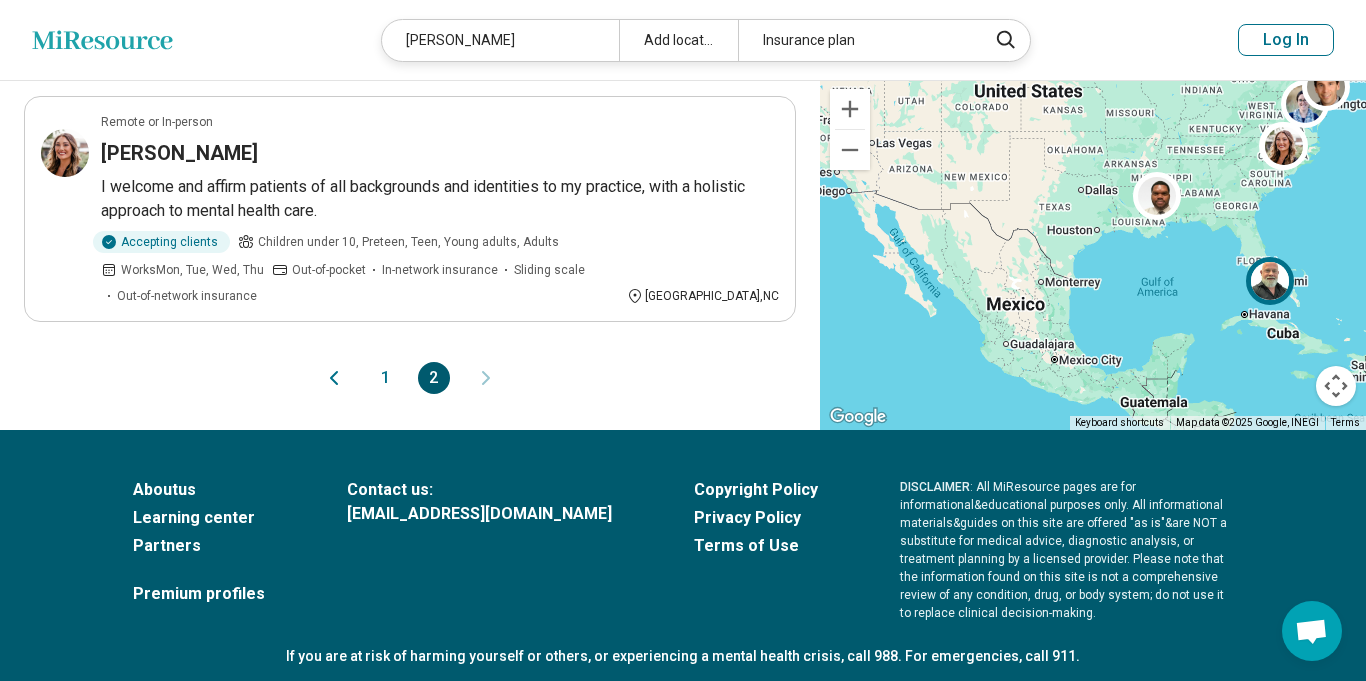 scroll, scrollTop: 1672, scrollLeft: 0, axis: vertical 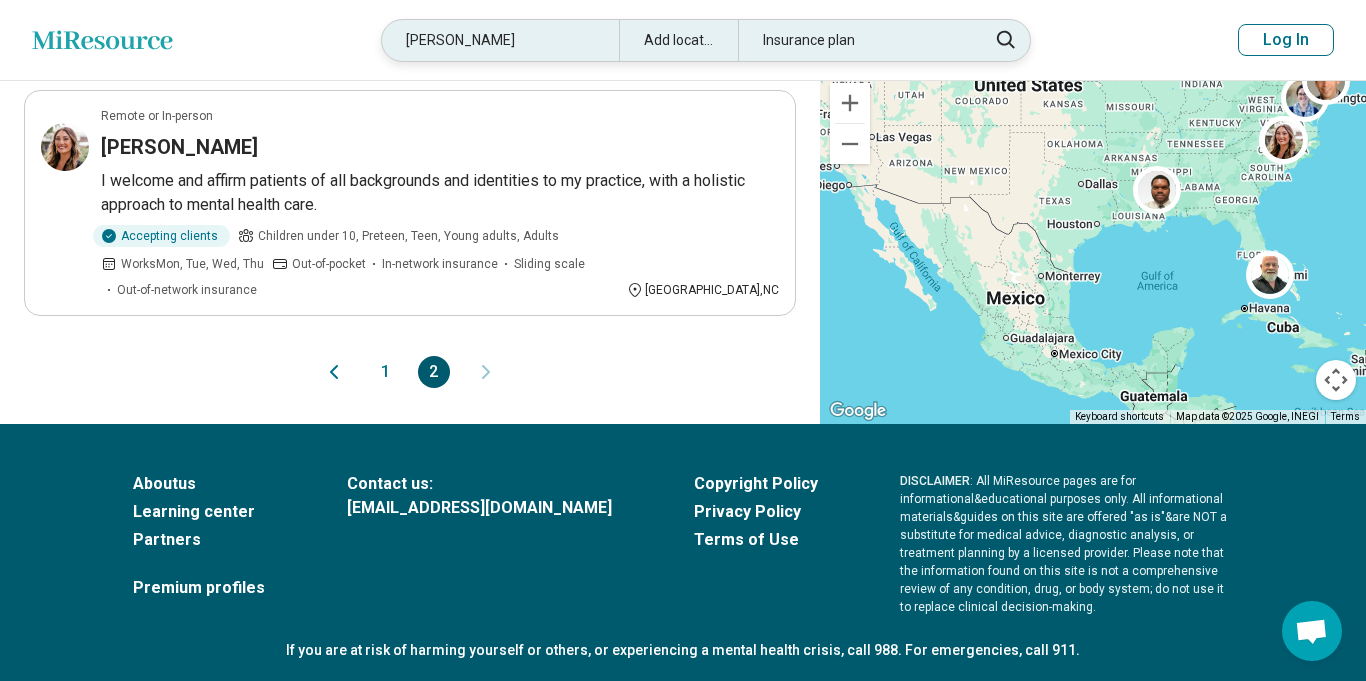 click on "Caleb Mitchell" at bounding box center (500, 40) 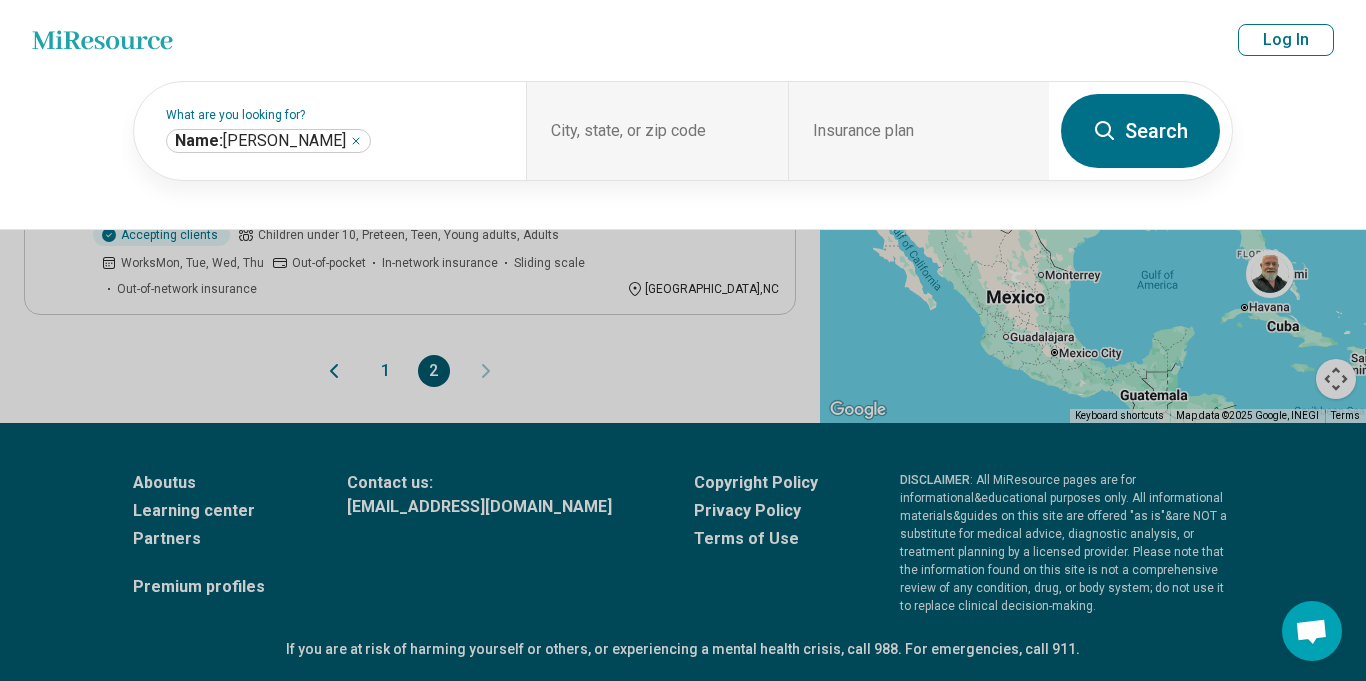 scroll, scrollTop: 1671, scrollLeft: 0, axis: vertical 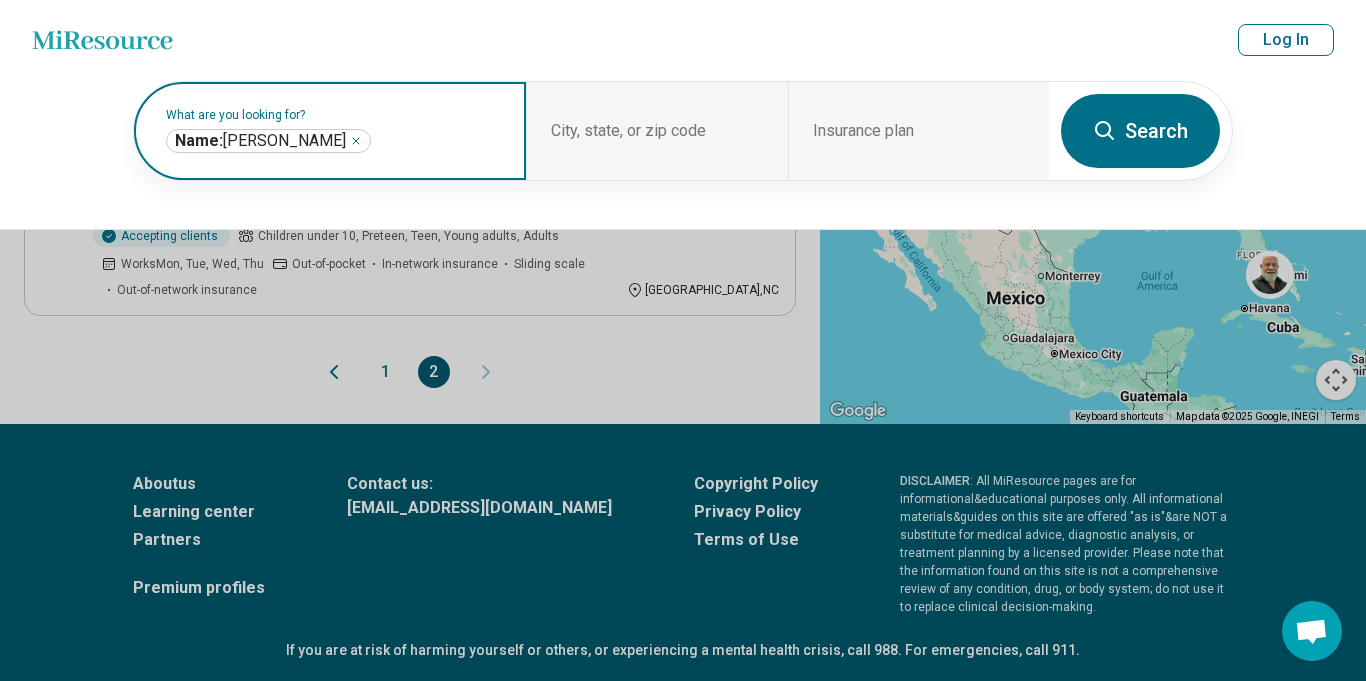 click 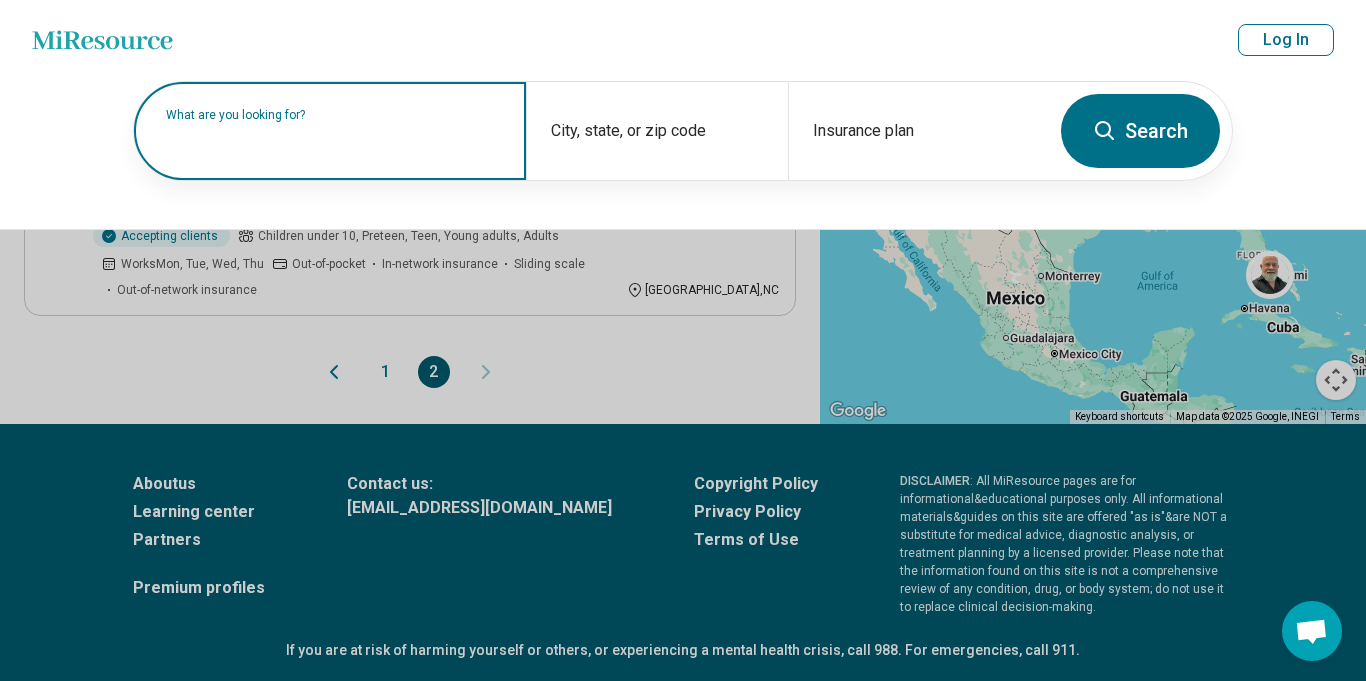 click at bounding box center [334, 141] 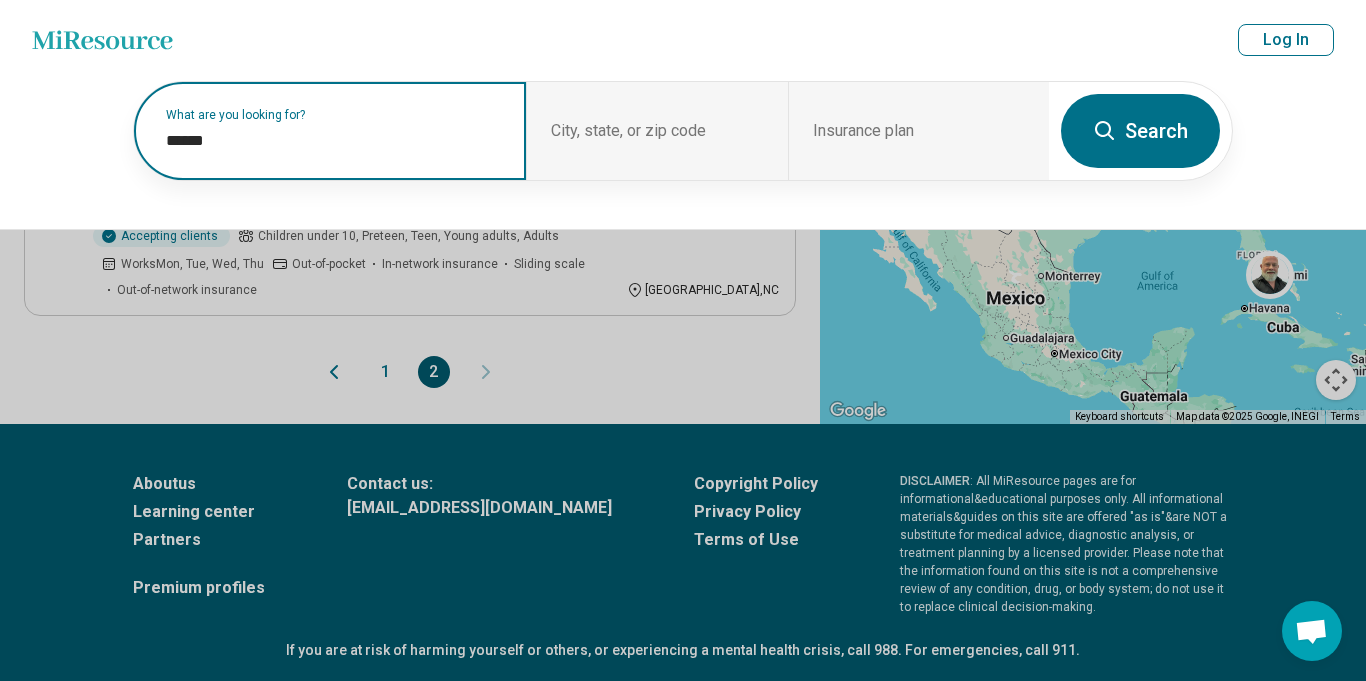 paste on "*******" 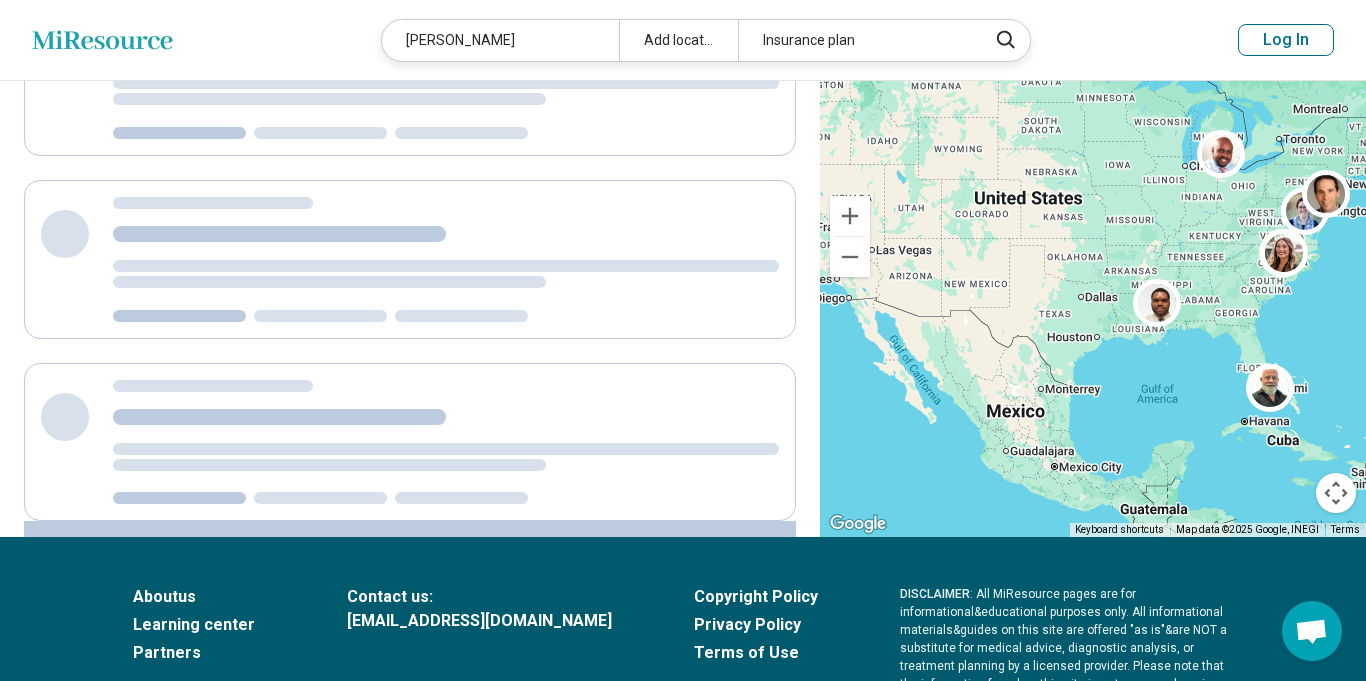 scroll, scrollTop: 543, scrollLeft: 0, axis: vertical 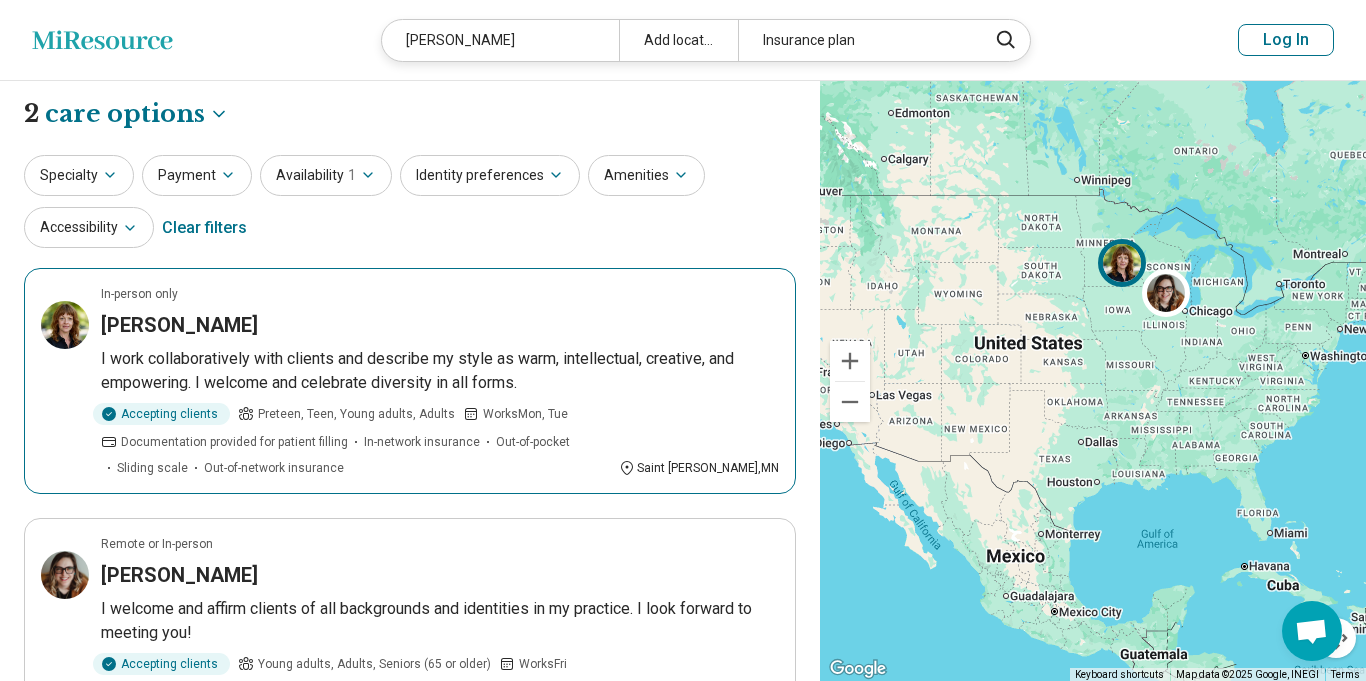 click on "Preteen, Teen, Young adults, Adults" at bounding box center (356, 414) 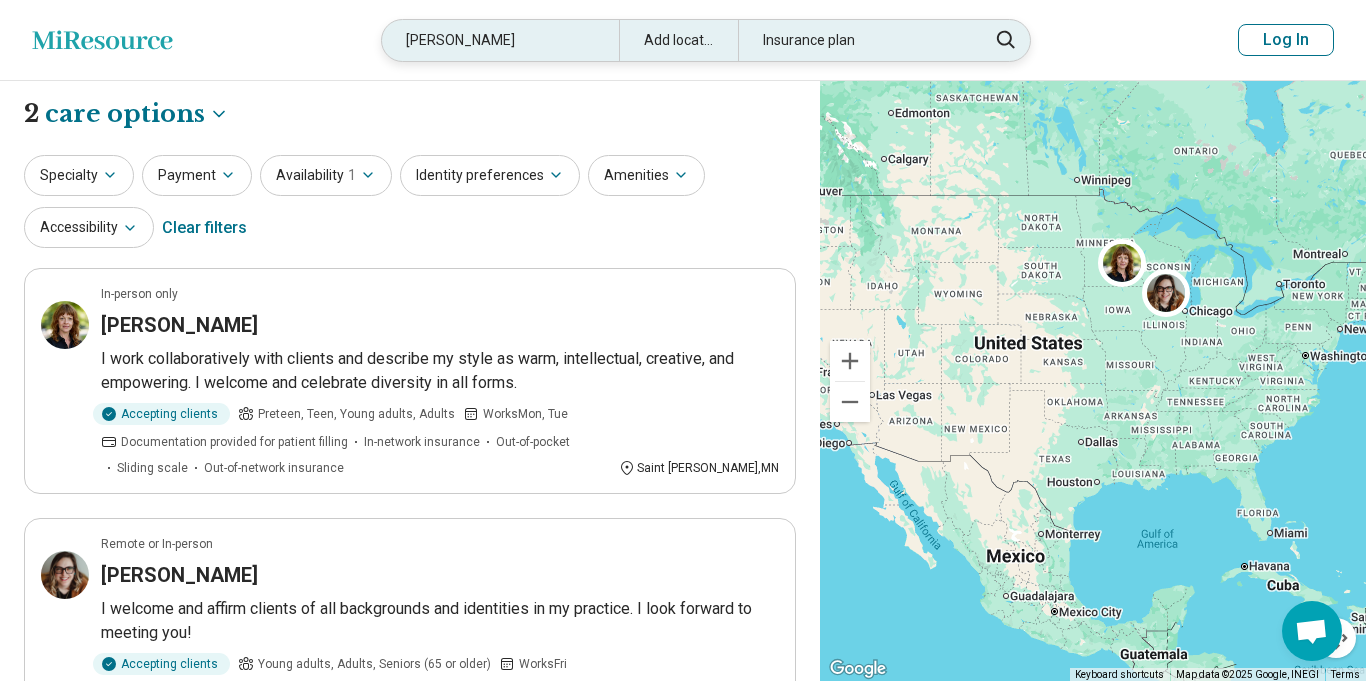click on "Emily Barbee" at bounding box center [500, 40] 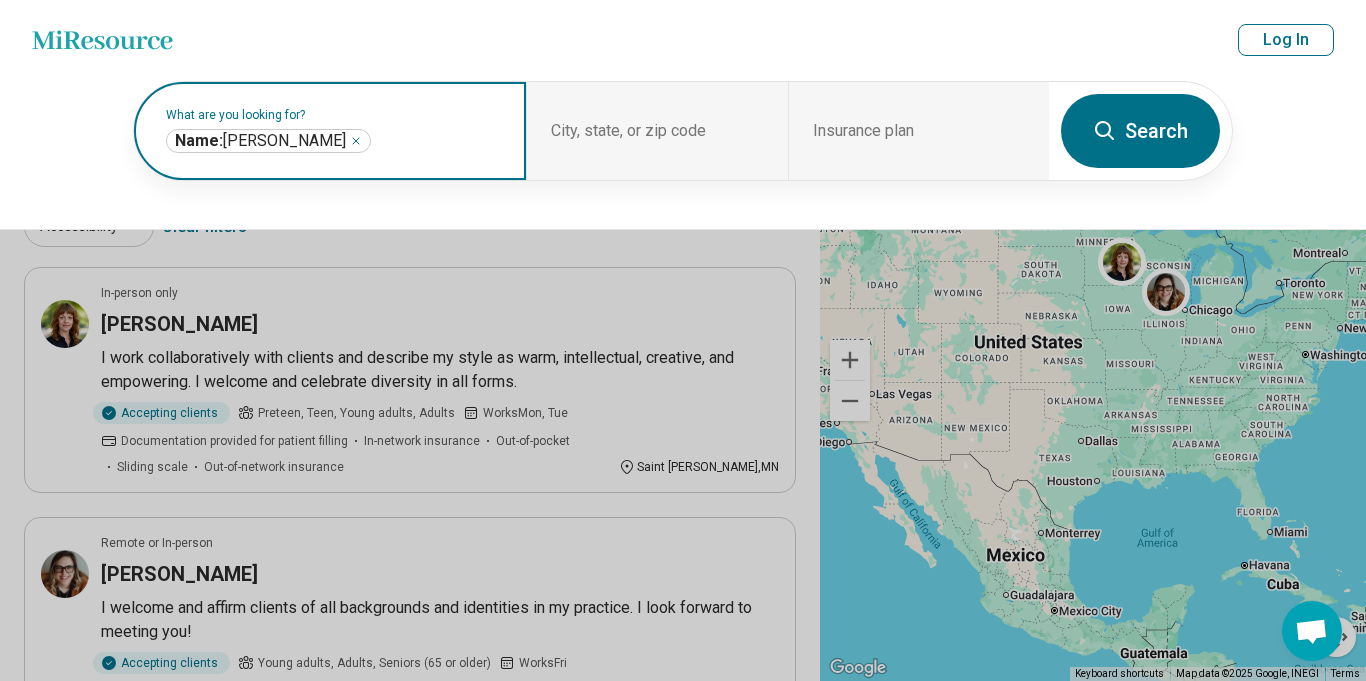 click 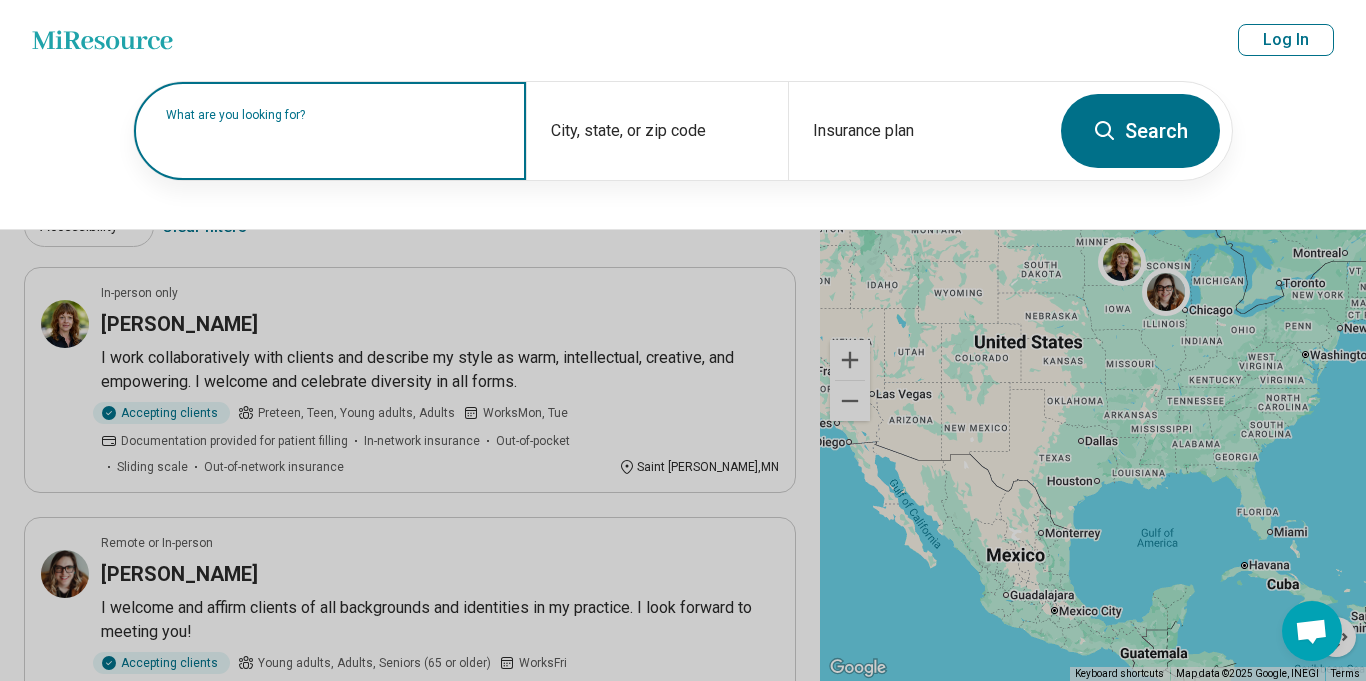 click on "What are you looking for?" at bounding box center [330, 131] 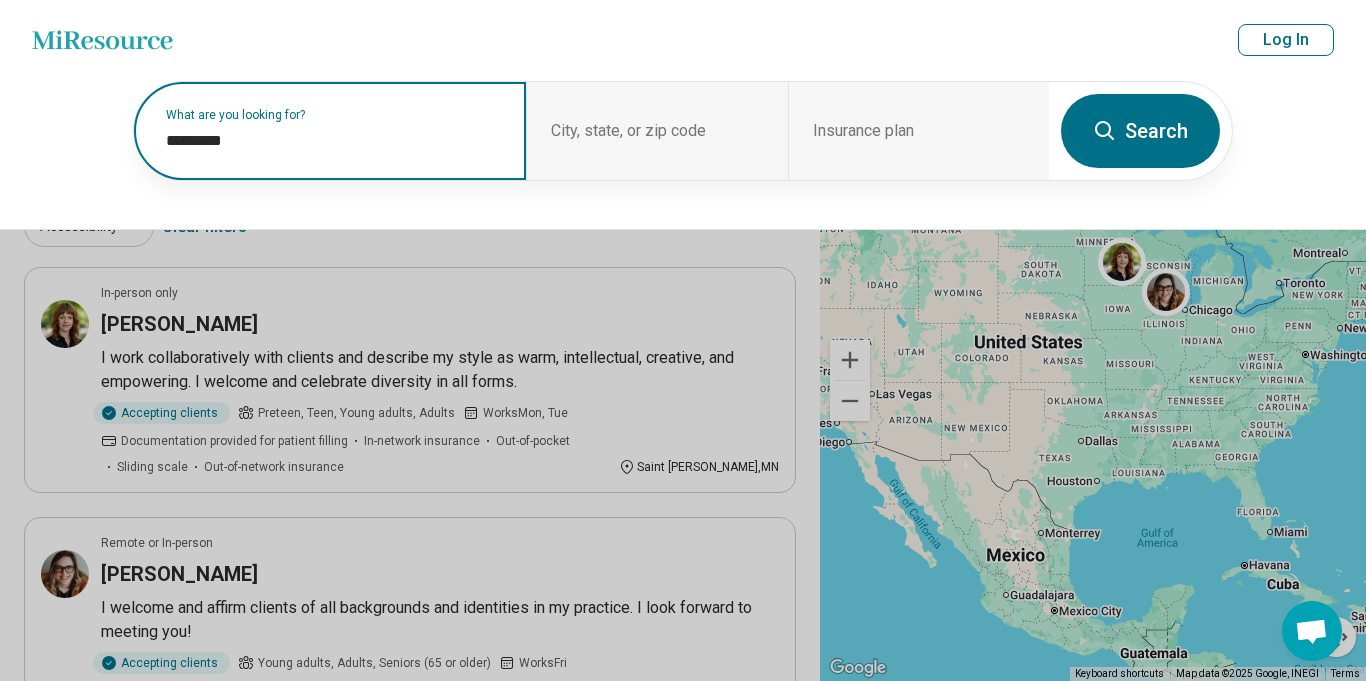 paste on "**********" 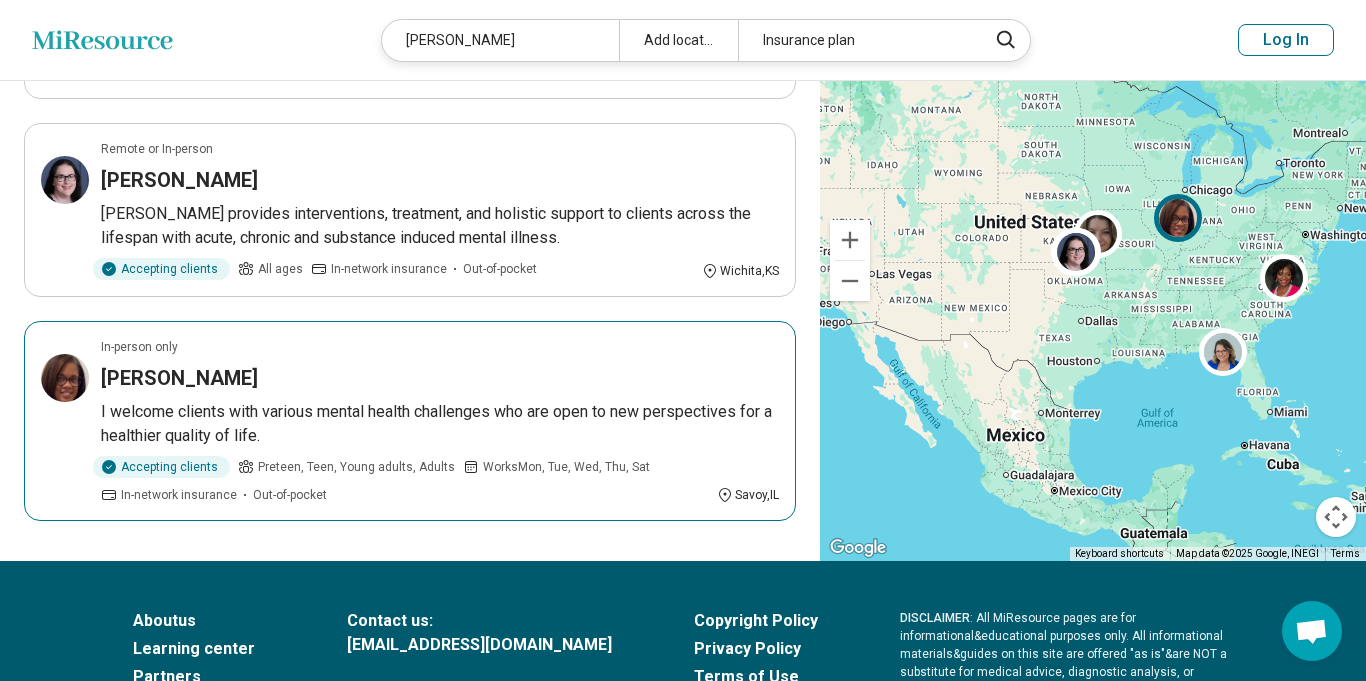 scroll, scrollTop: 0, scrollLeft: 0, axis: both 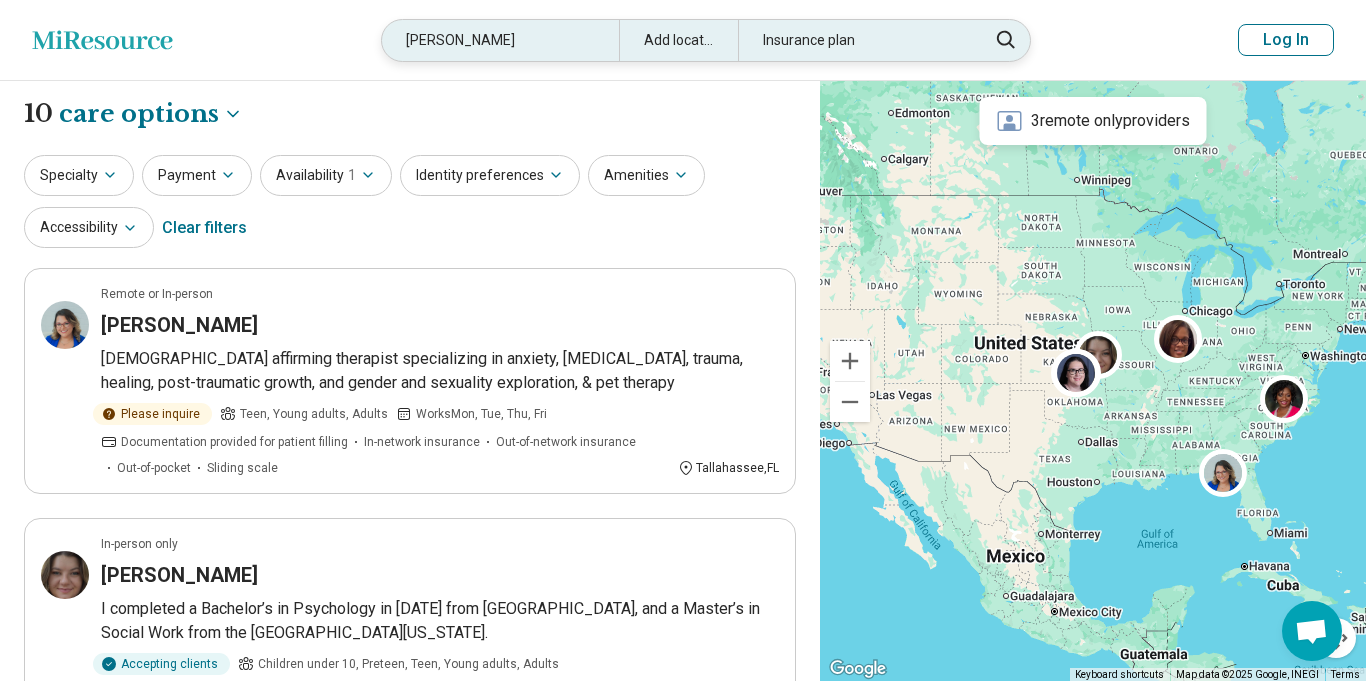 click on "LaShunda Armstrong" at bounding box center [500, 40] 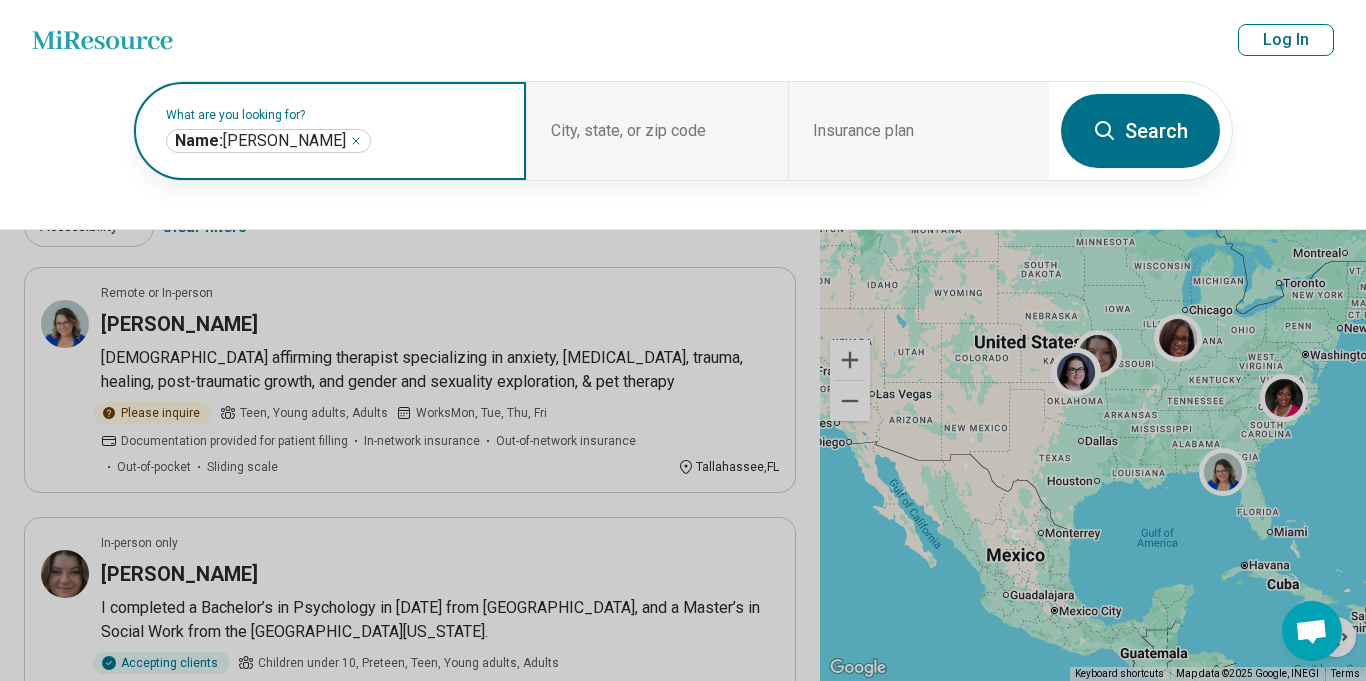 click 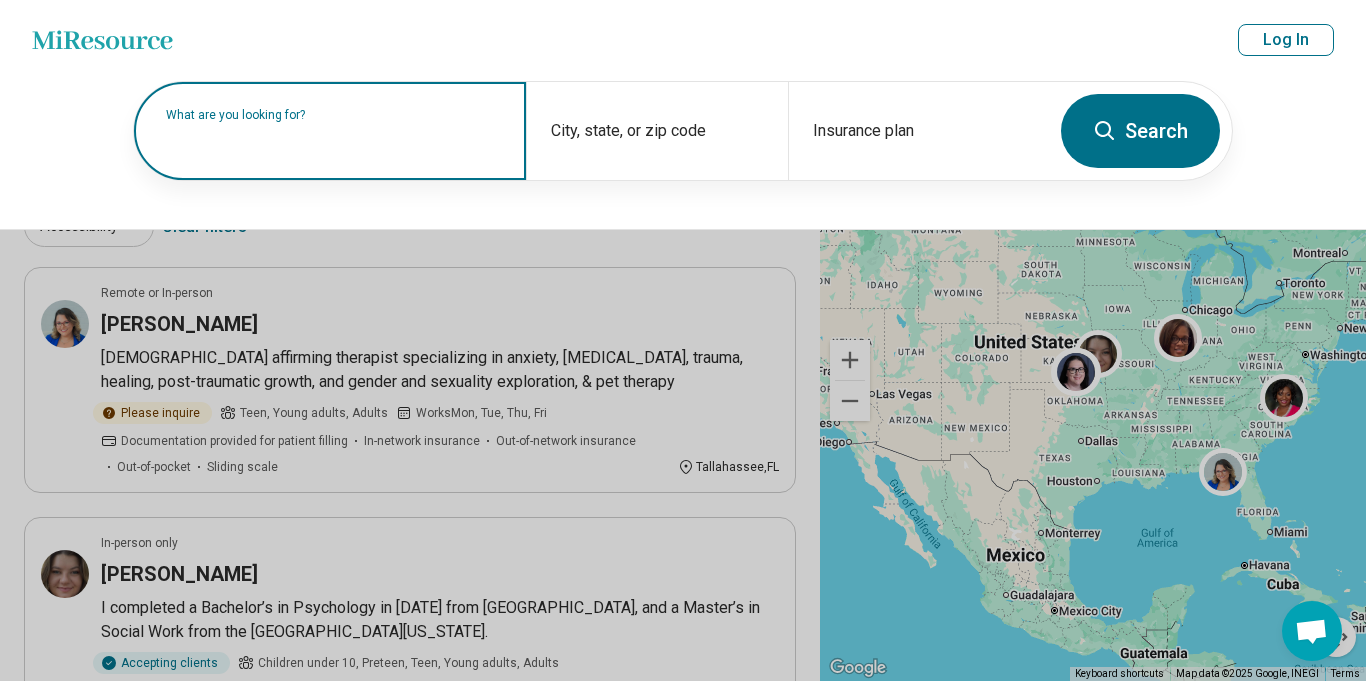 click on "What are you looking for?" at bounding box center (334, 115) 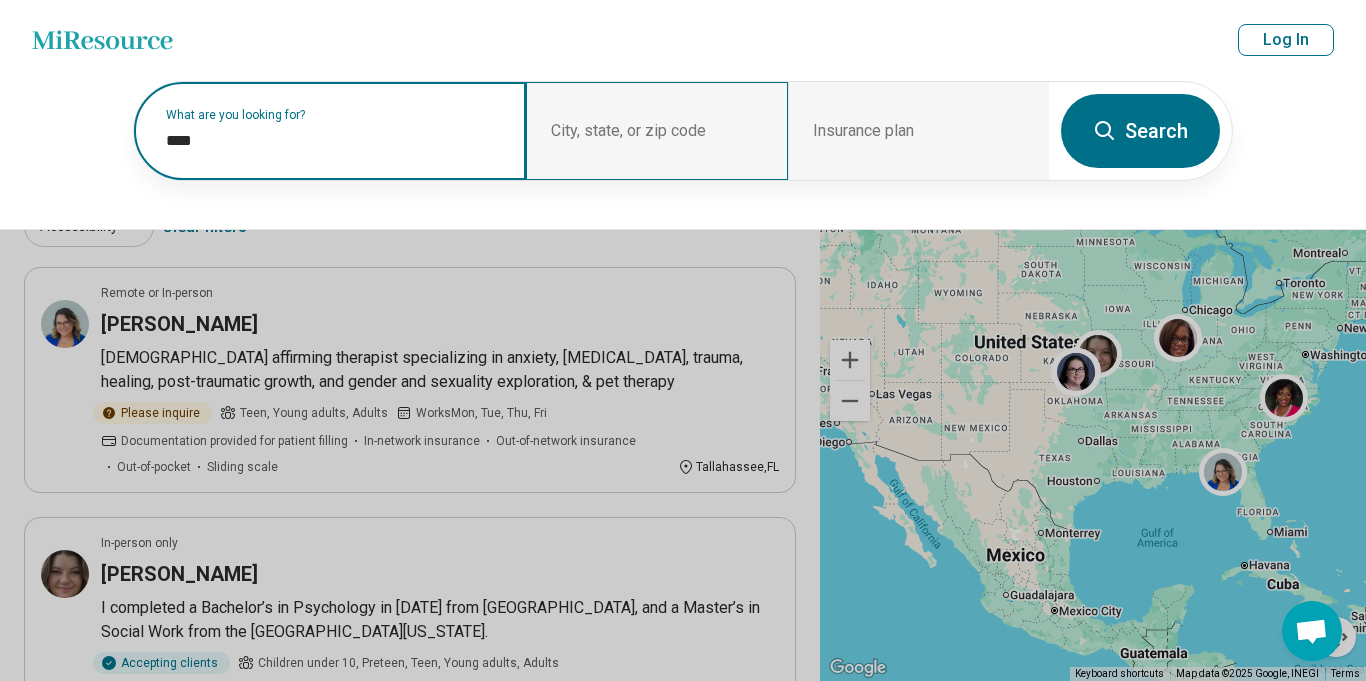 paste on "*******" 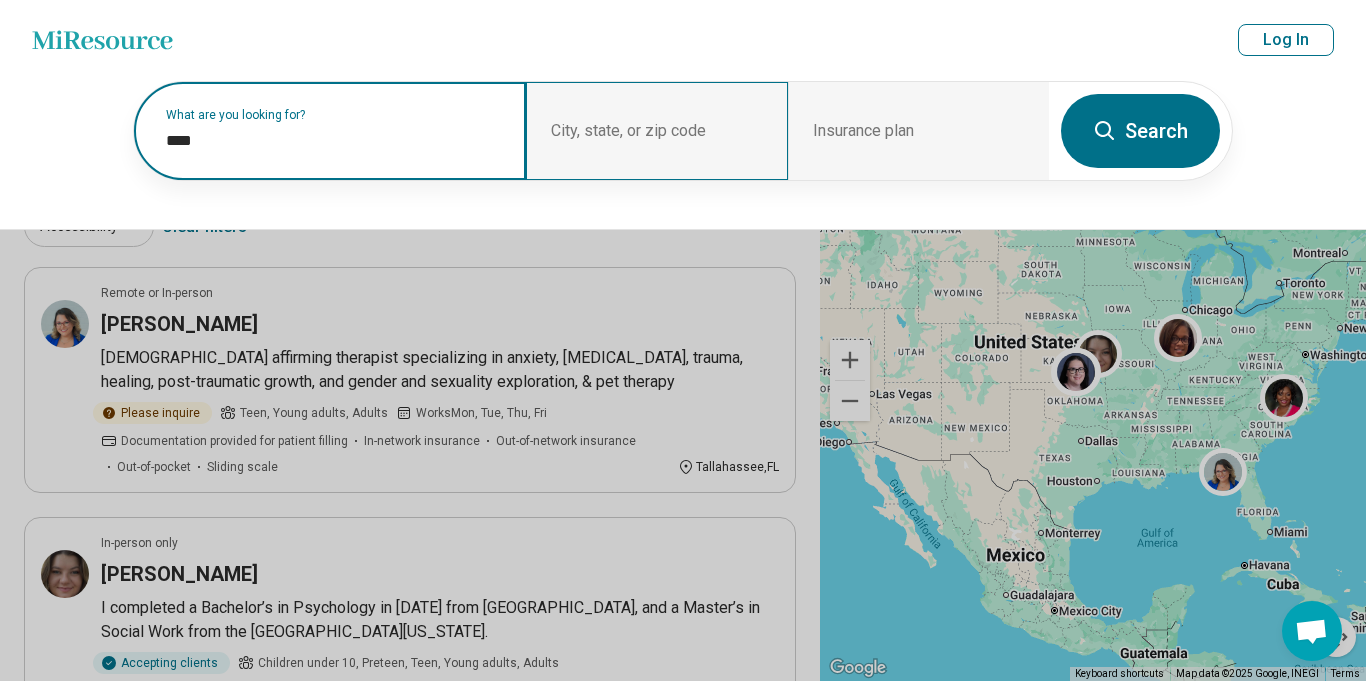 type on "**********" 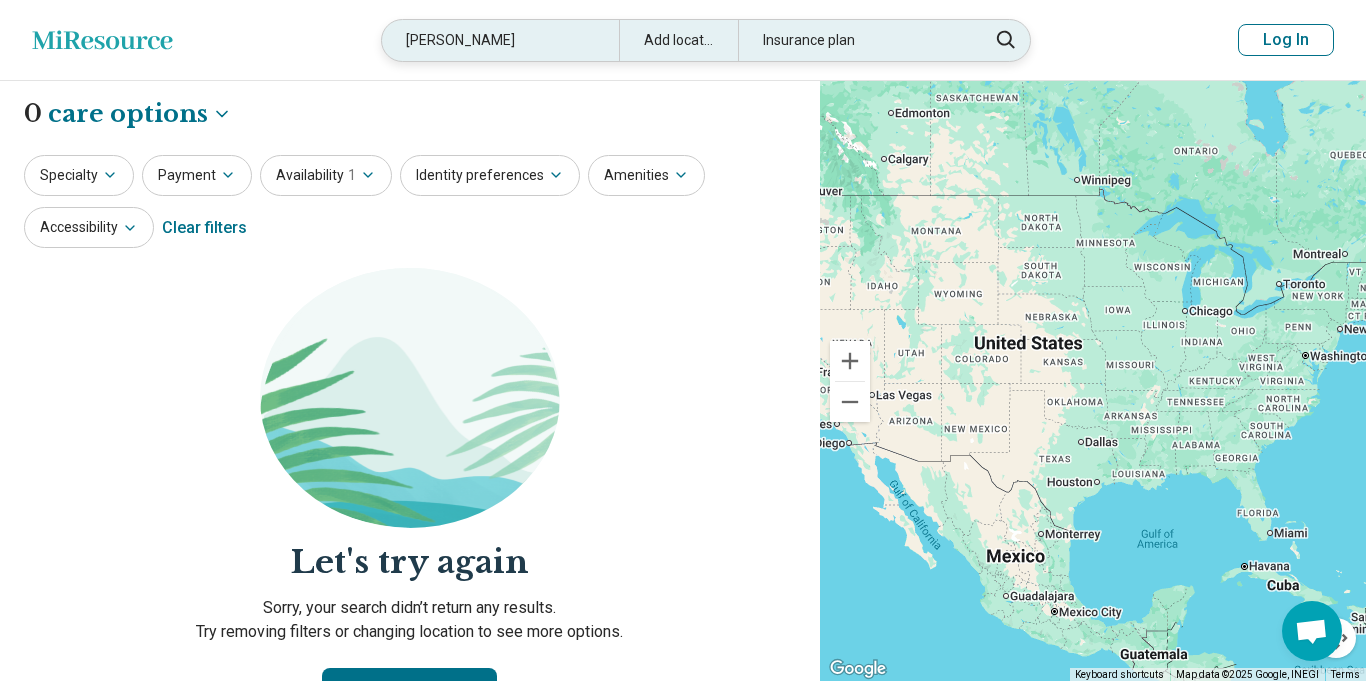 click on "Meg Cusack" at bounding box center [500, 40] 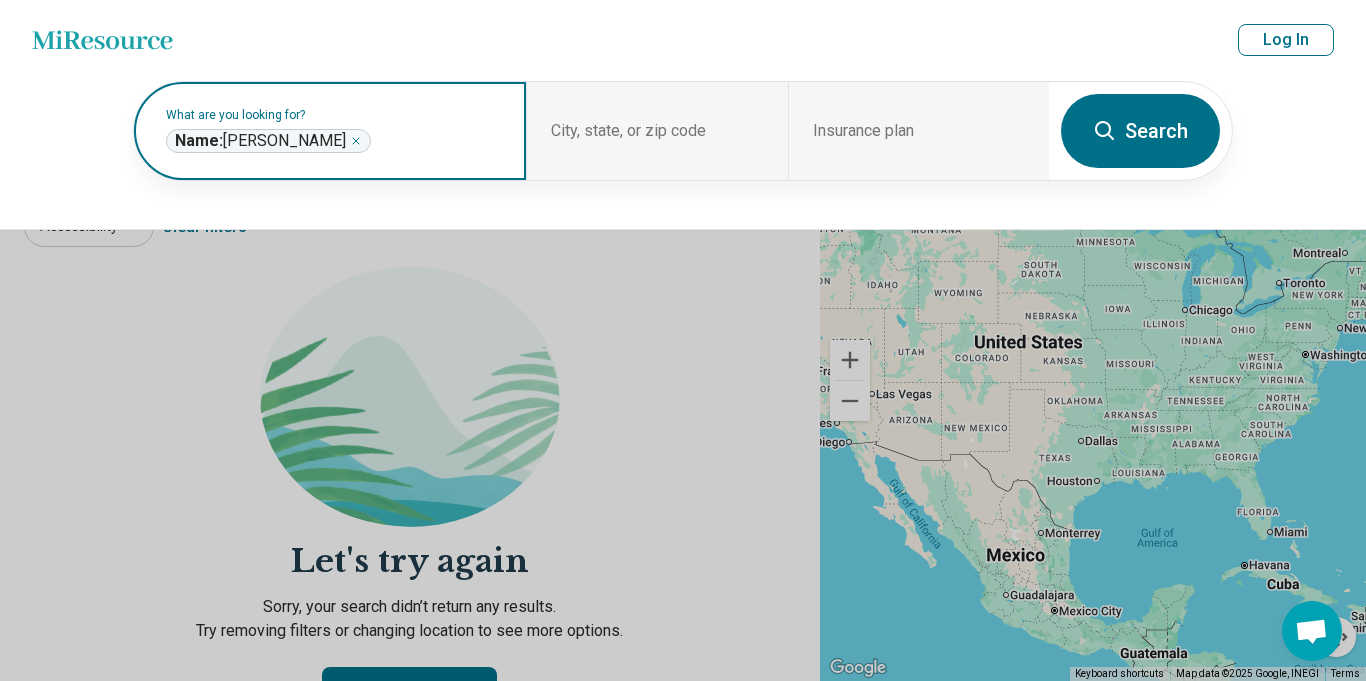 click 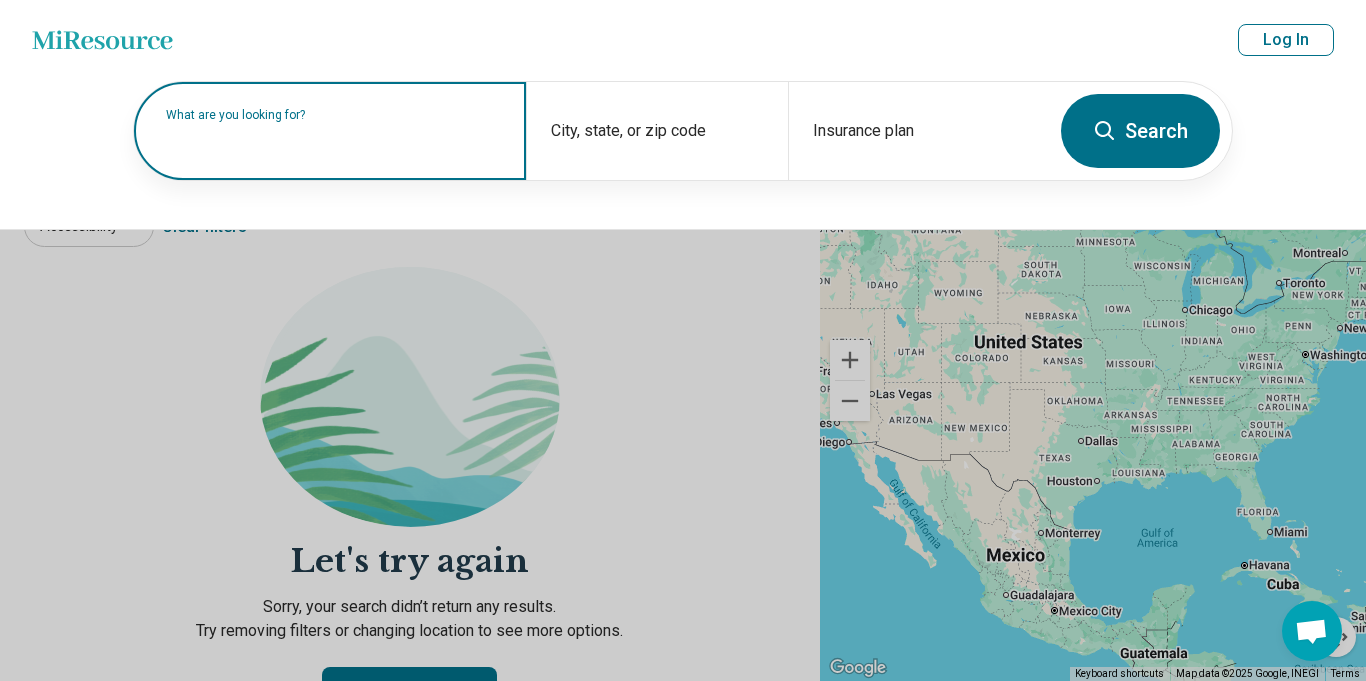 click on "What are you looking for?" at bounding box center [334, 115] 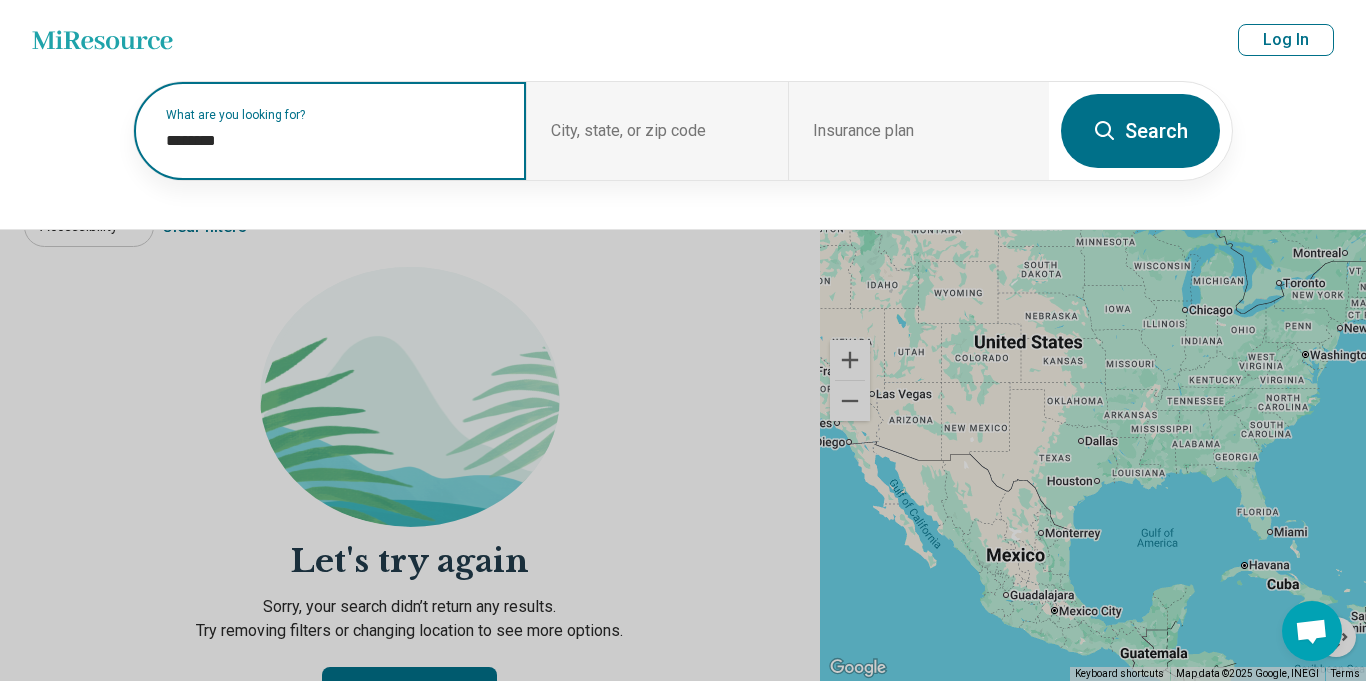 paste on "********" 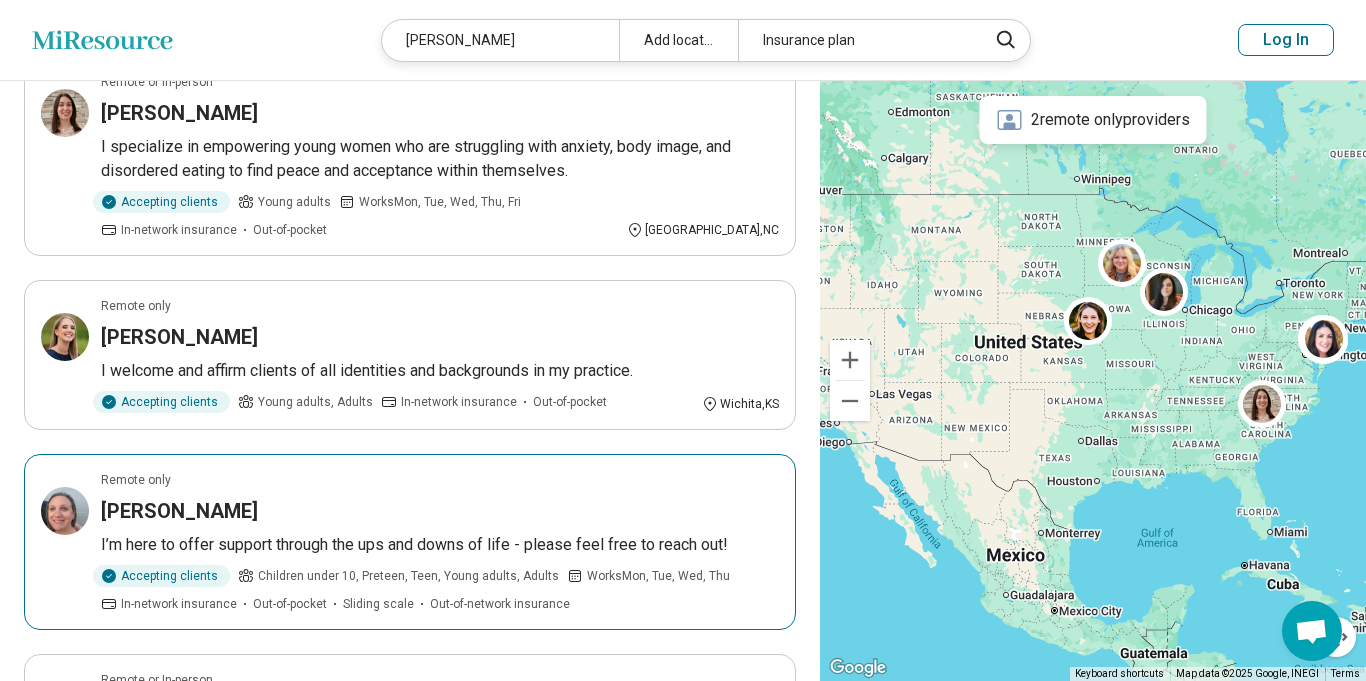 scroll, scrollTop: 1510, scrollLeft: 0, axis: vertical 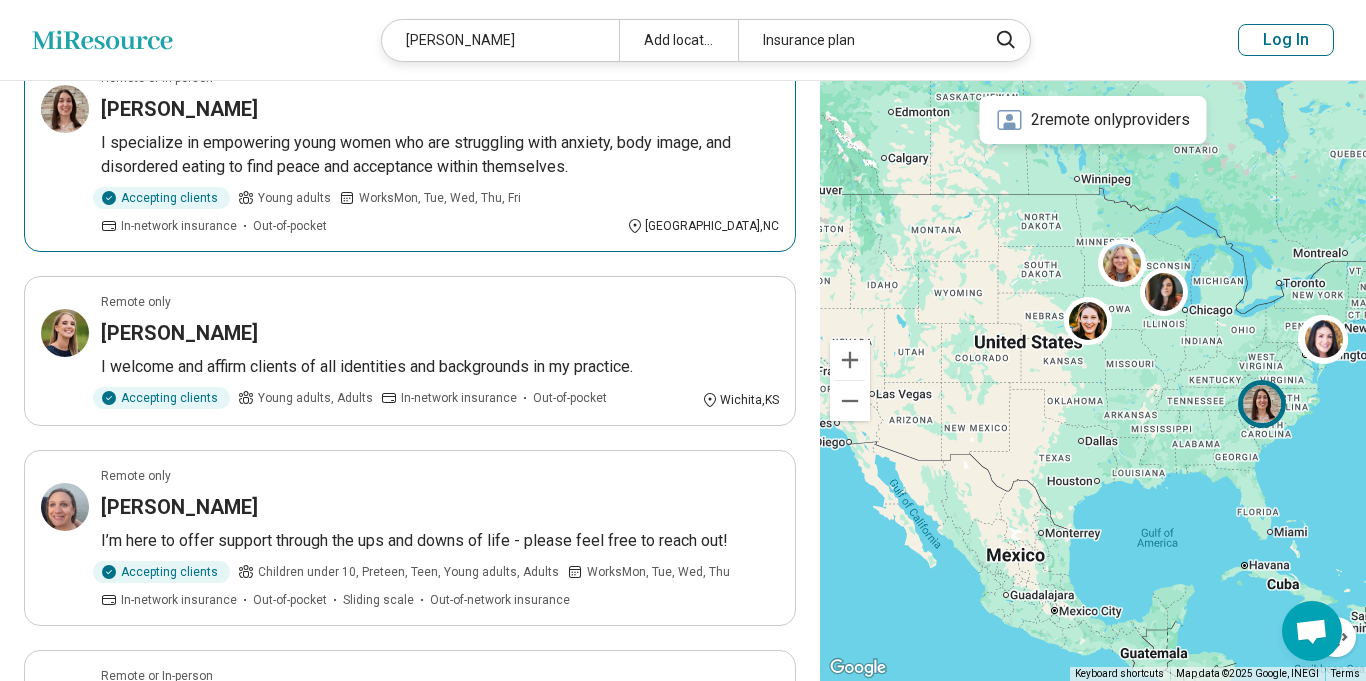 click on "Natalie Gallant" at bounding box center (440, 109) 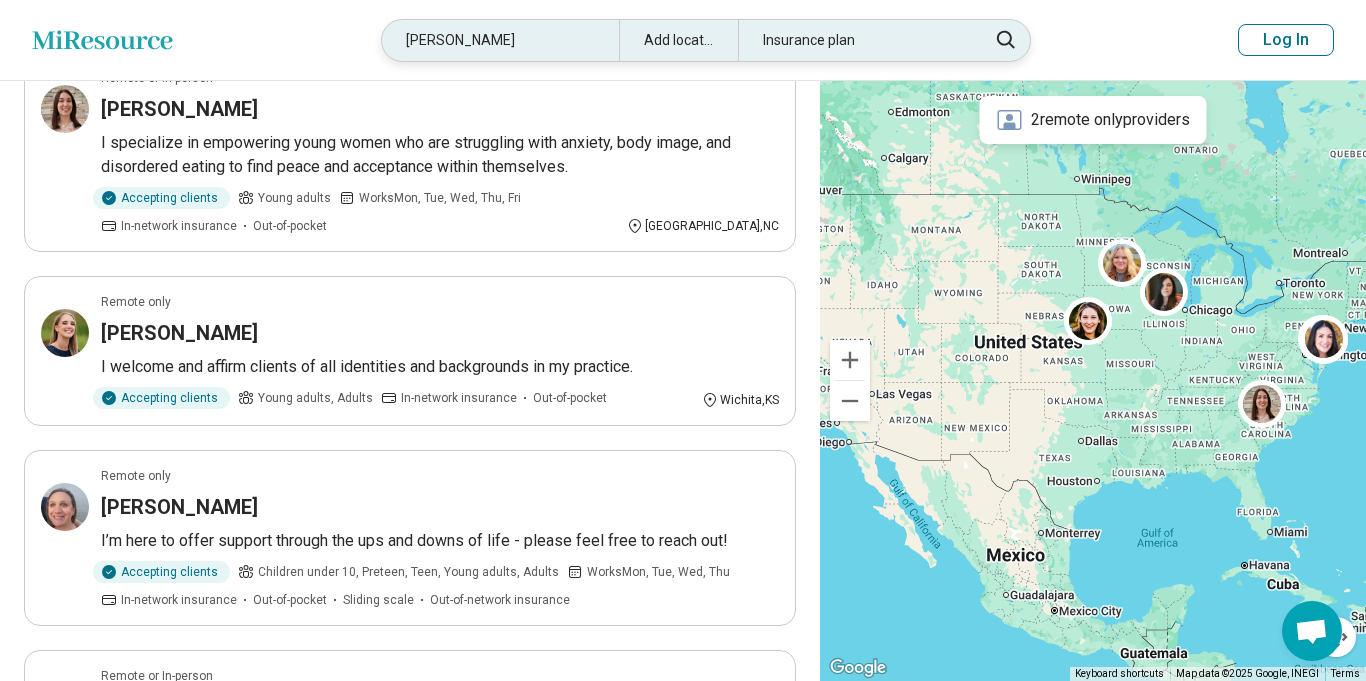 click on "Natalie Gallant" at bounding box center [500, 40] 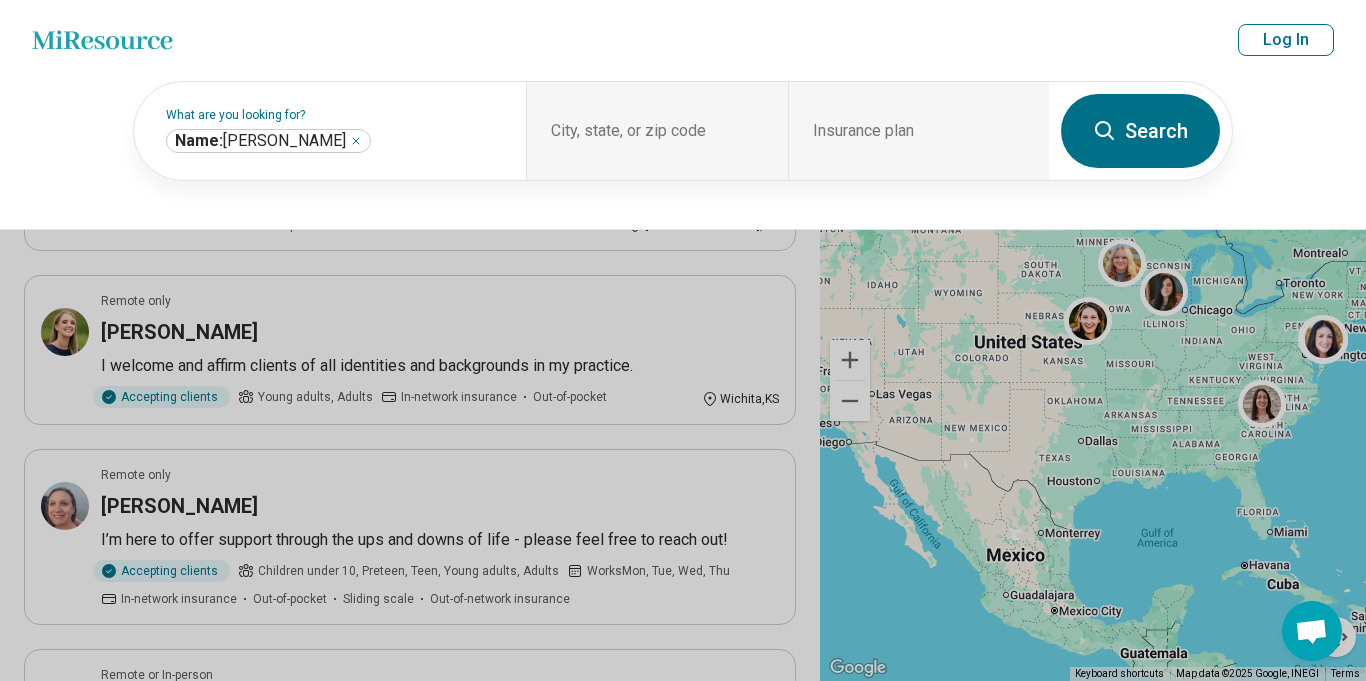 scroll, scrollTop: 1509, scrollLeft: 0, axis: vertical 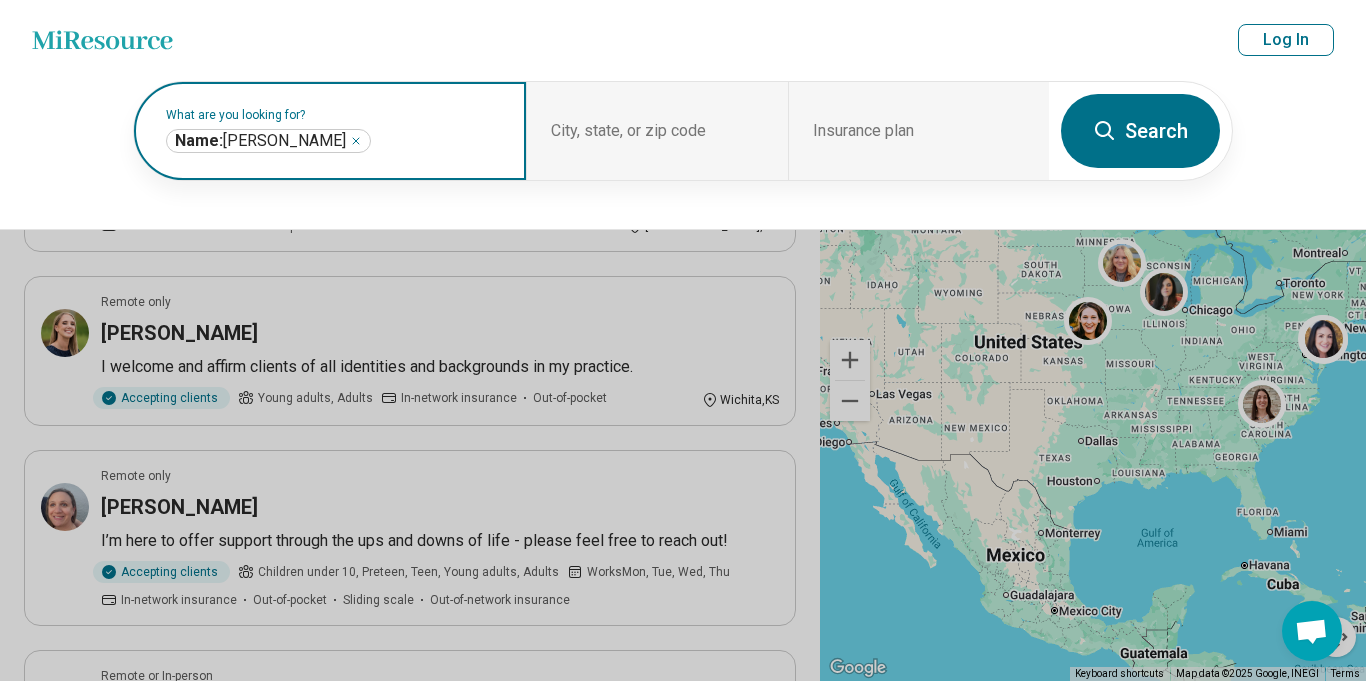 click 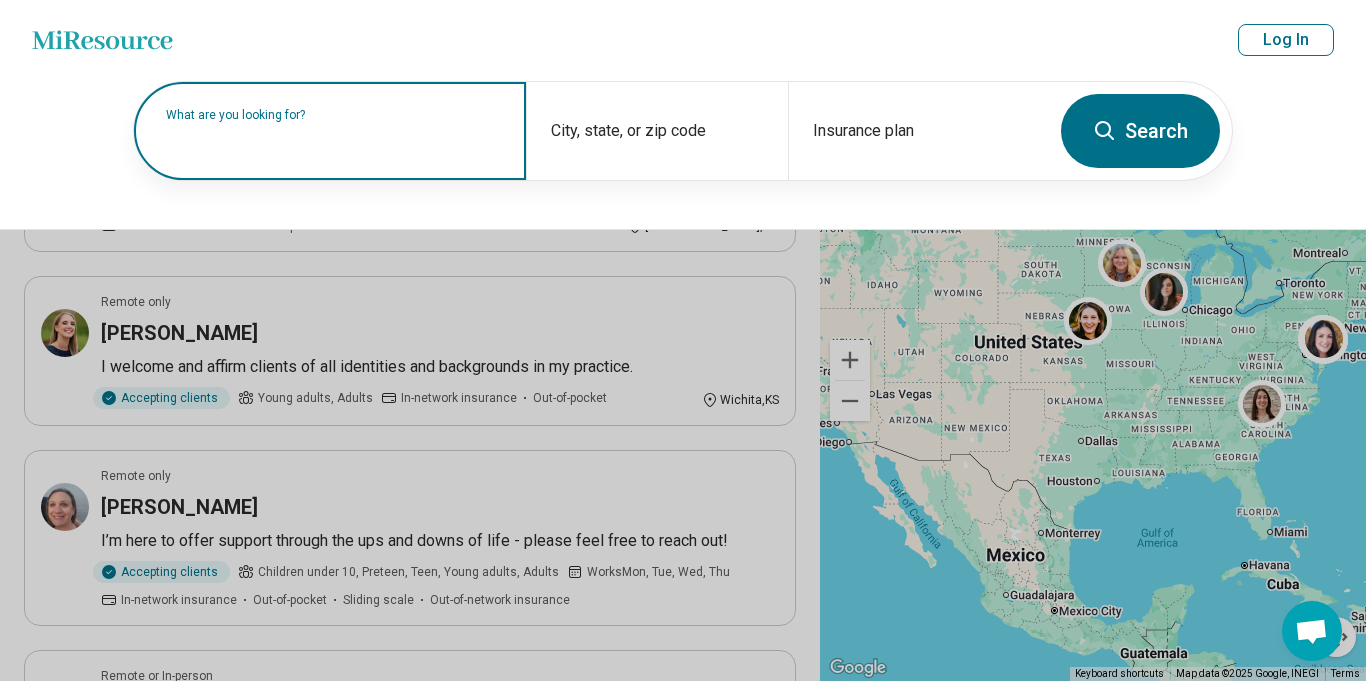 click on "What are you looking for?" at bounding box center (330, 131) 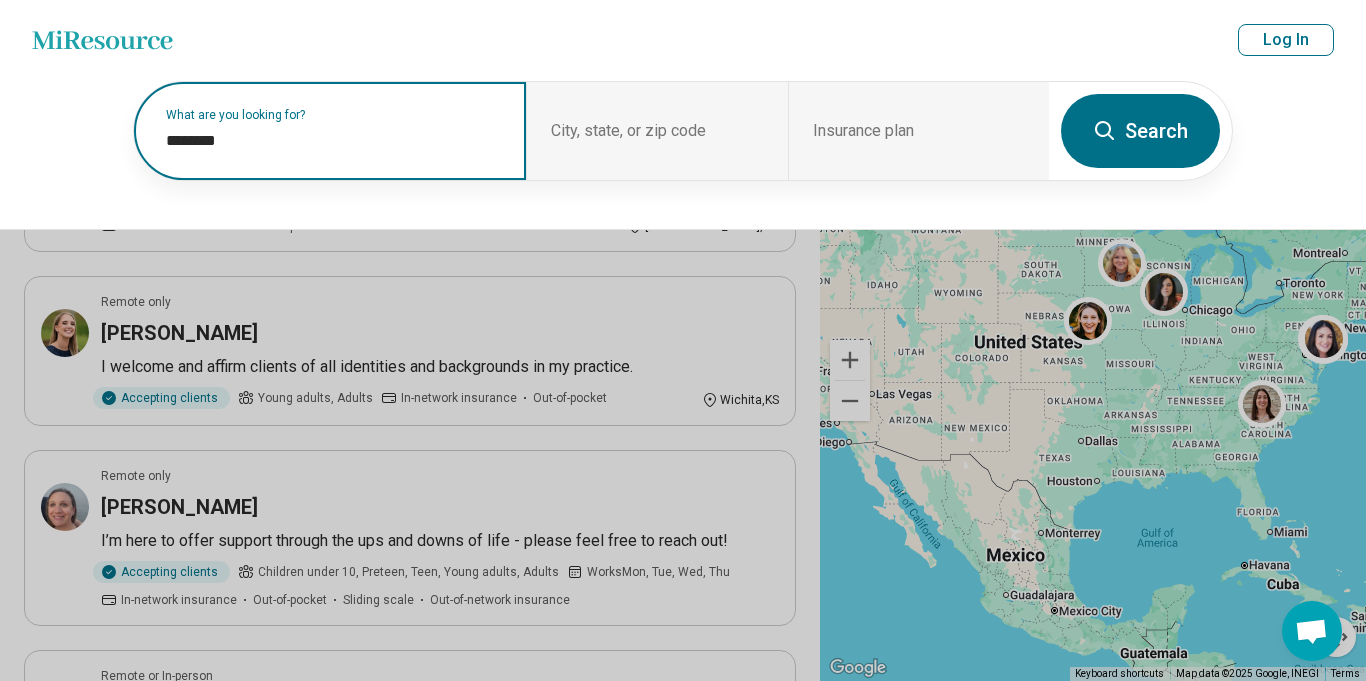 paste on "*******" 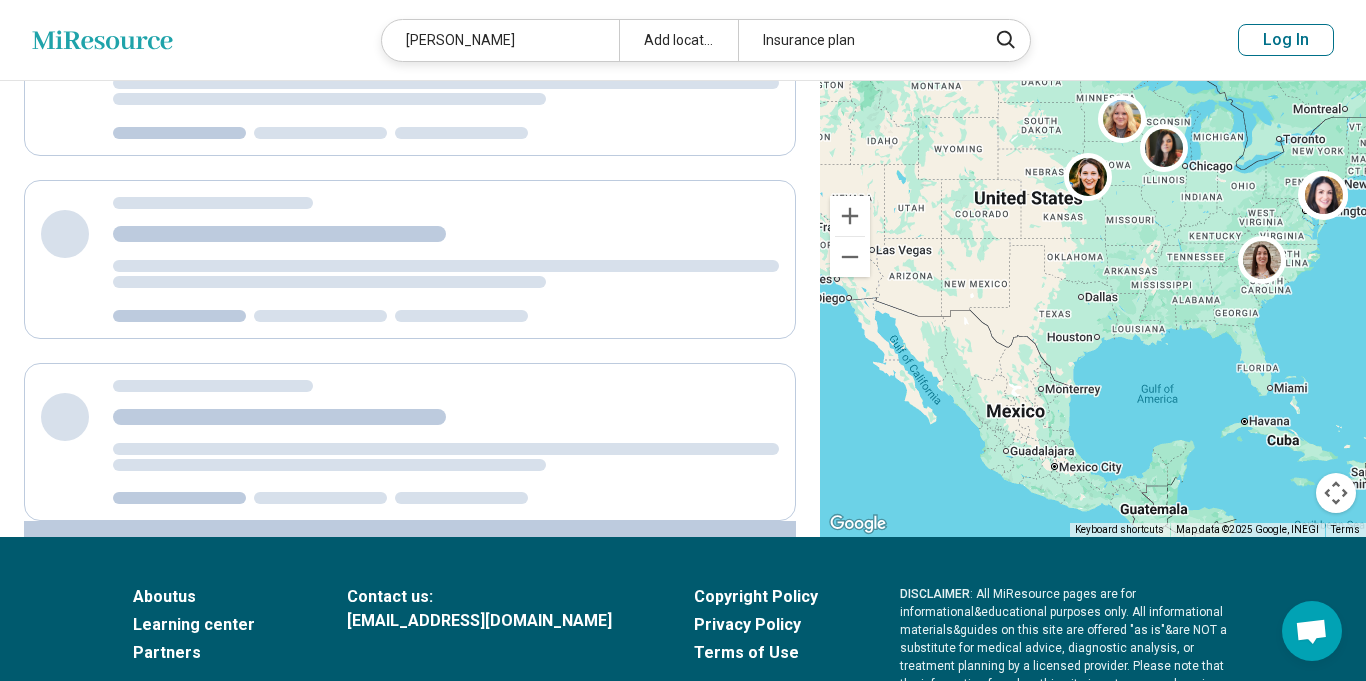 scroll, scrollTop: 488, scrollLeft: 0, axis: vertical 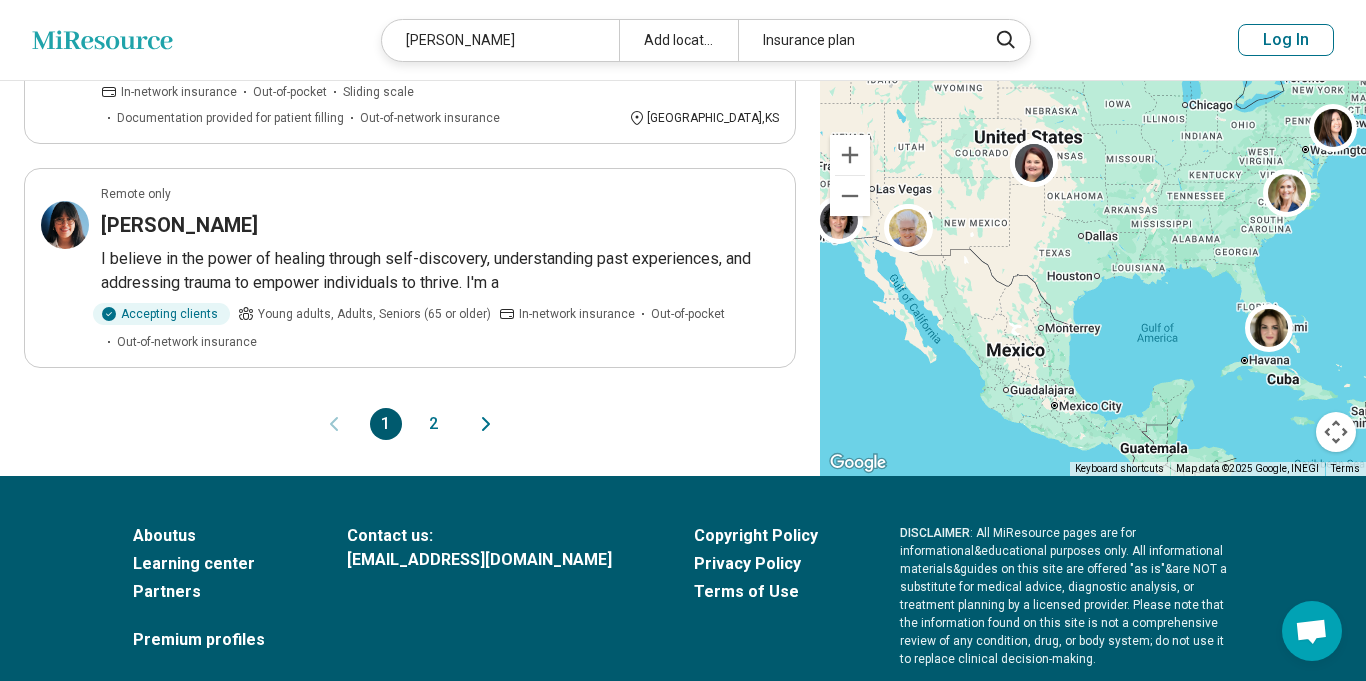 click on "2" at bounding box center (434, 424) 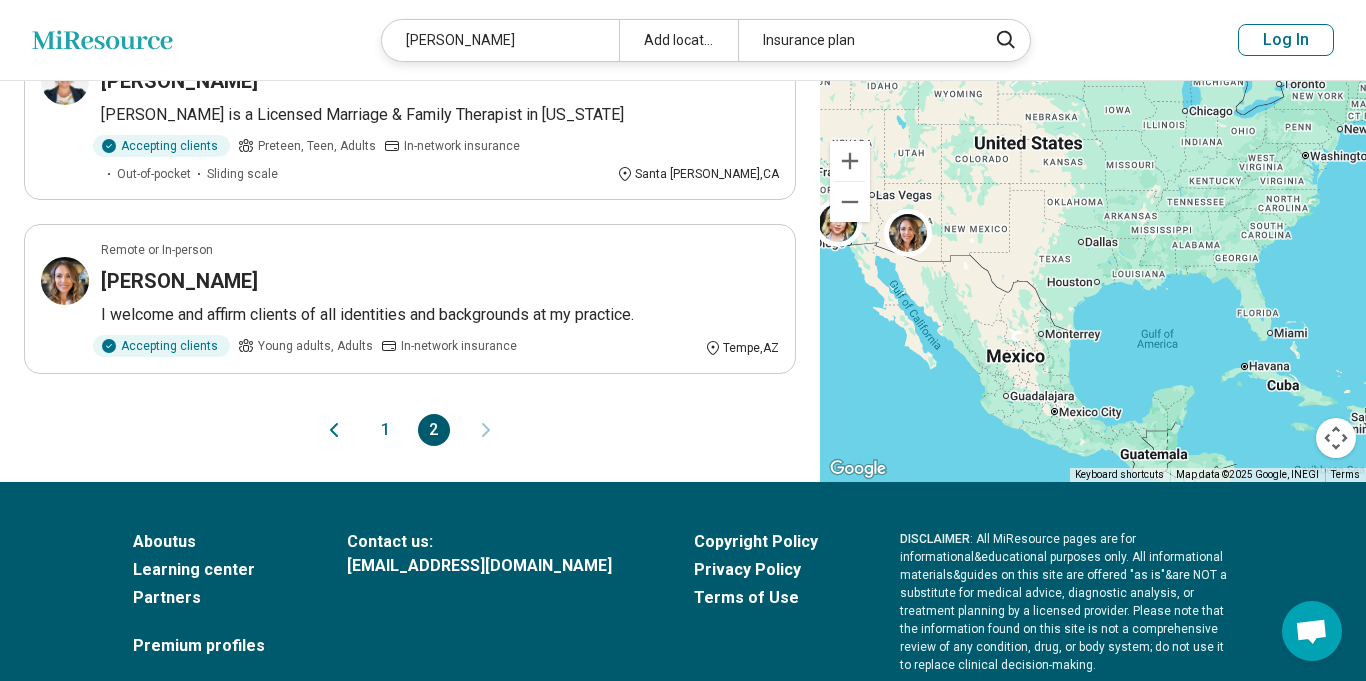 scroll, scrollTop: 1273, scrollLeft: 0, axis: vertical 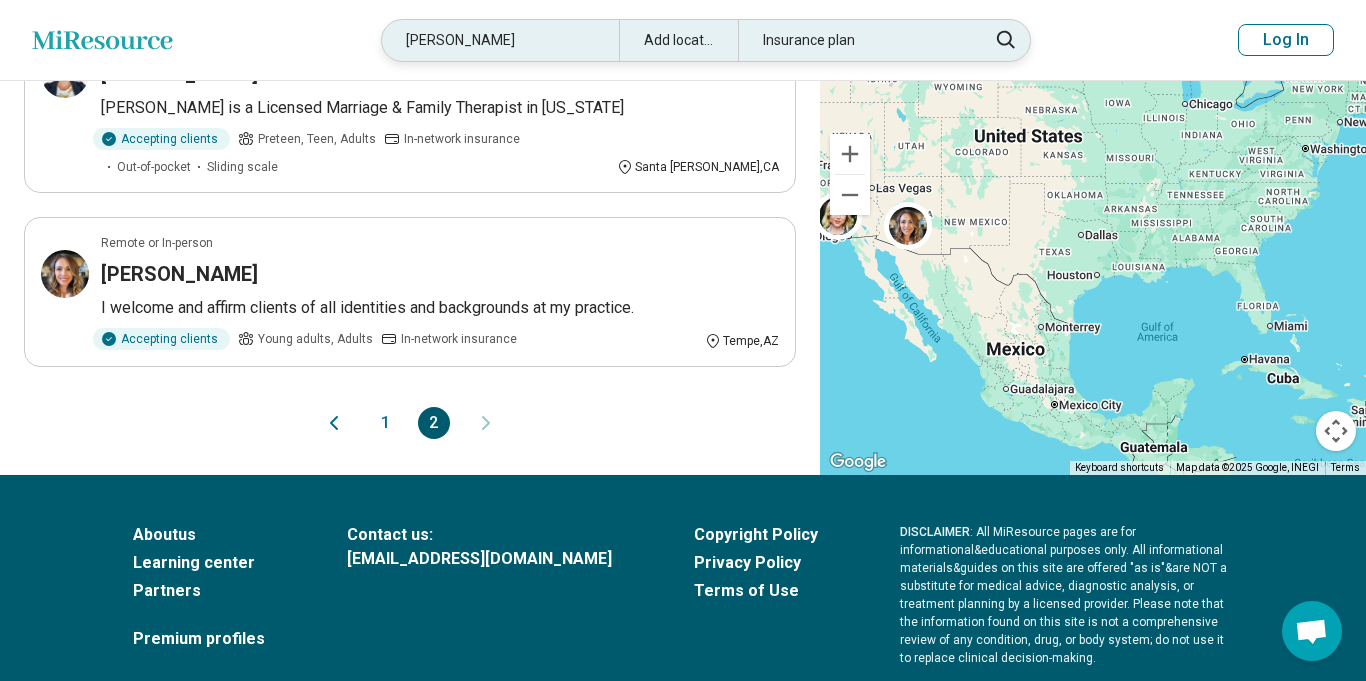 click on "Vanessa Doobay" at bounding box center [500, 40] 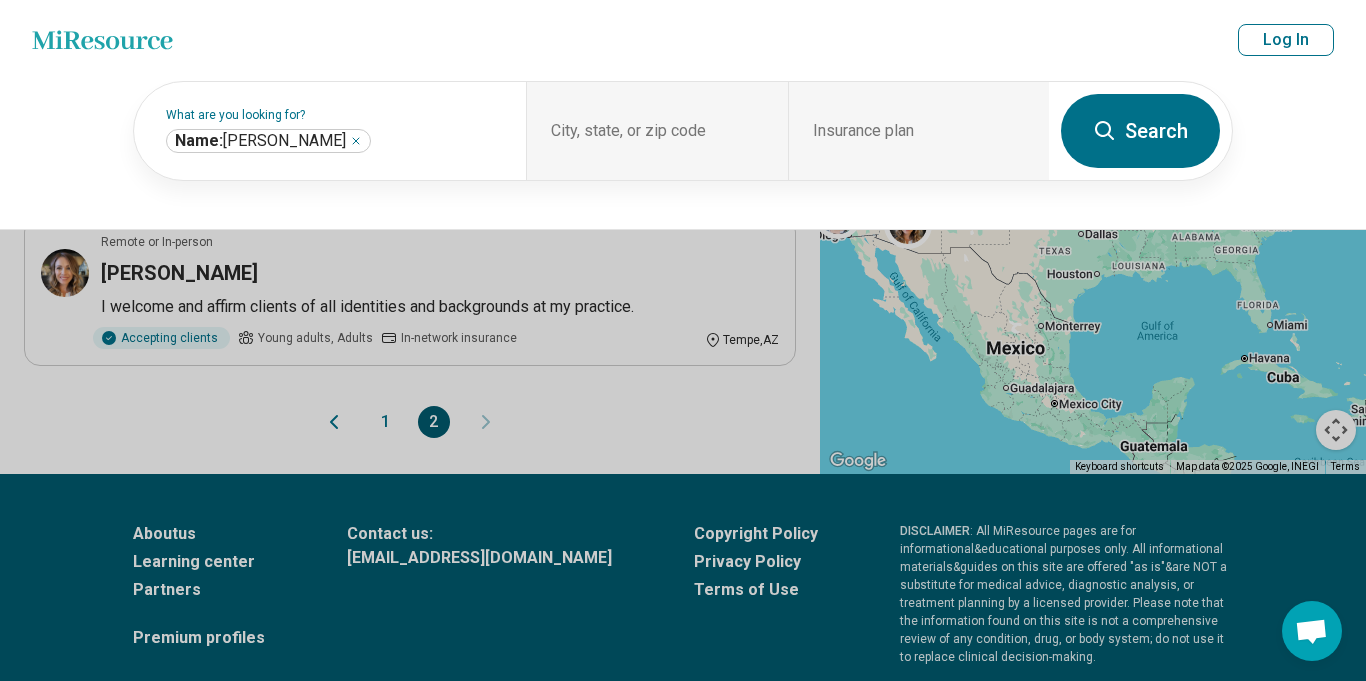 scroll, scrollTop: 1272, scrollLeft: 0, axis: vertical 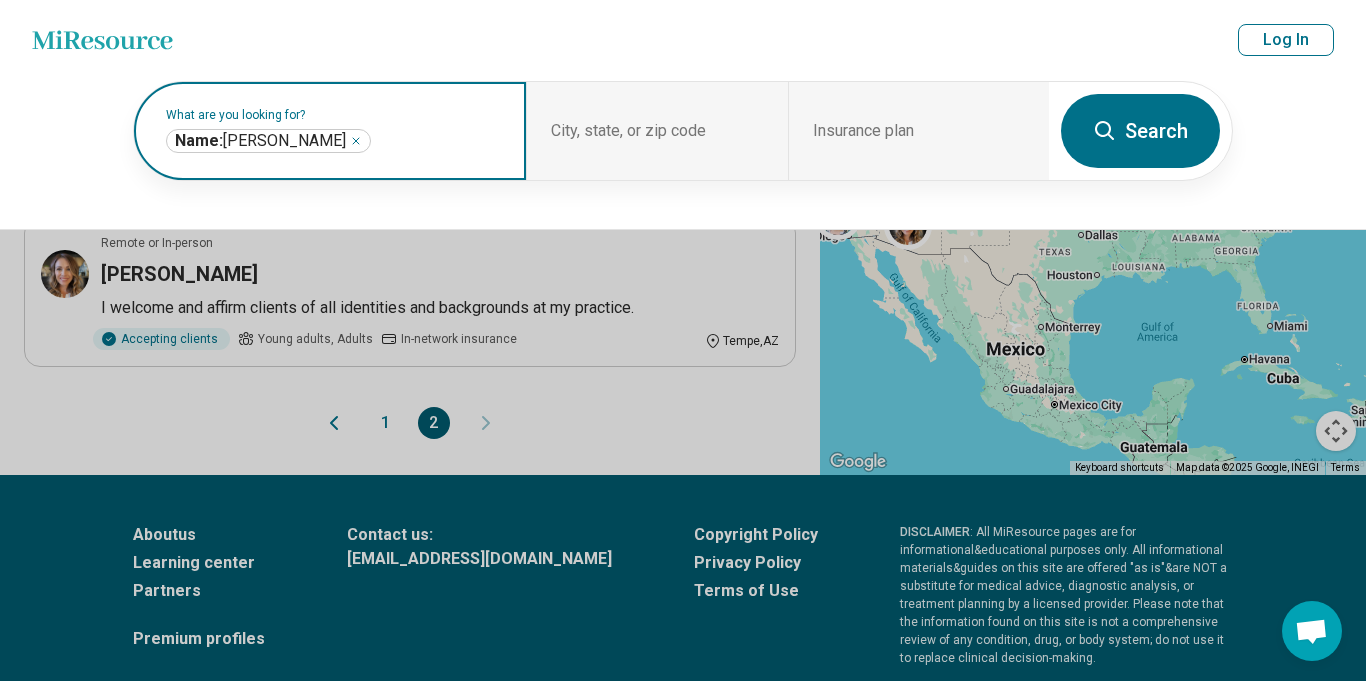 click 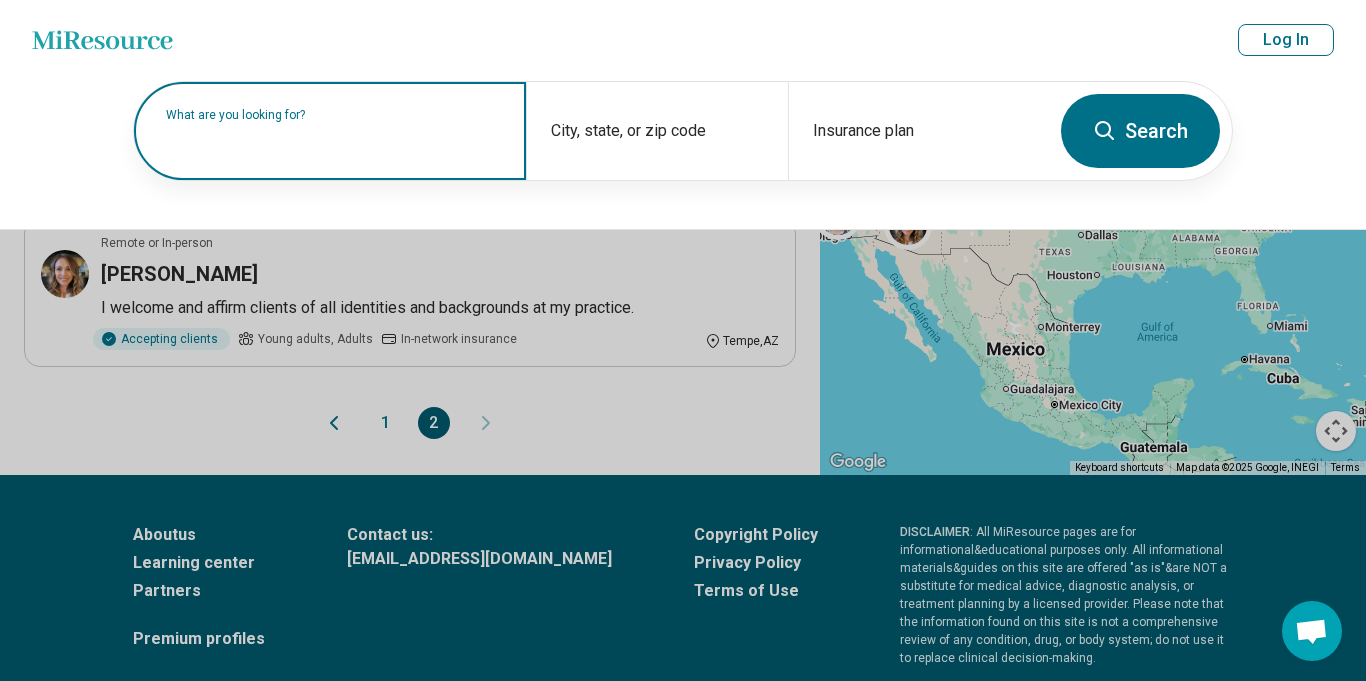 click at bounding box center [334, 141] 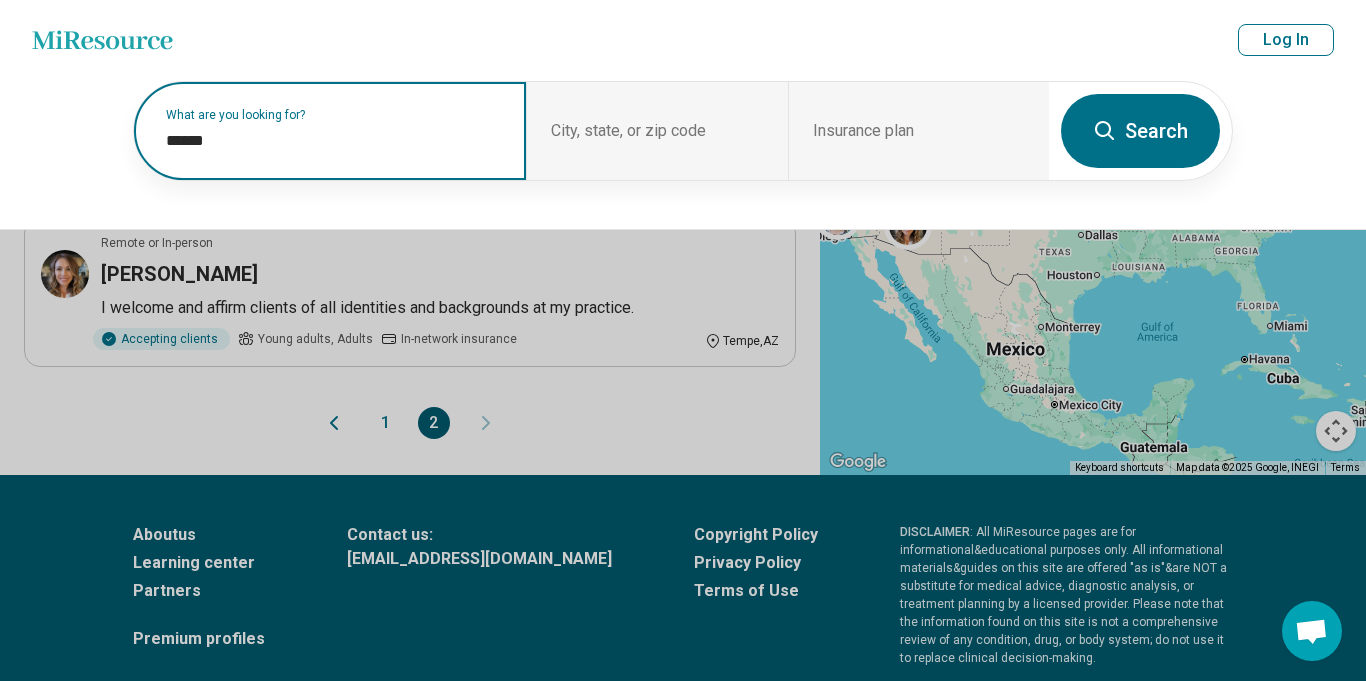 paste on "*********" 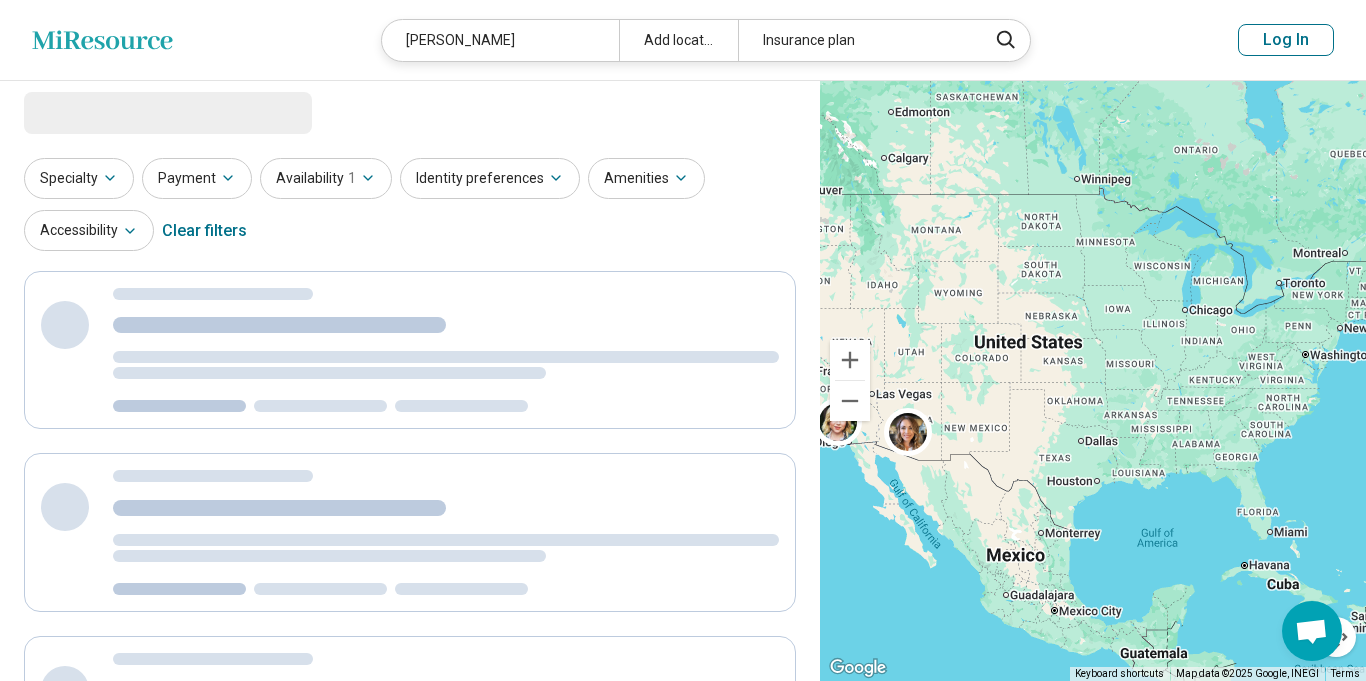 scroll, scrollTop: 0, scrollLeft: 0, axis: both 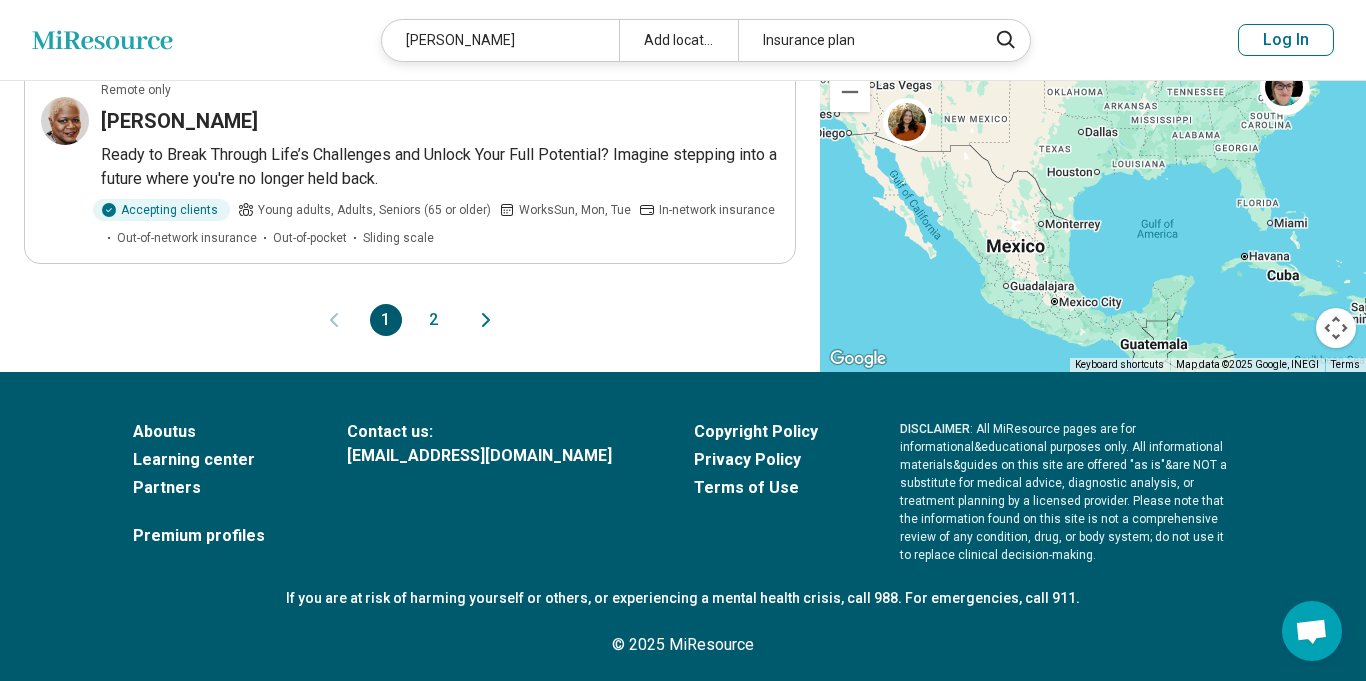 click on "2" at bounding box center (434, 320) 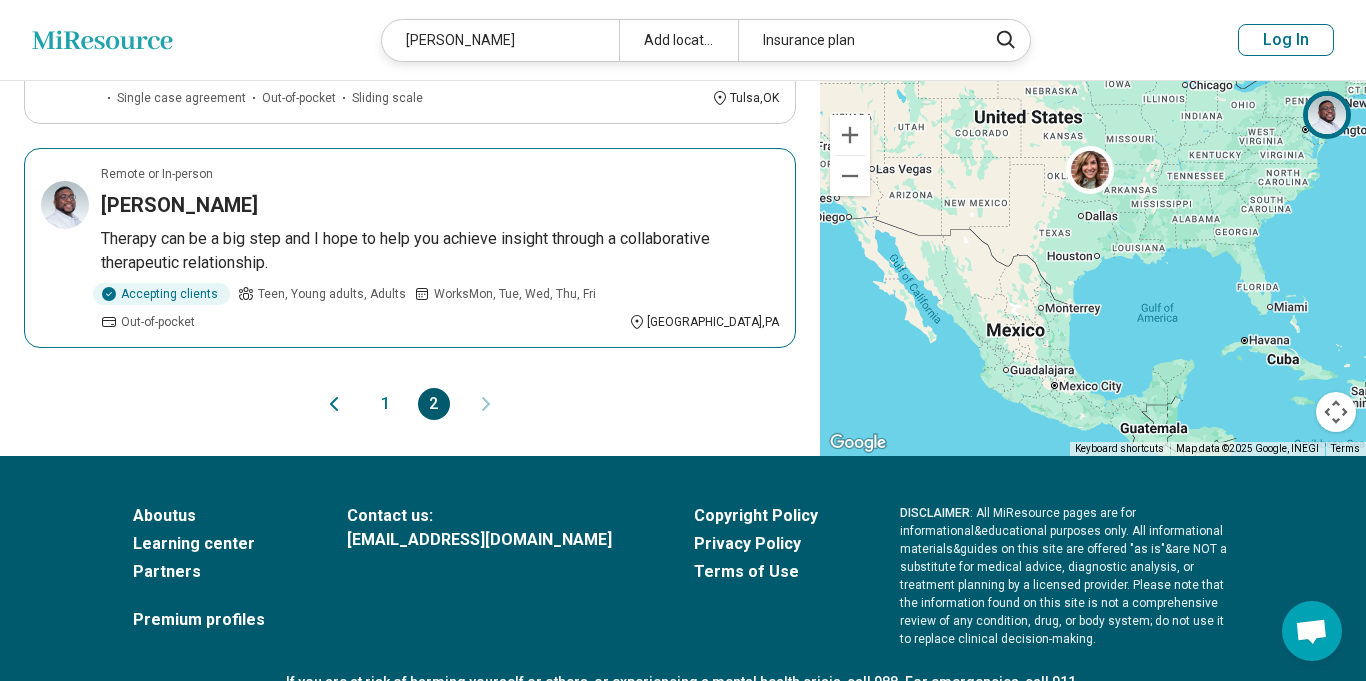 scroll, scrollTop: 571, scrollLeft: 0, axis: vertical 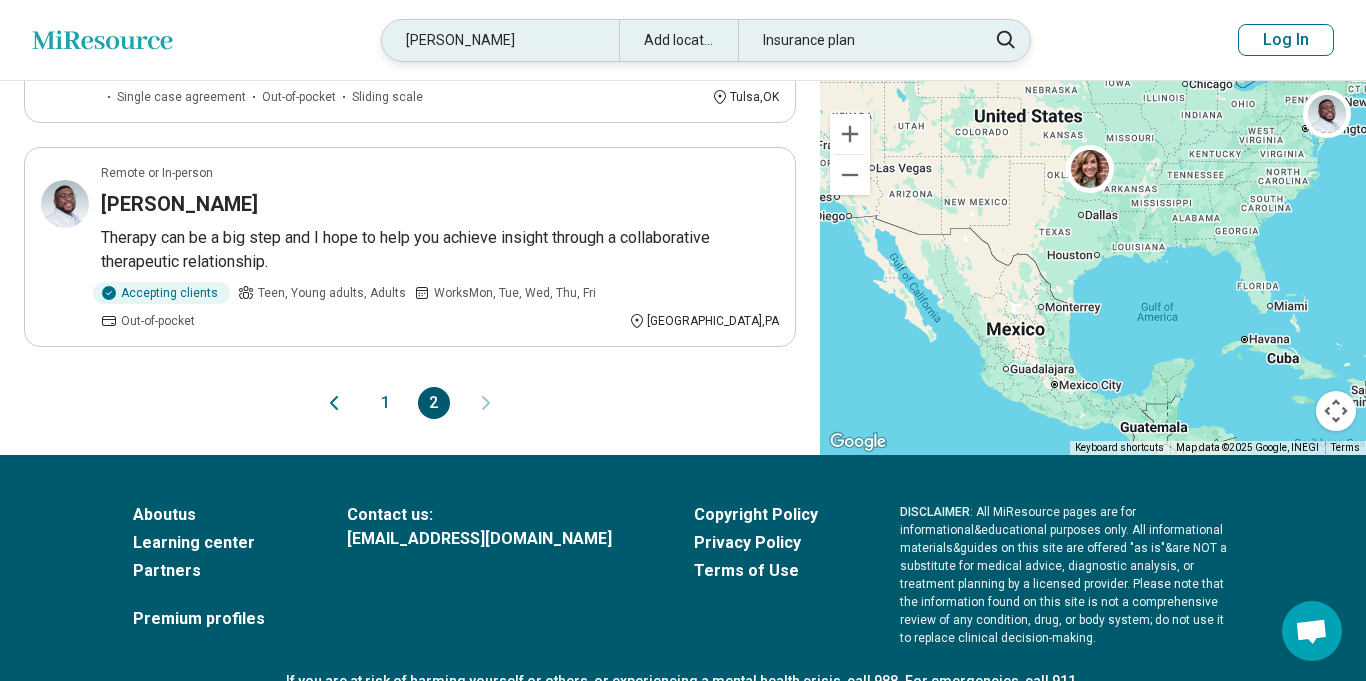 click on "Nancy Campbell" at bounding box center [500, 40] 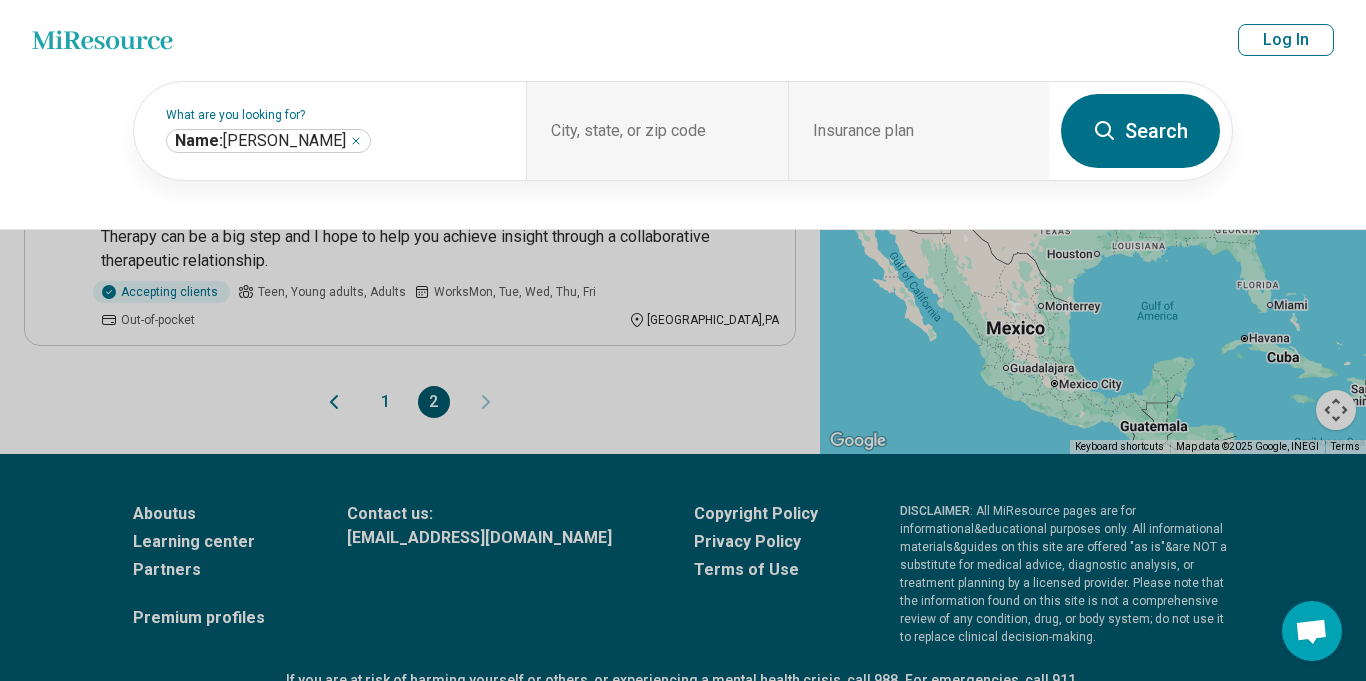 scroll, scrollTop: 570, scrollLeft: 0, axis: vertical 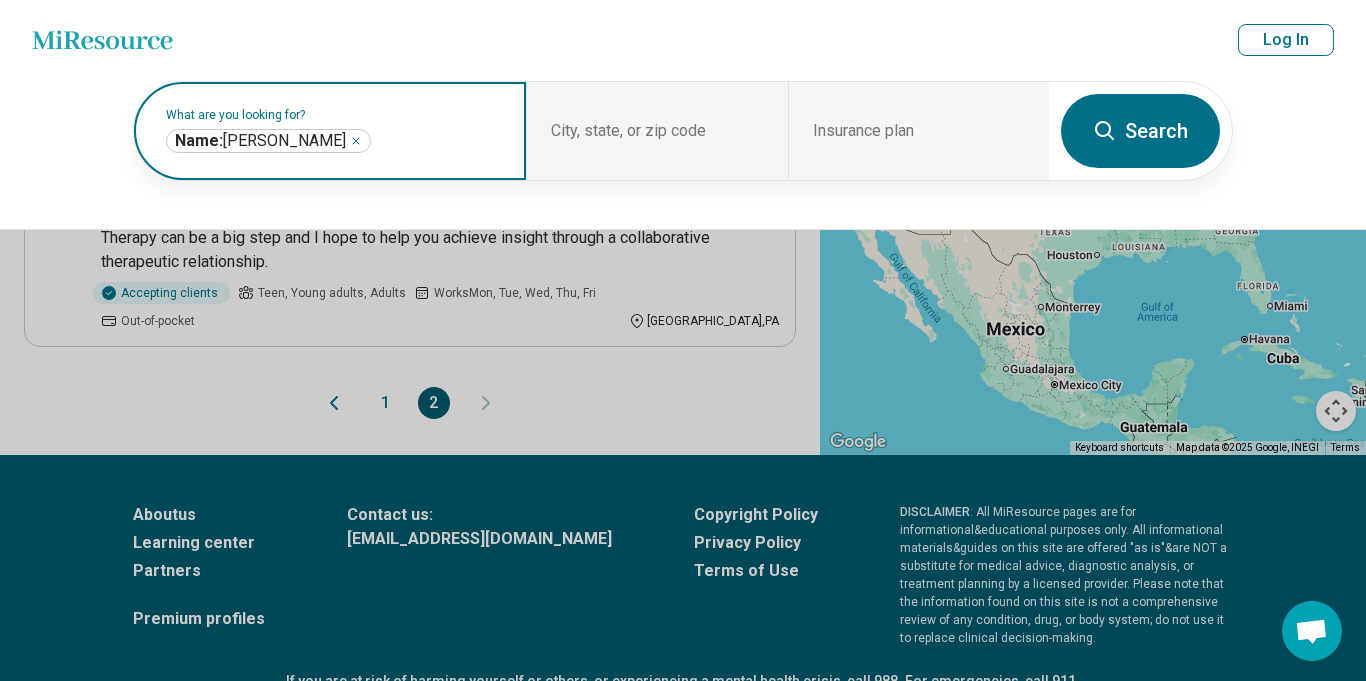 click 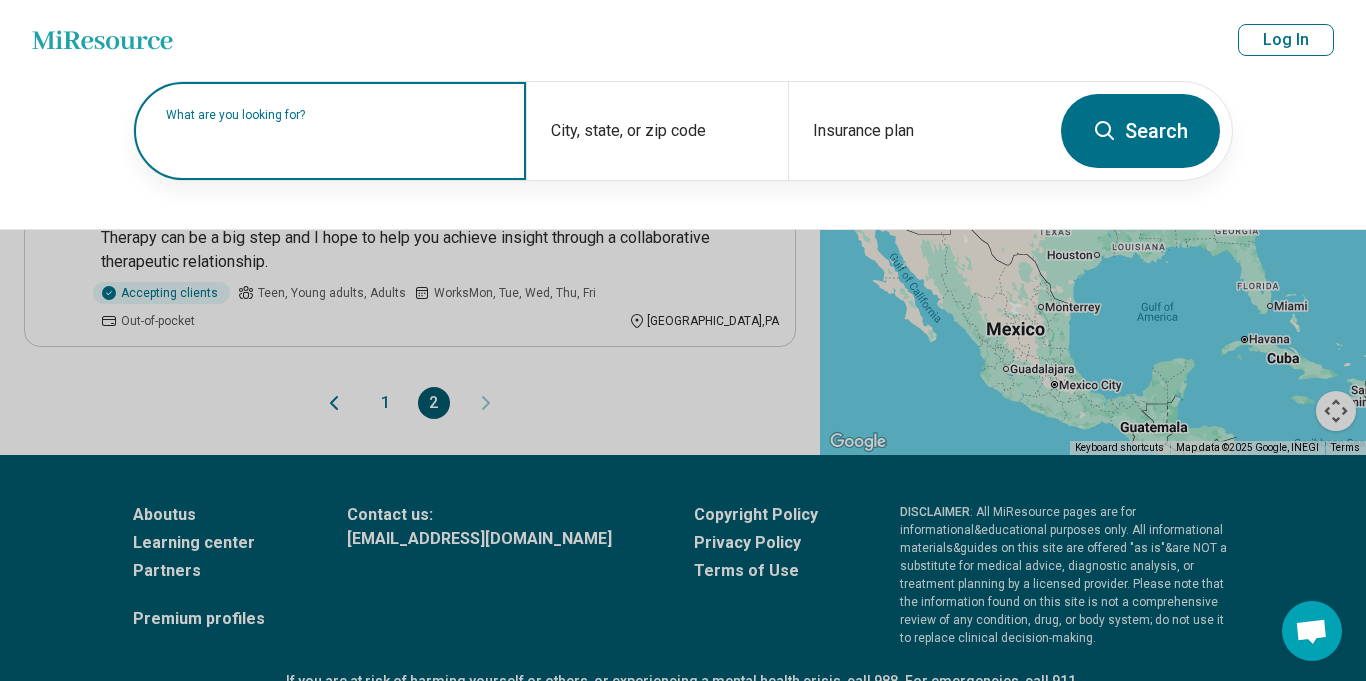 click on "What are you looking for?" at bounding box center (334, 115) 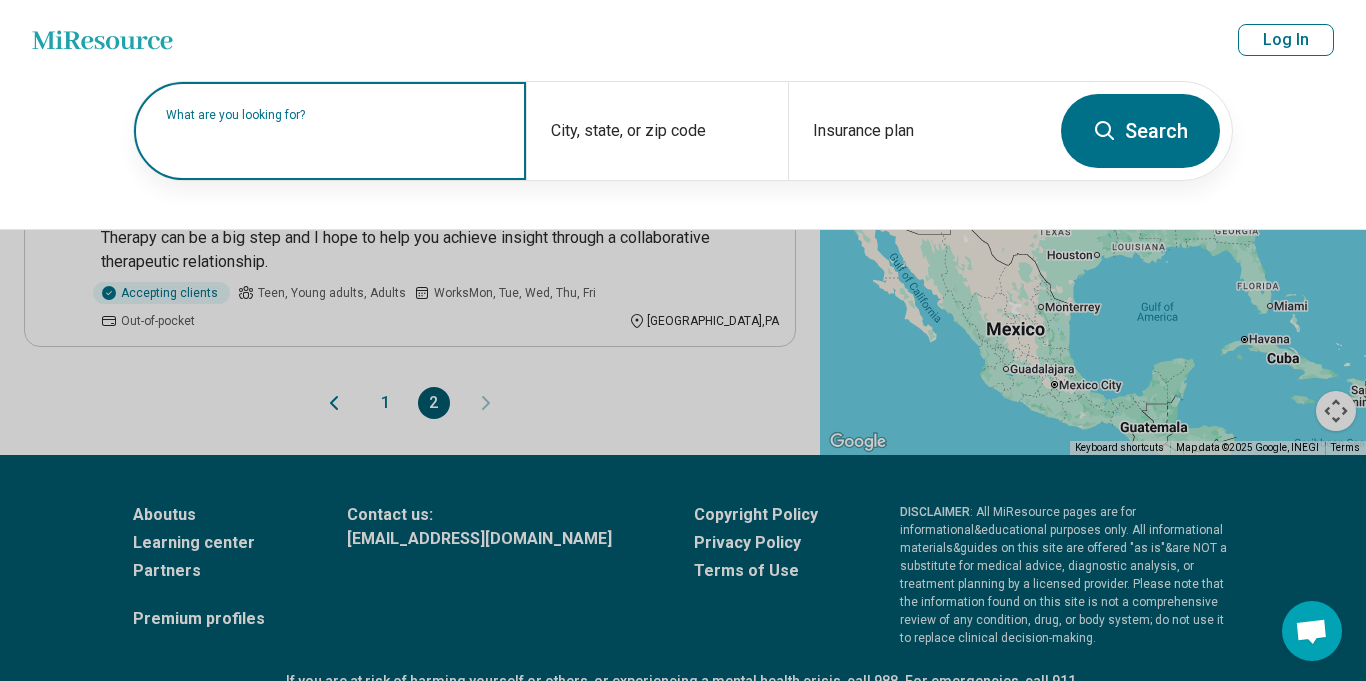 paste on "*****" 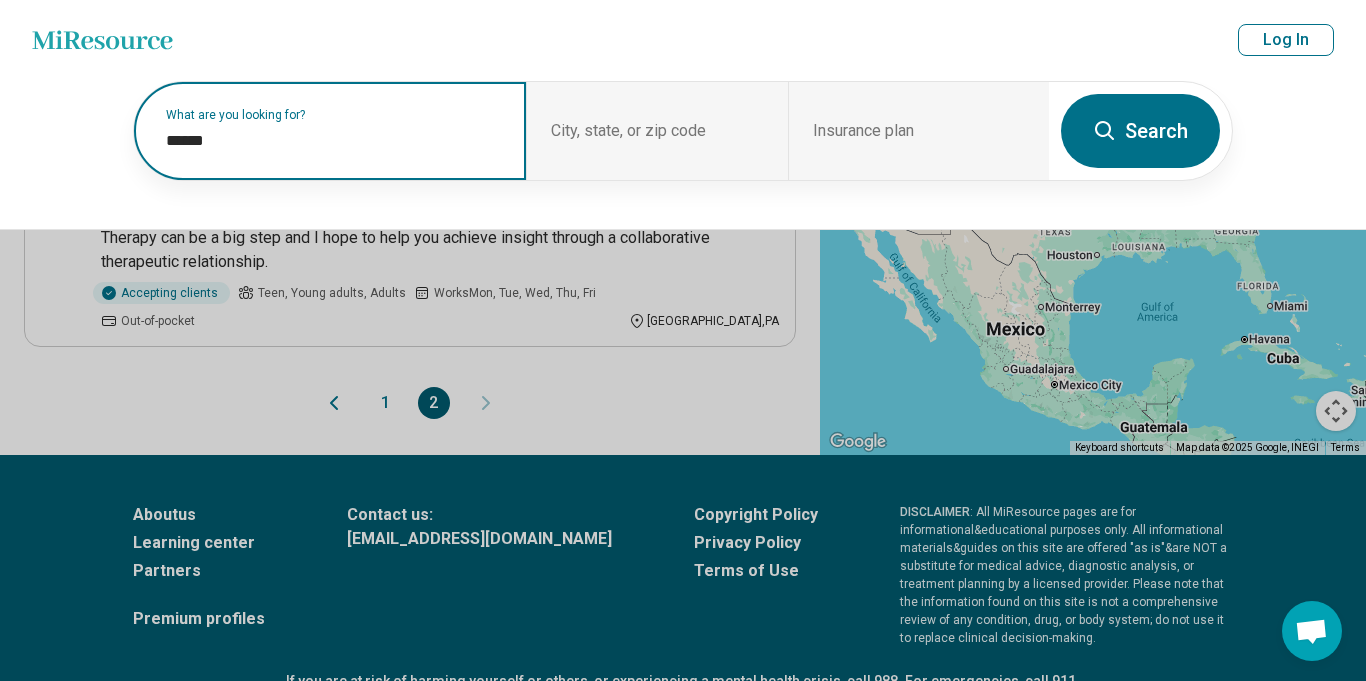 paste on "*********" 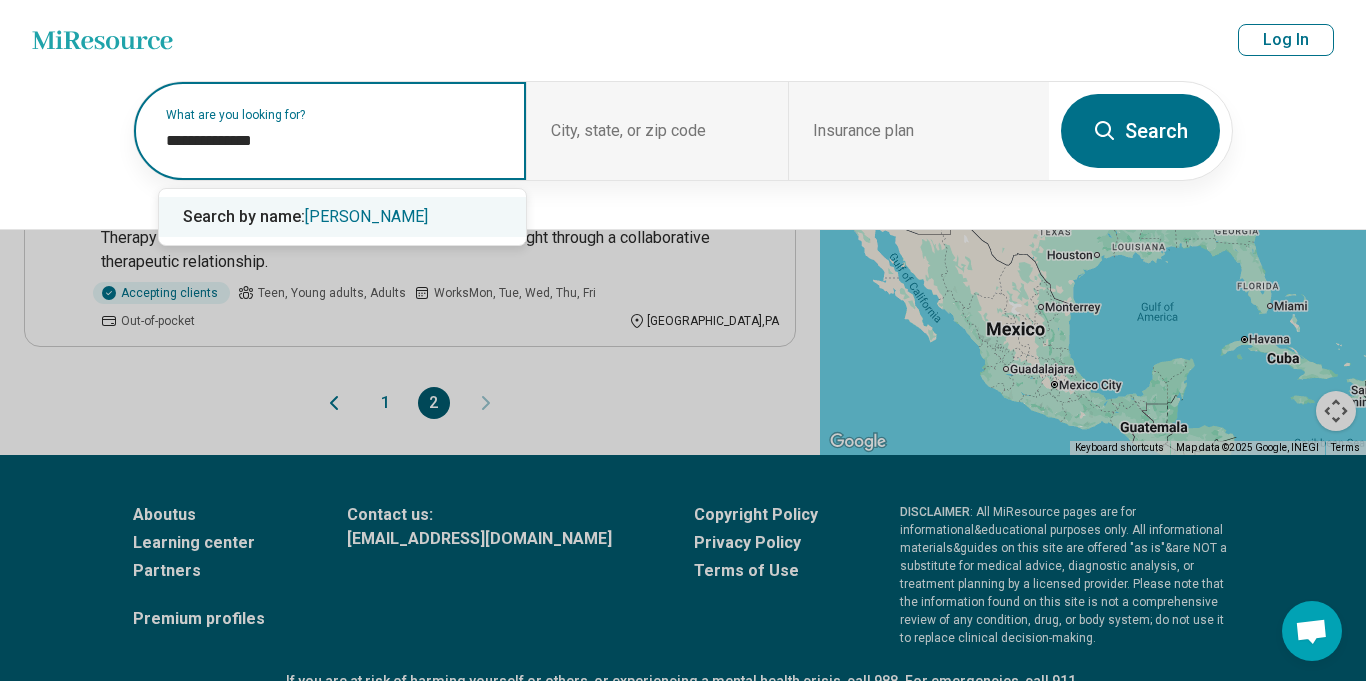 type 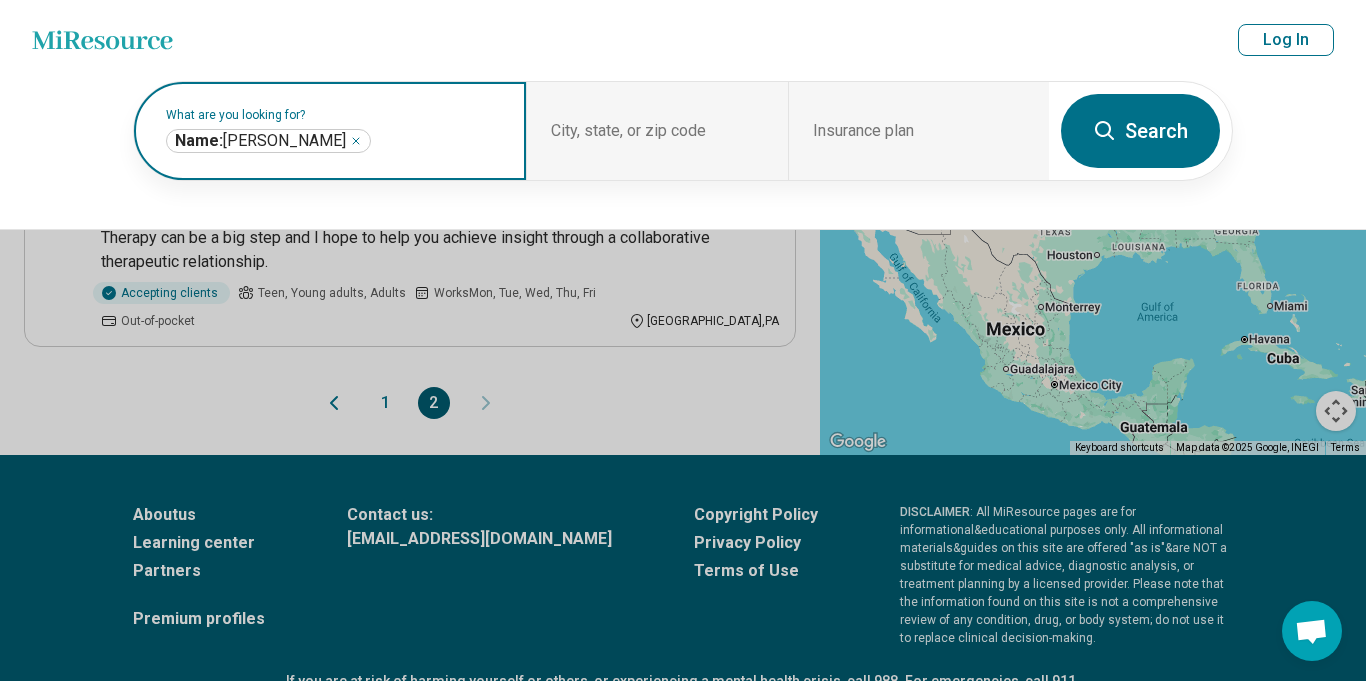 click on "Search" at bounding box center [1140, 131] 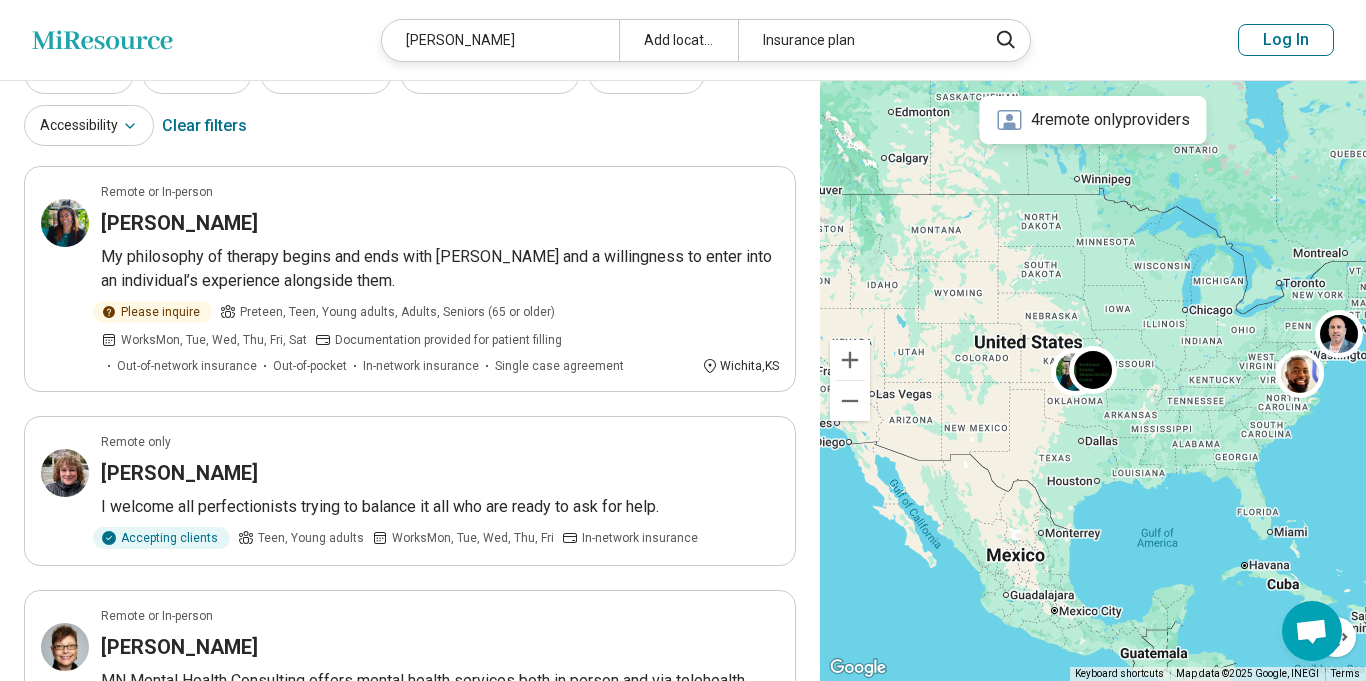 scroll, scrollTop: 0, scrollLeft: 0, axis: both 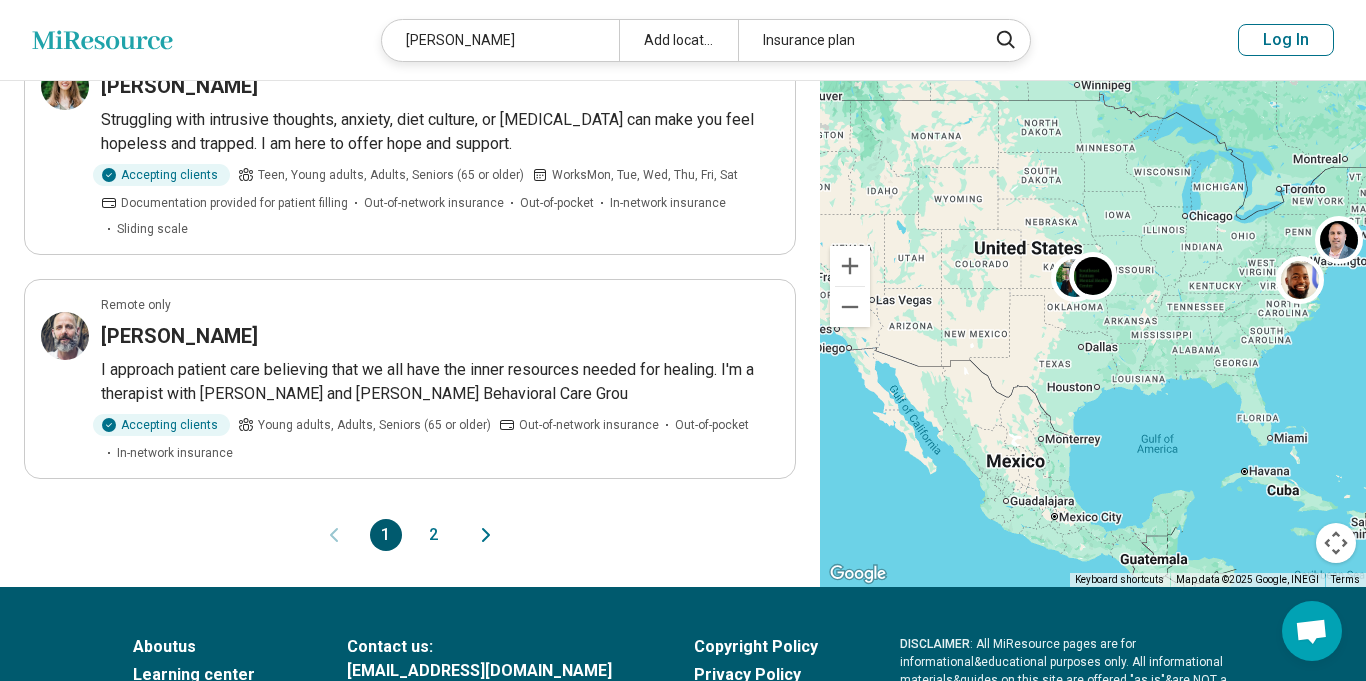 click on "2" at bounding box center (434, 535) 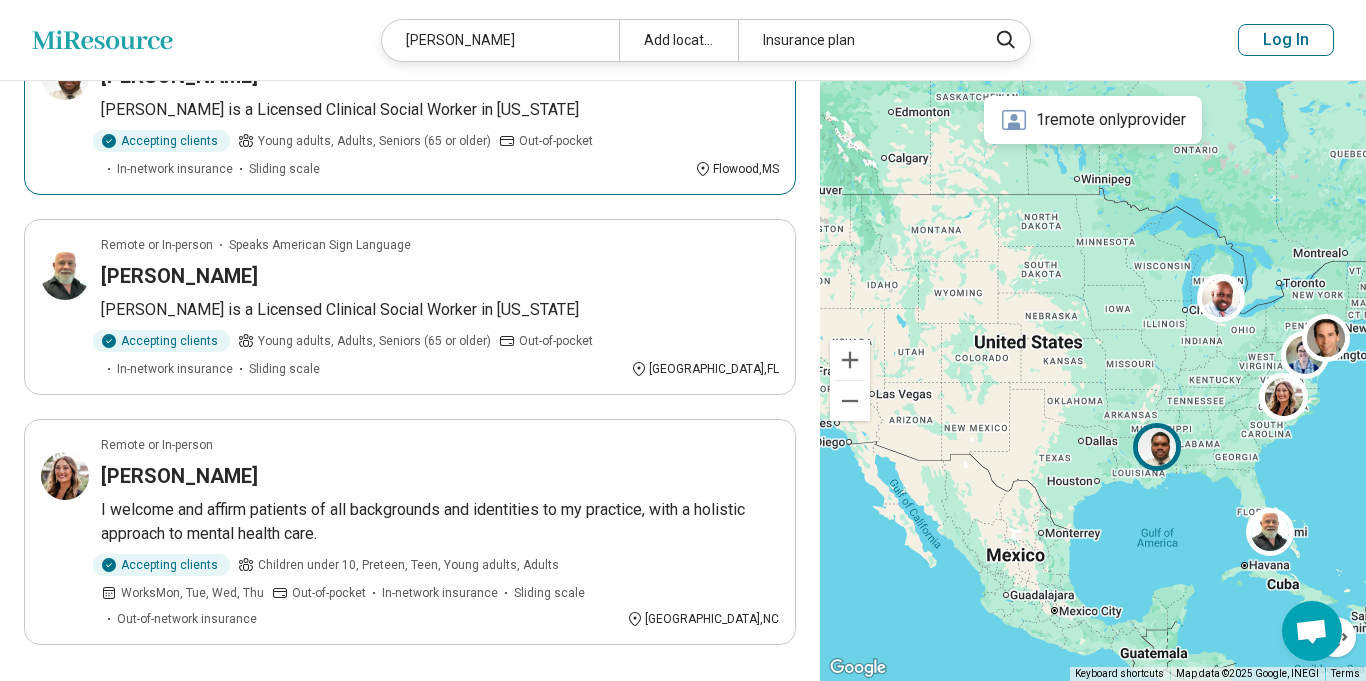 scroll, scrollTop: 1444, scrollLeft: 0, axis: vertical 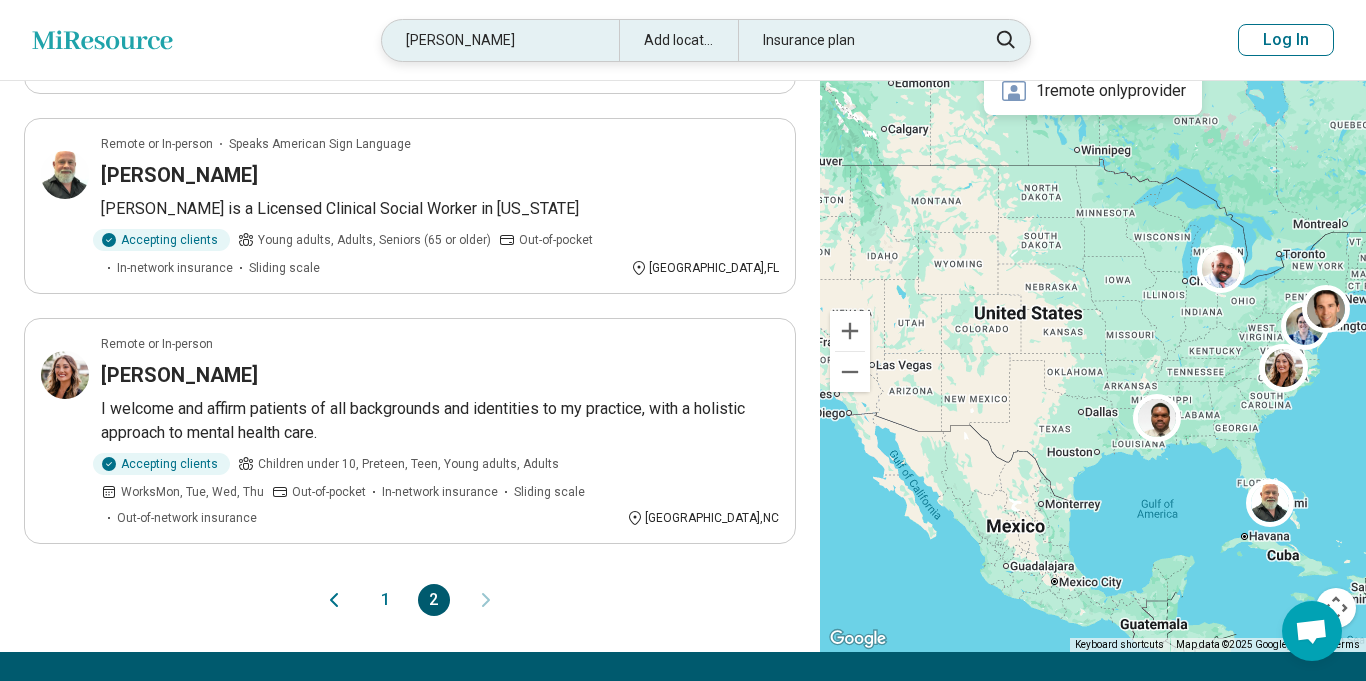 click on "Caleb Mitchell" at bounding box center (500, 40) 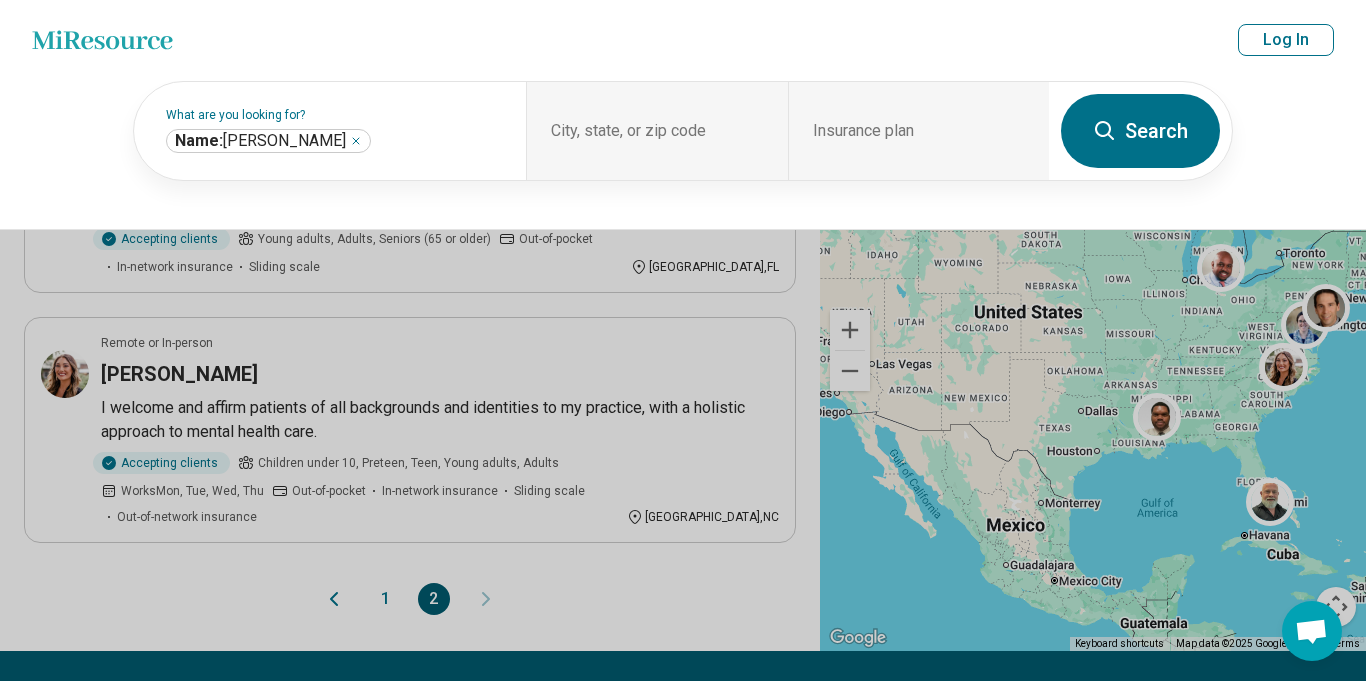 scroll, scrollTop: 1443, scrollLeft: 0, axis: vertical 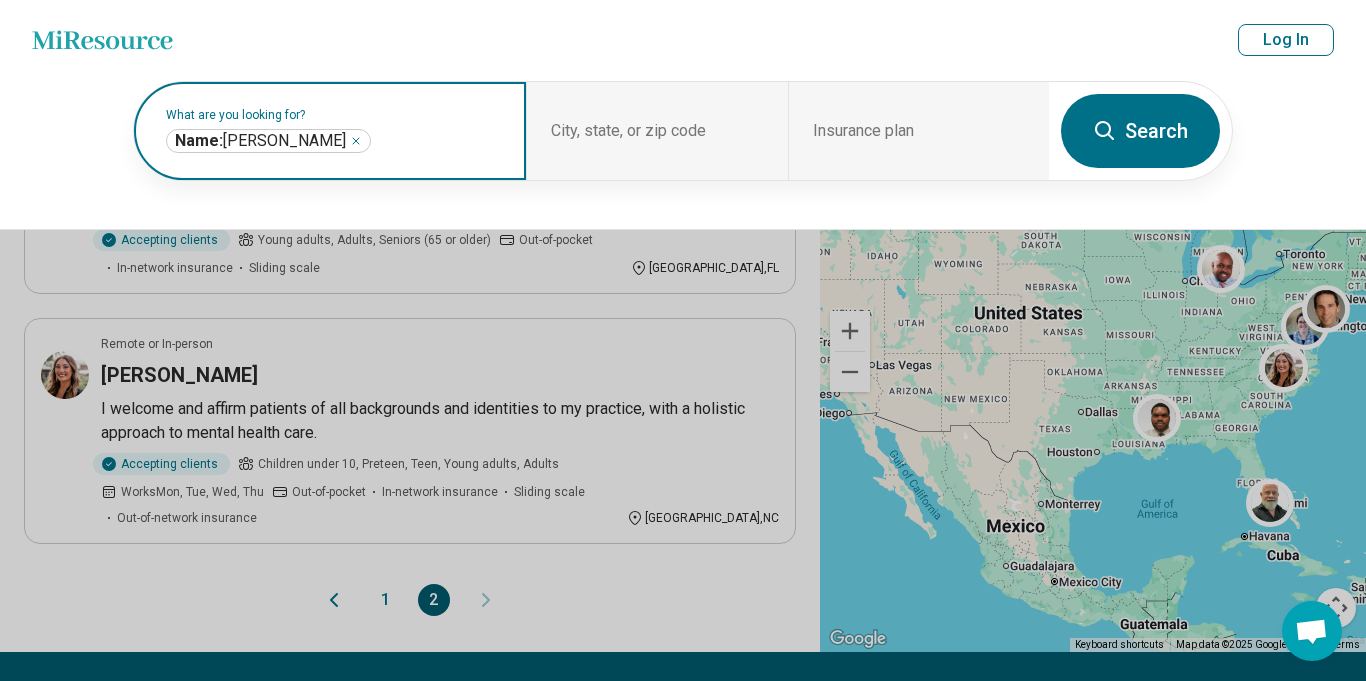 click 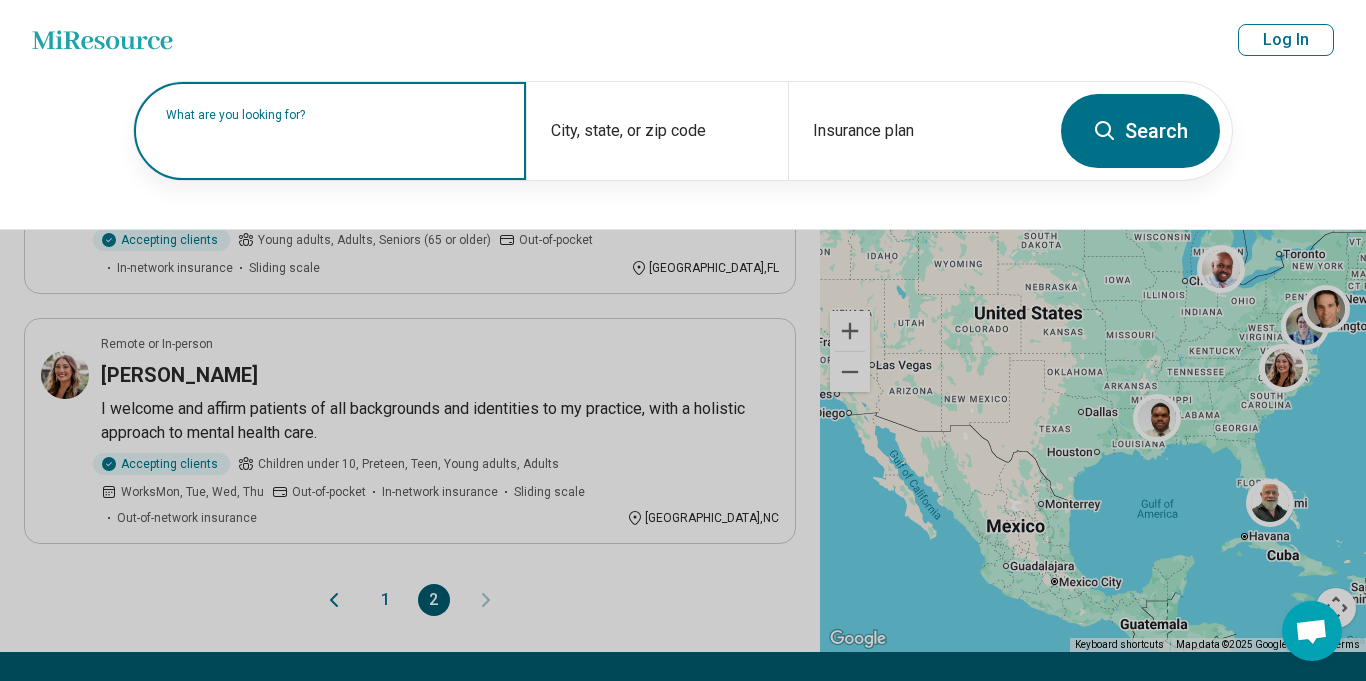 click at bounding box center (334, 141) 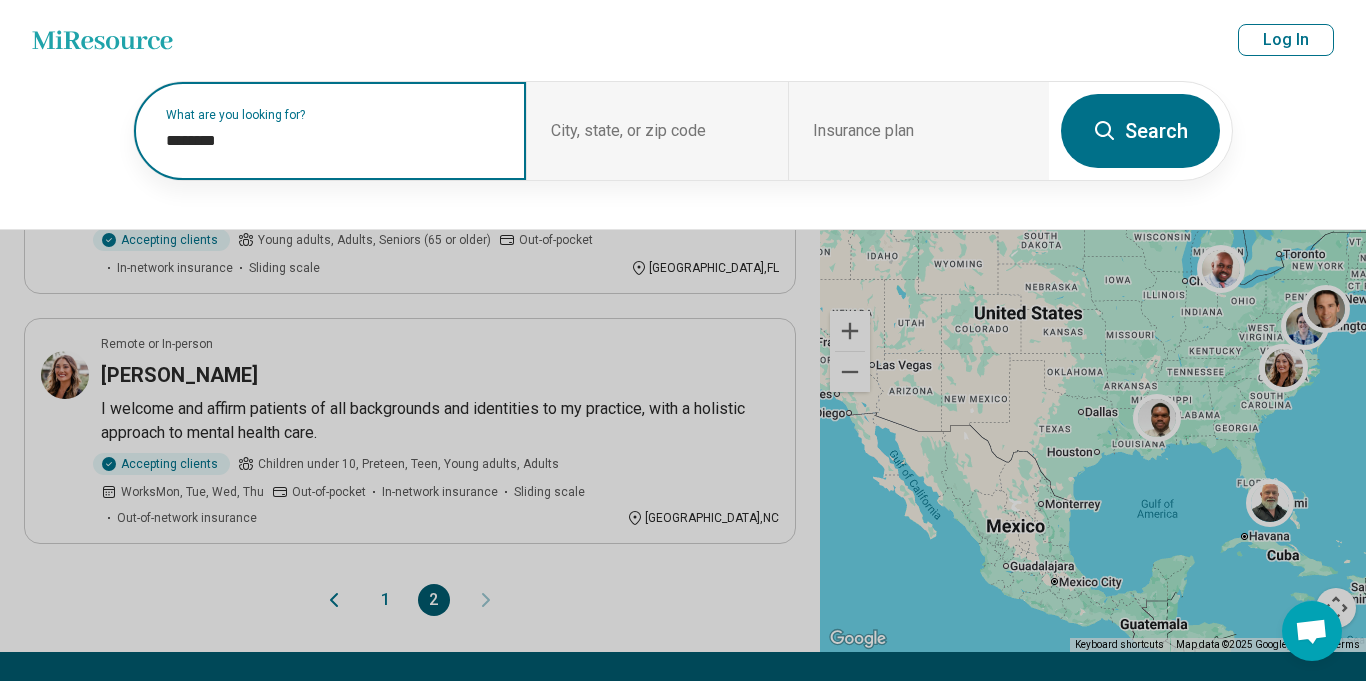 paste on "********" 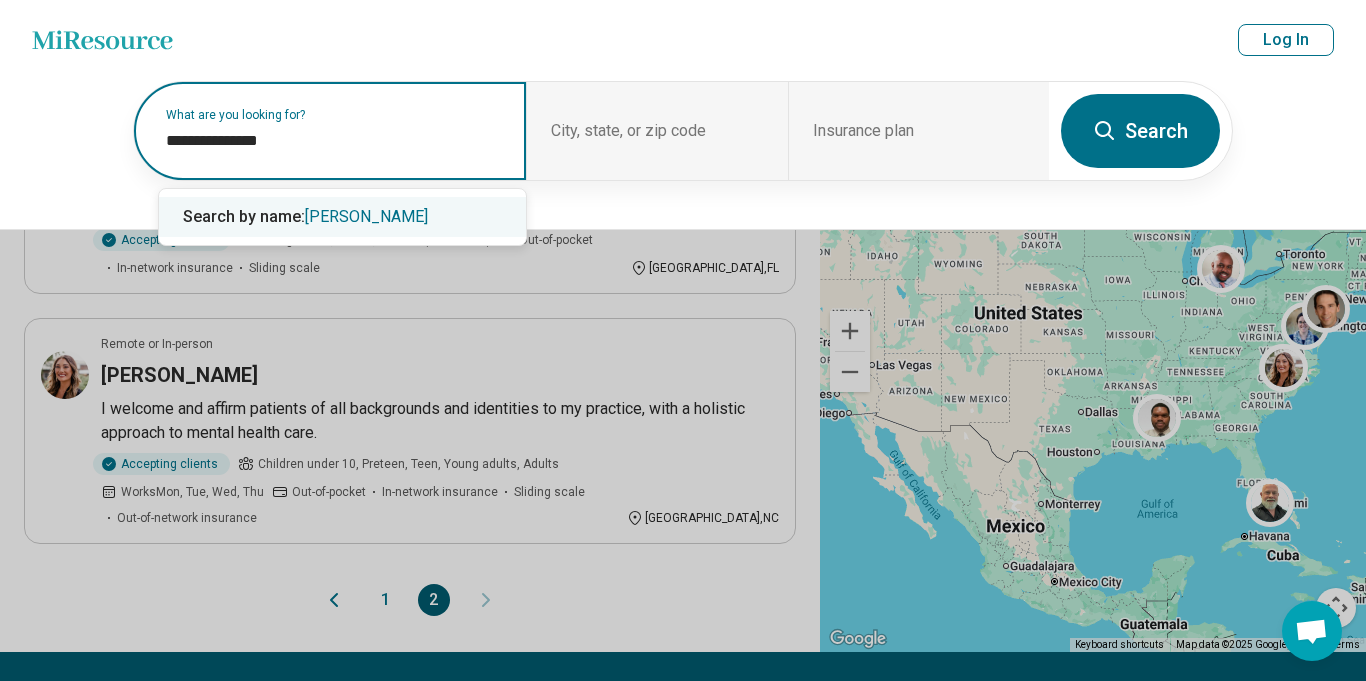 type 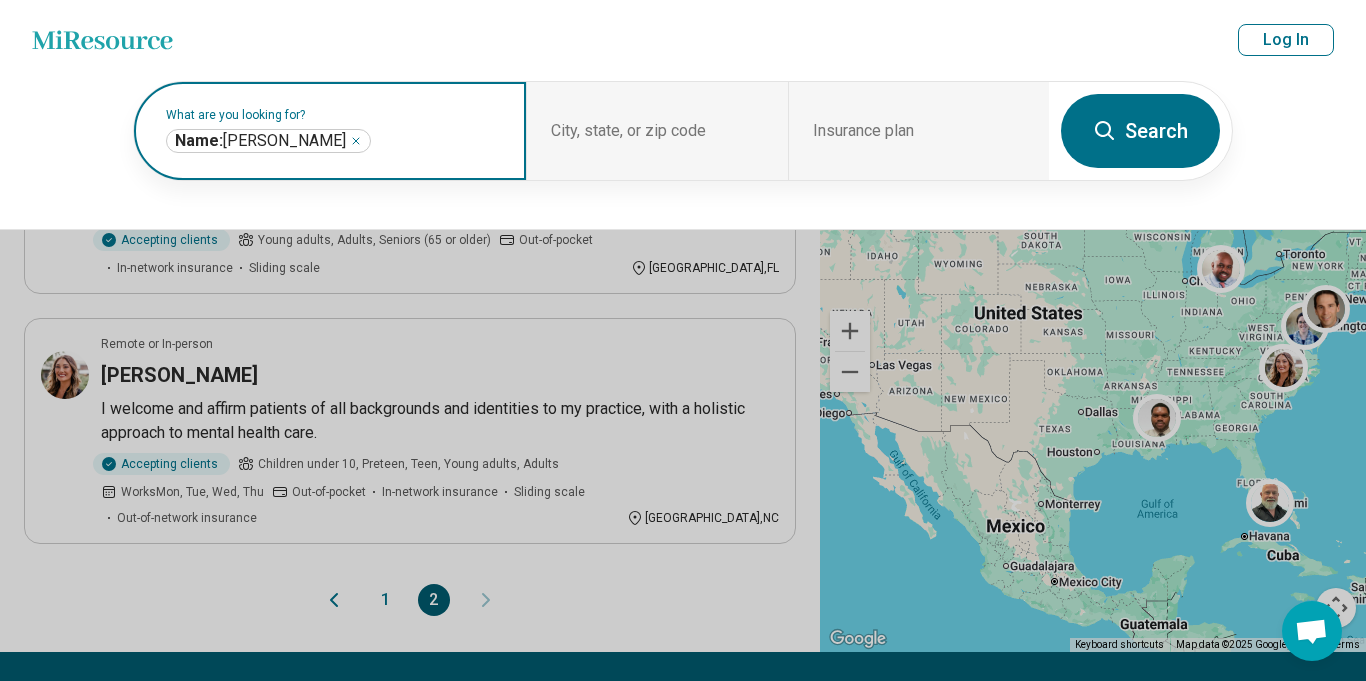 click on "Search" at bounding box center (1140, 131) 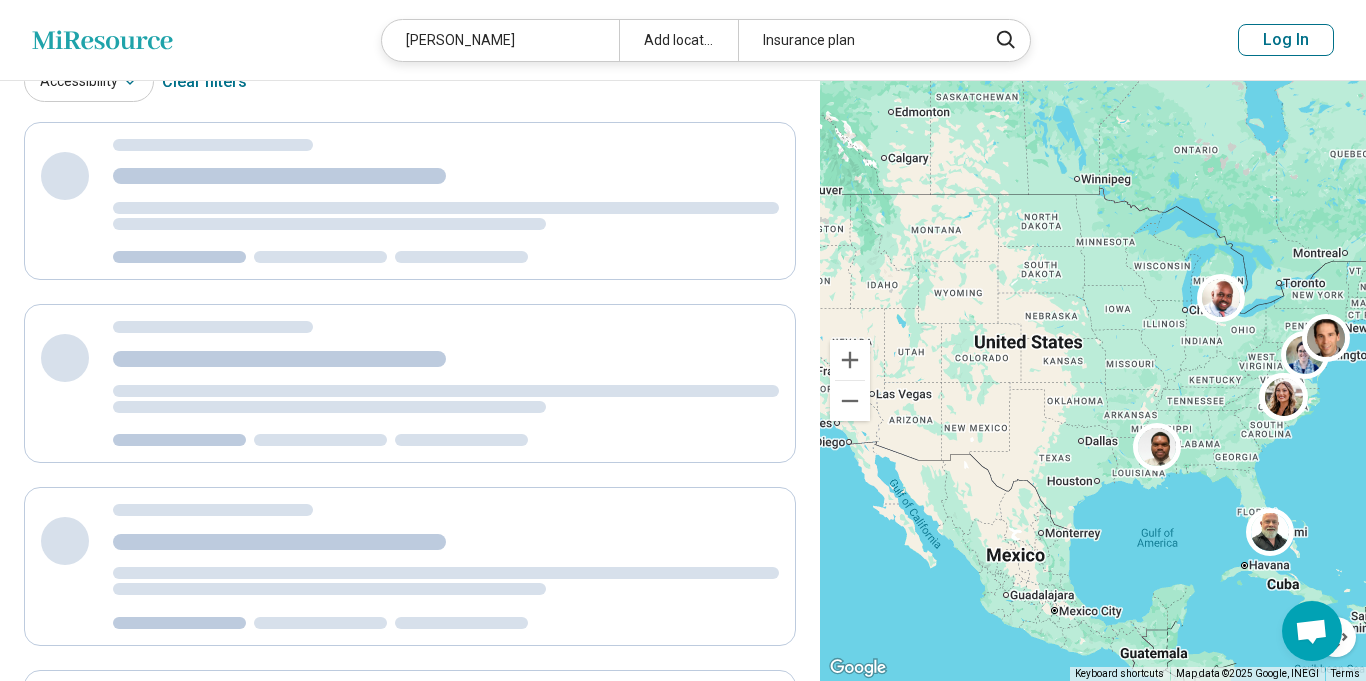 scroll, scrollTop: 0, scrollLeft: 0, axis: both 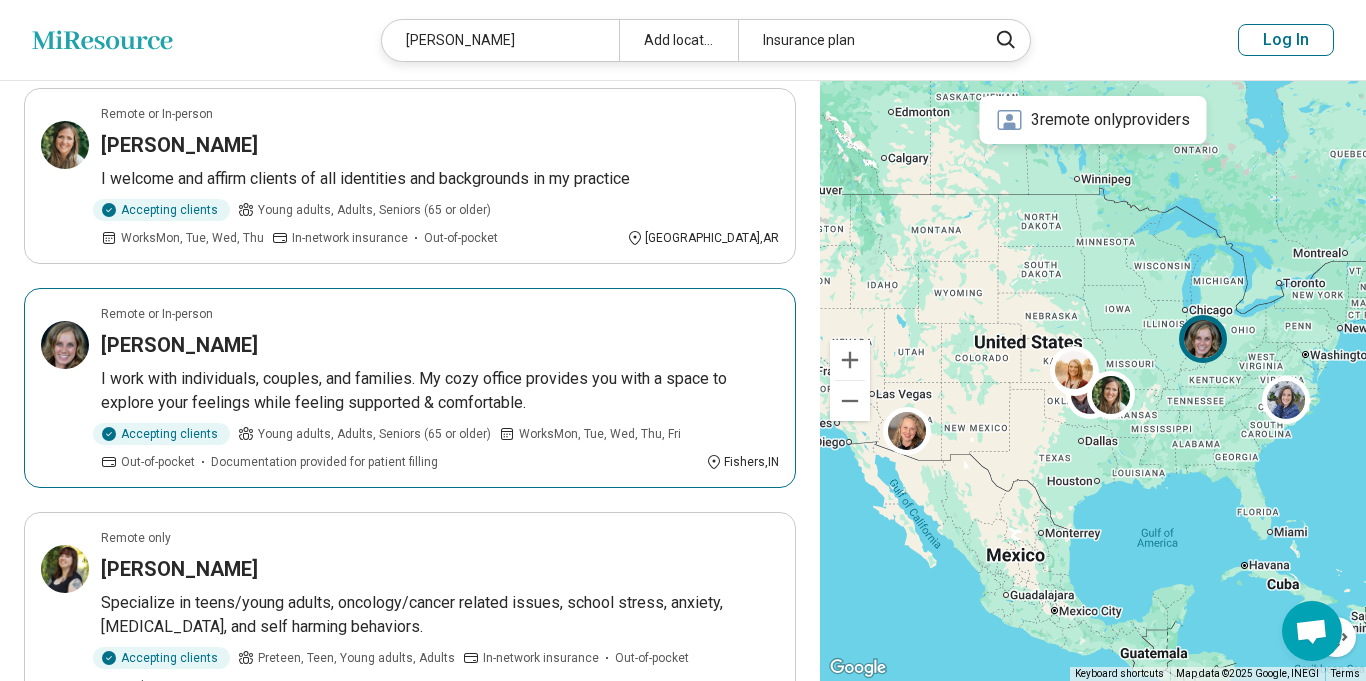 click on "I work with individuals, couples, and families.  My cozy office provides you with a space to explore your feelings while feeling supported & comfortable." at bounding box center (440, 391) 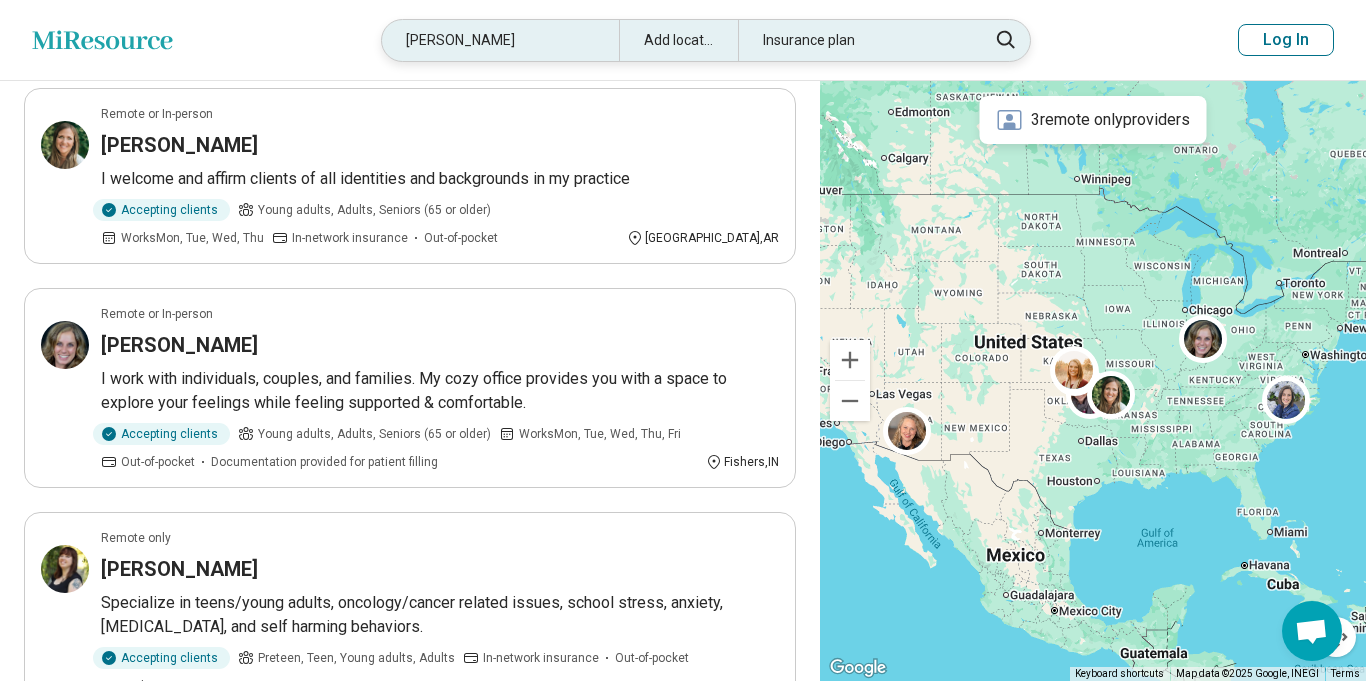 click on "Lindsey Goergen" at bounding box center [500, 40] 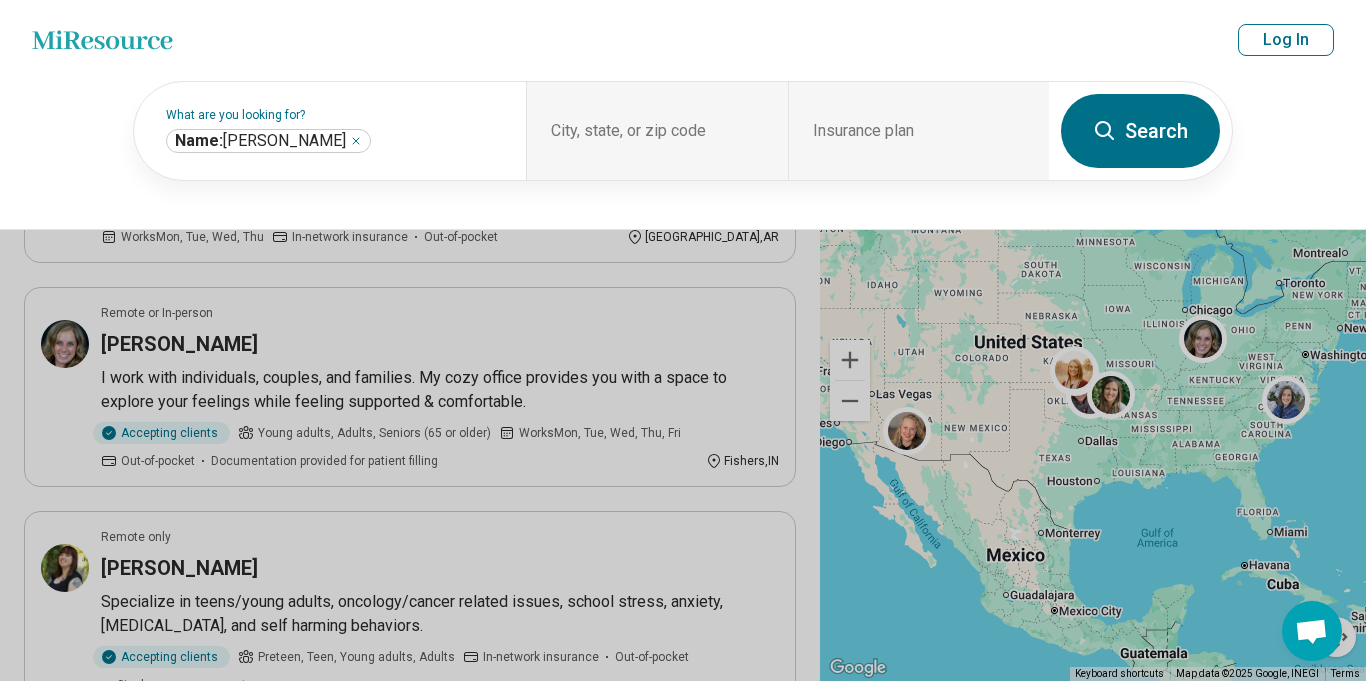 scroll, scrollTop: 1475, scrollLeft: 0, axis: vertical 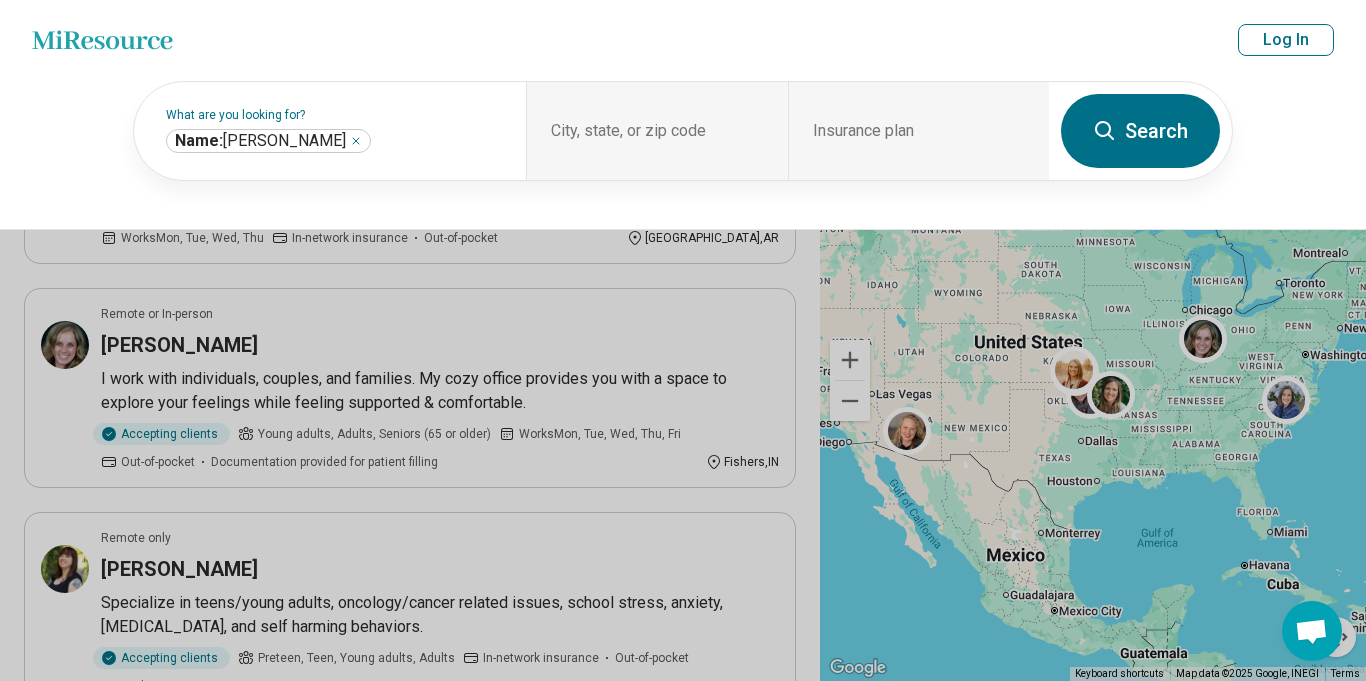 click on "Miresource logo Lindsey Goergen Add location Insurance plan Log In" at bounding box center [683, 40] 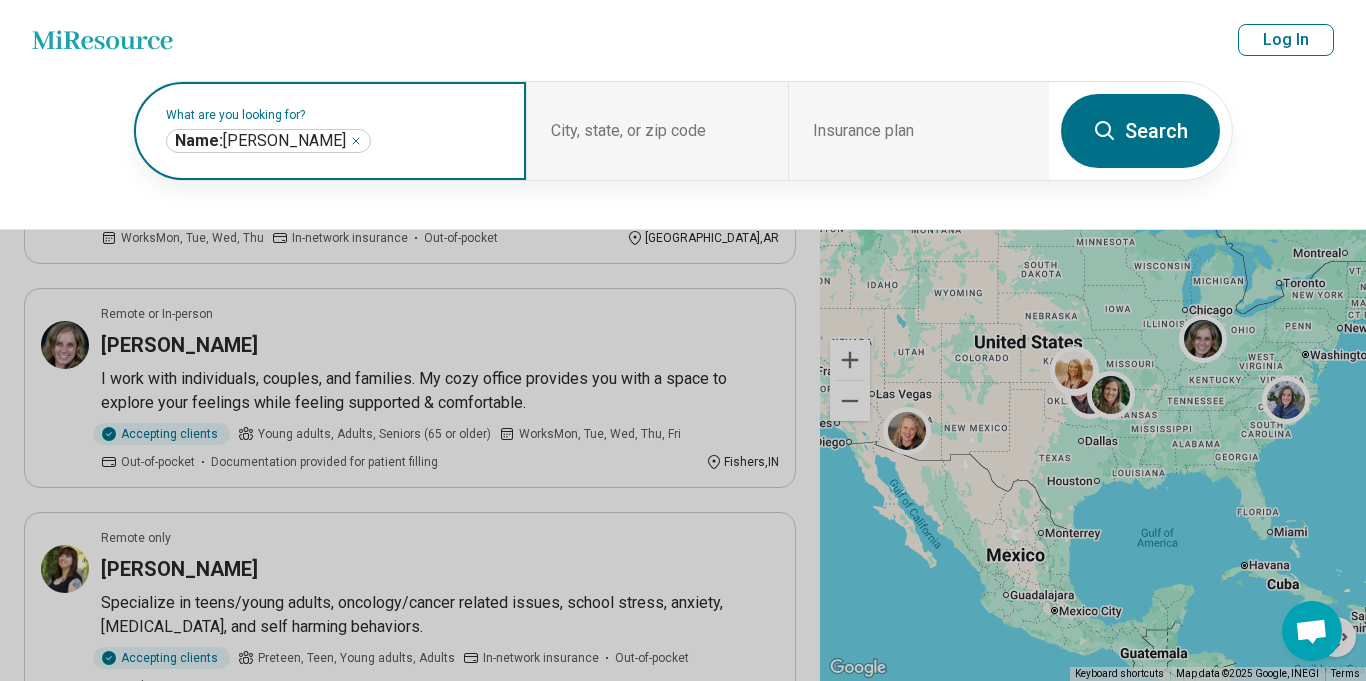 click 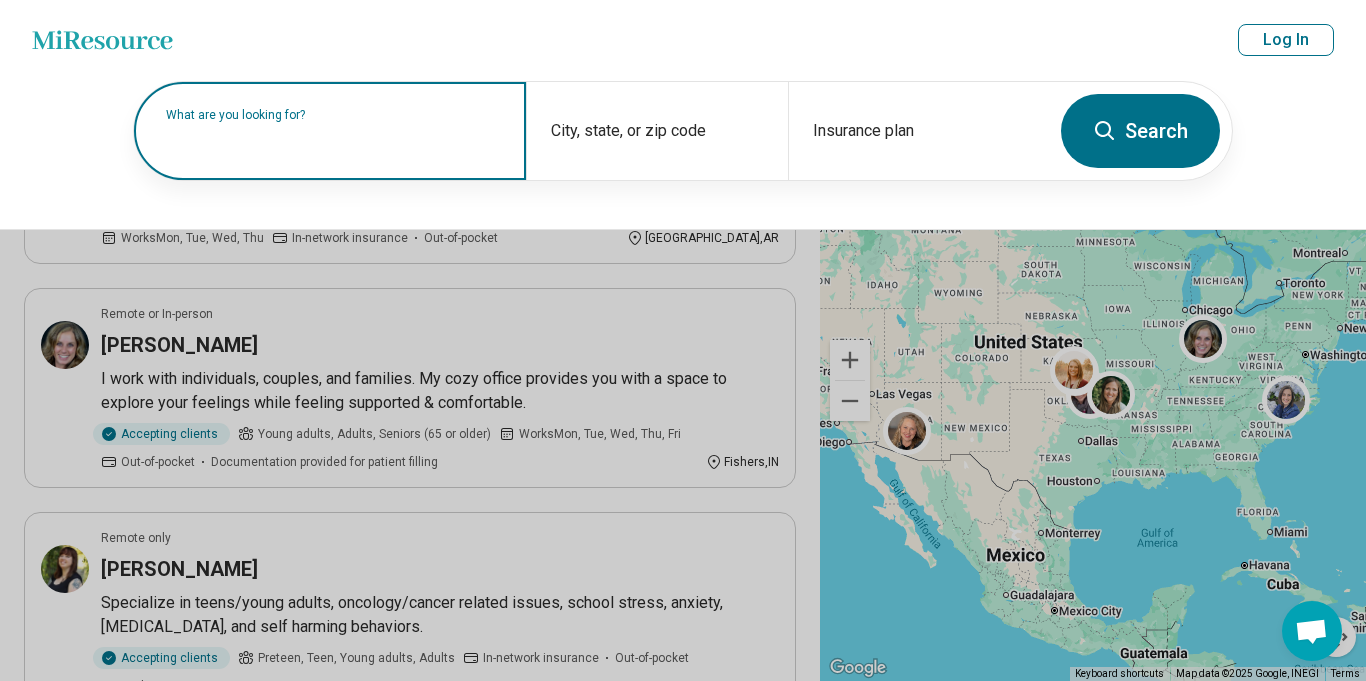 click on "What are you looking for?" at bounding box center (330, 131) 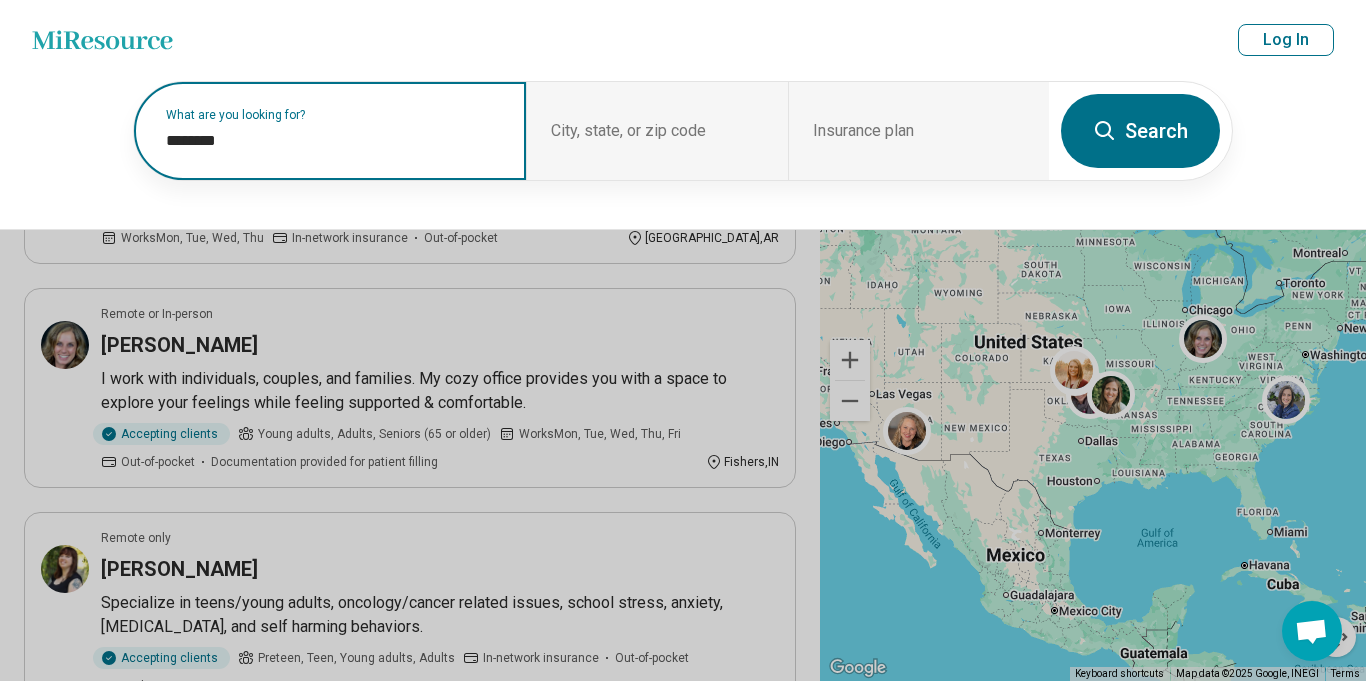 paste on "*******" 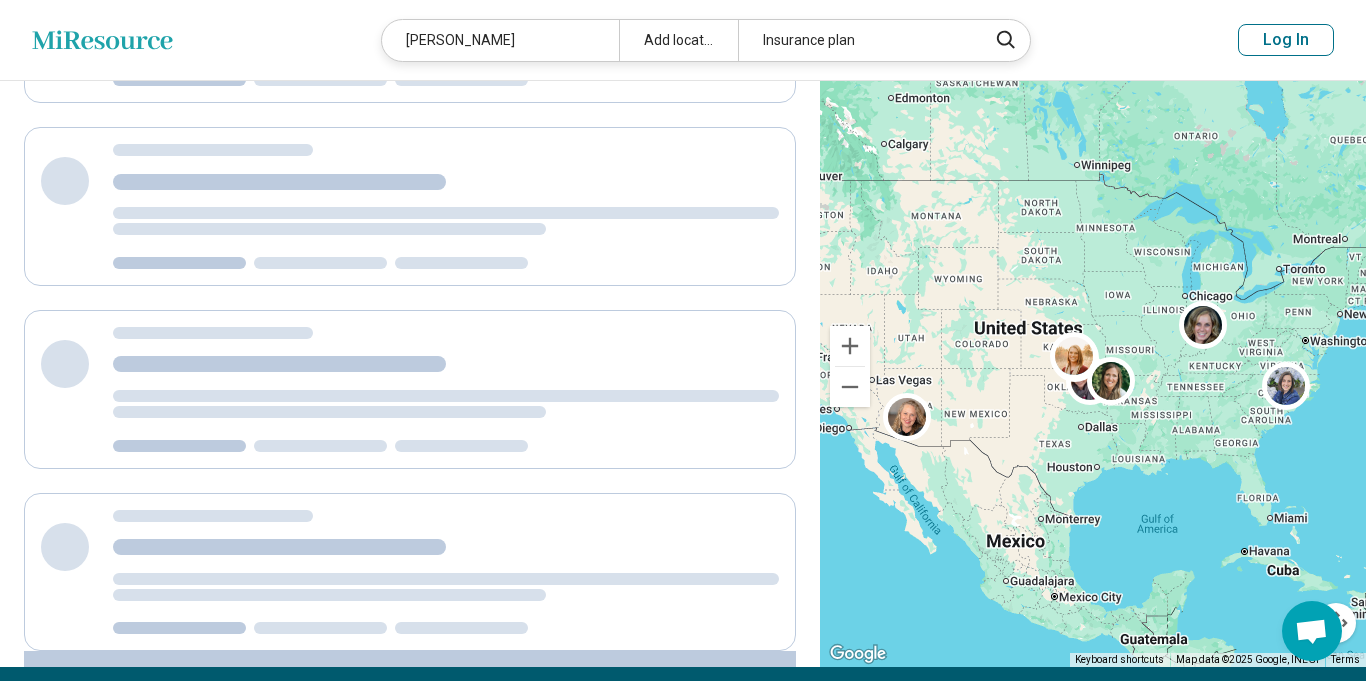scroll, scrollTop: 330, scrollLeft: 0, axis: vertical 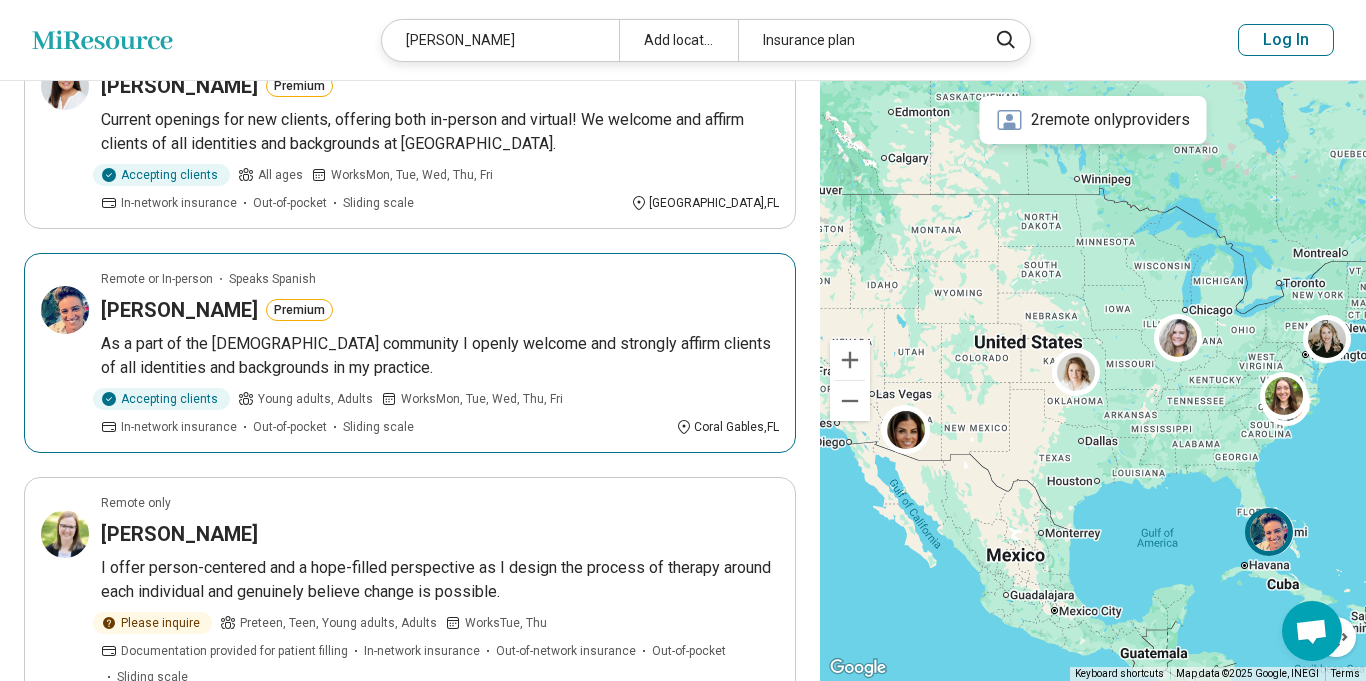 click on "Remote or In-person Speaks Spanish Jessica Aleman Premium As a part of the LGBTQ+ community I openly welcome and strongly affirm clients of all identities and backgrounds in my practice. Accepting clients Young adults, Adults Works  Mon, Tue, Wed, Thu, Fri In-network insurance Out-of-pocket Sliding scale Coral Gables ,  FL" at bounding box center (410, 353) 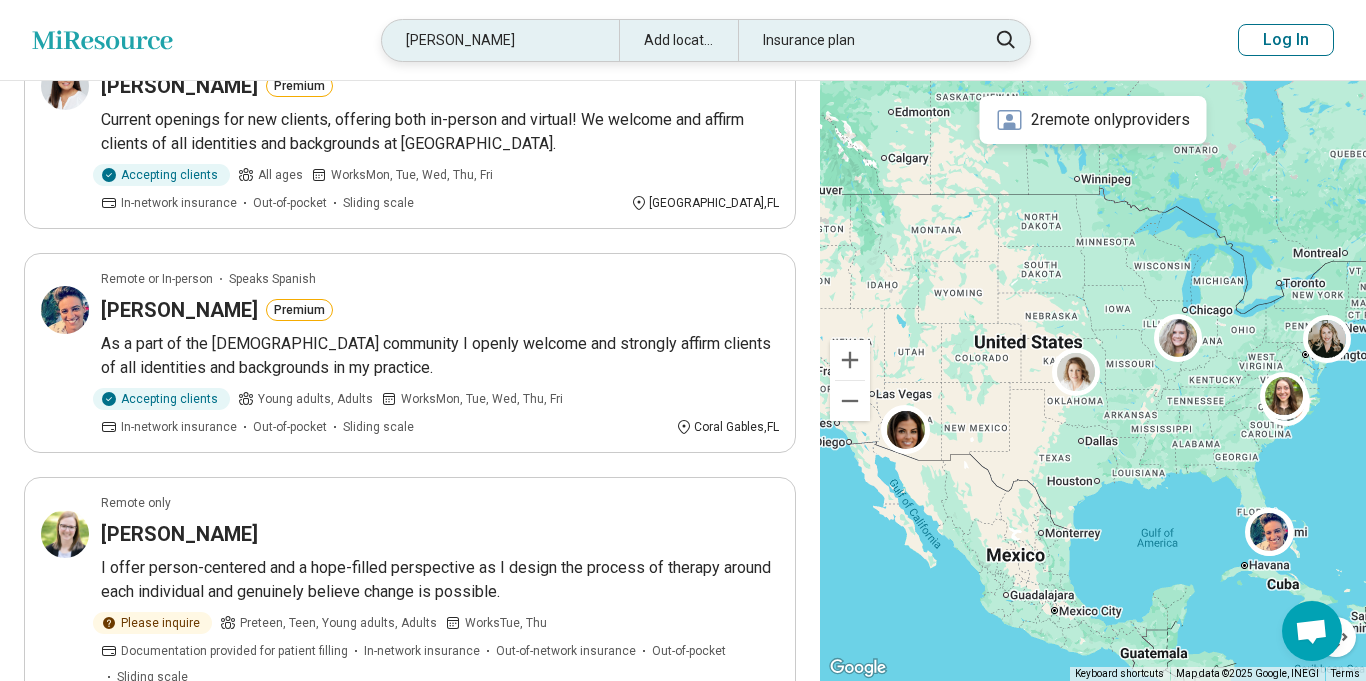 click on "Jessica Aleman" at bounding box center (500, 40) 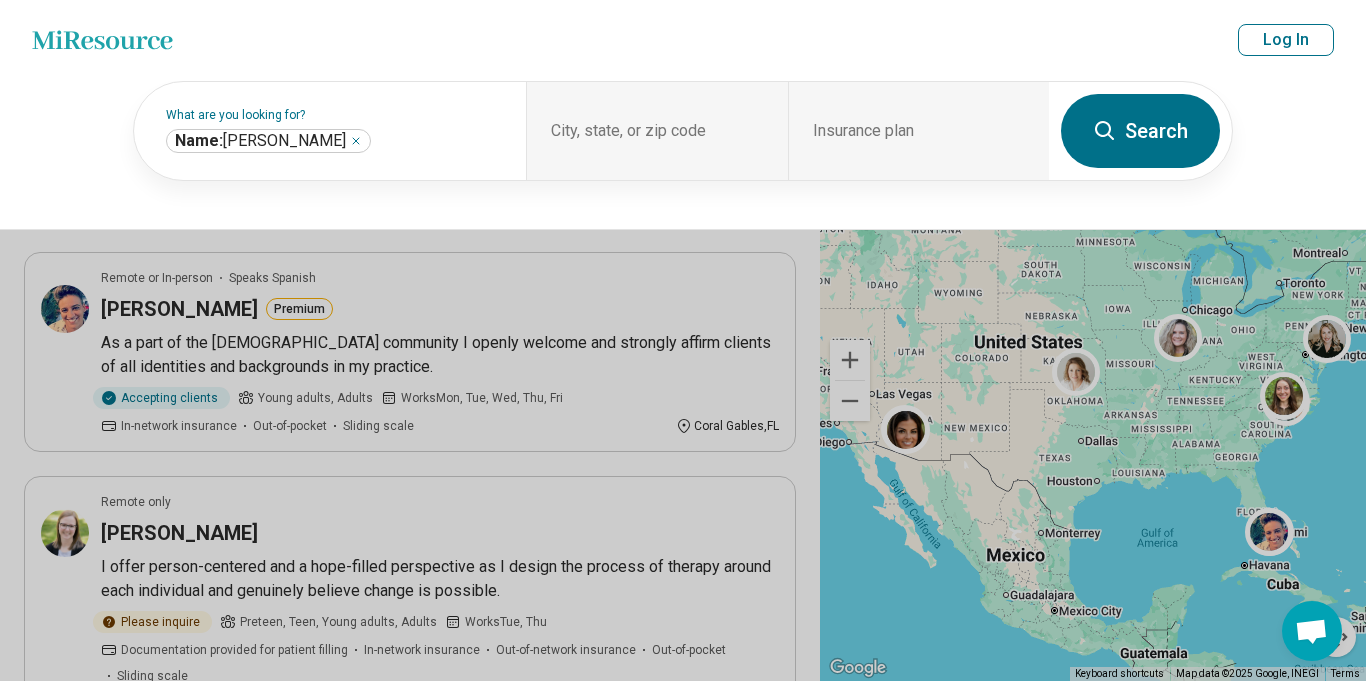 scroll, scrollTop: 238, scrollLeft: 0, axis: vertical 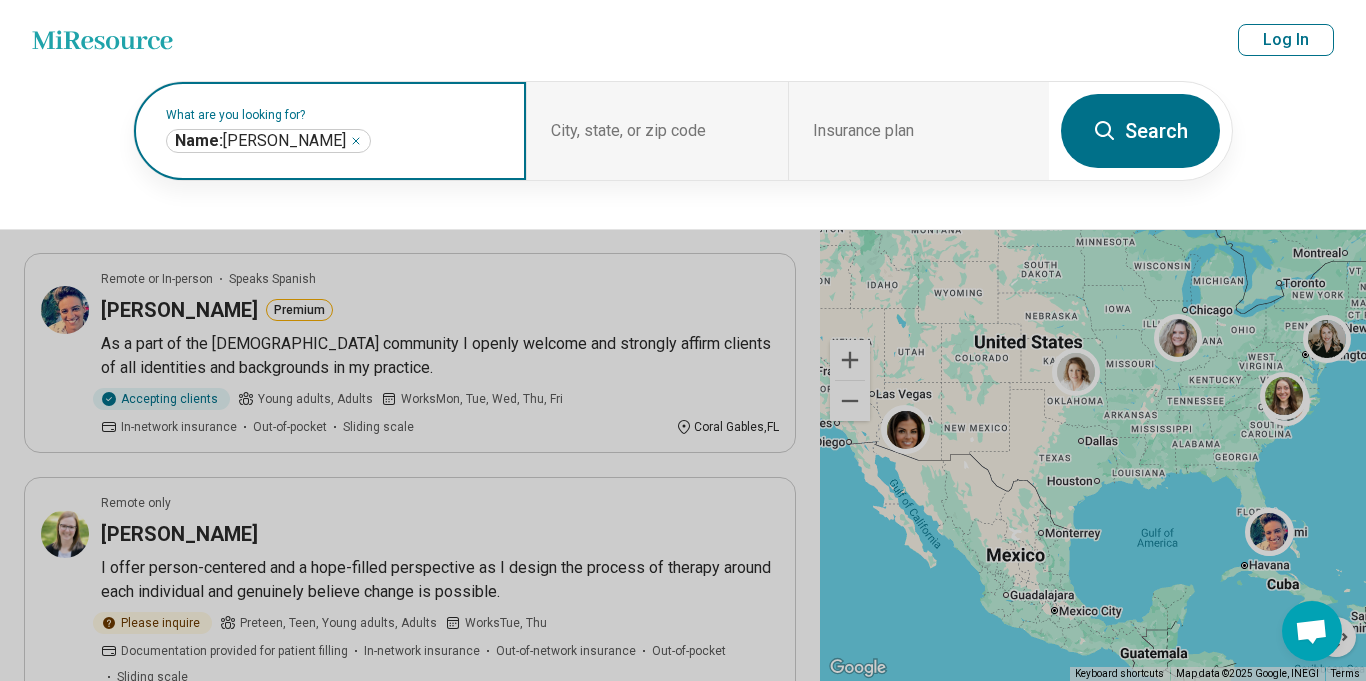 click 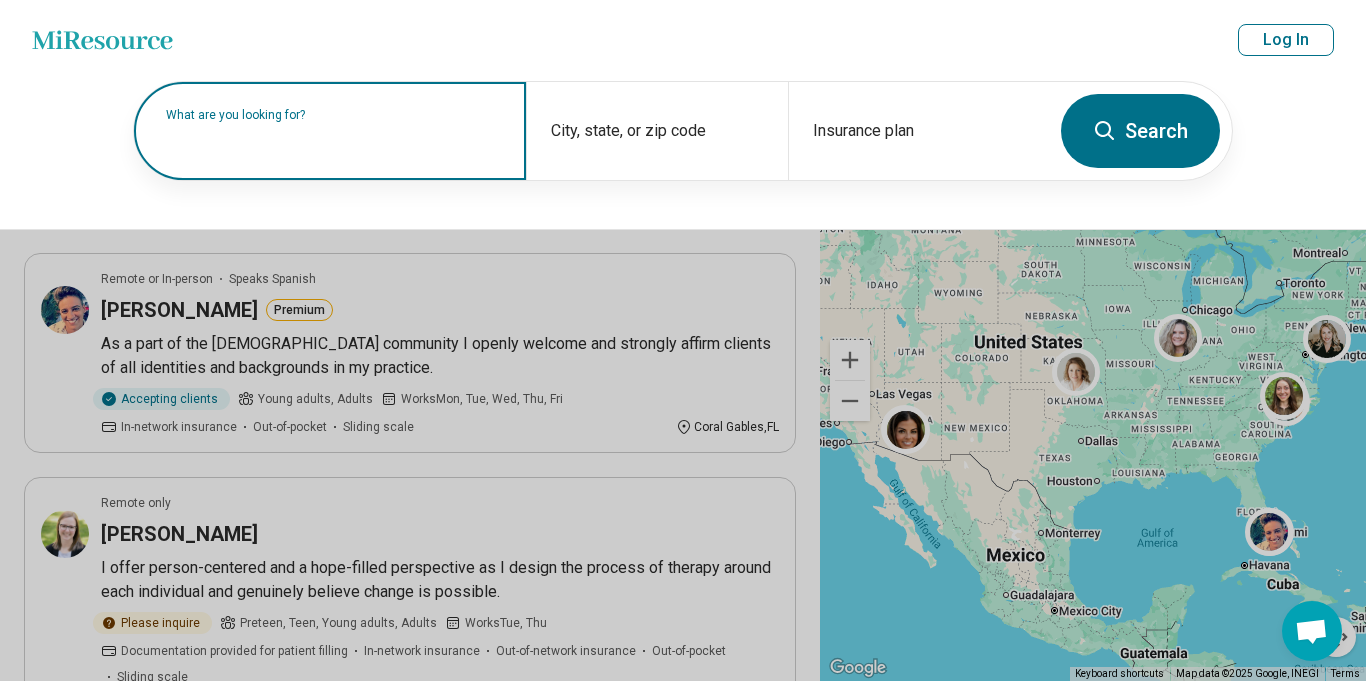 click on "What are you looking for?" at bounding box center (330, 131) 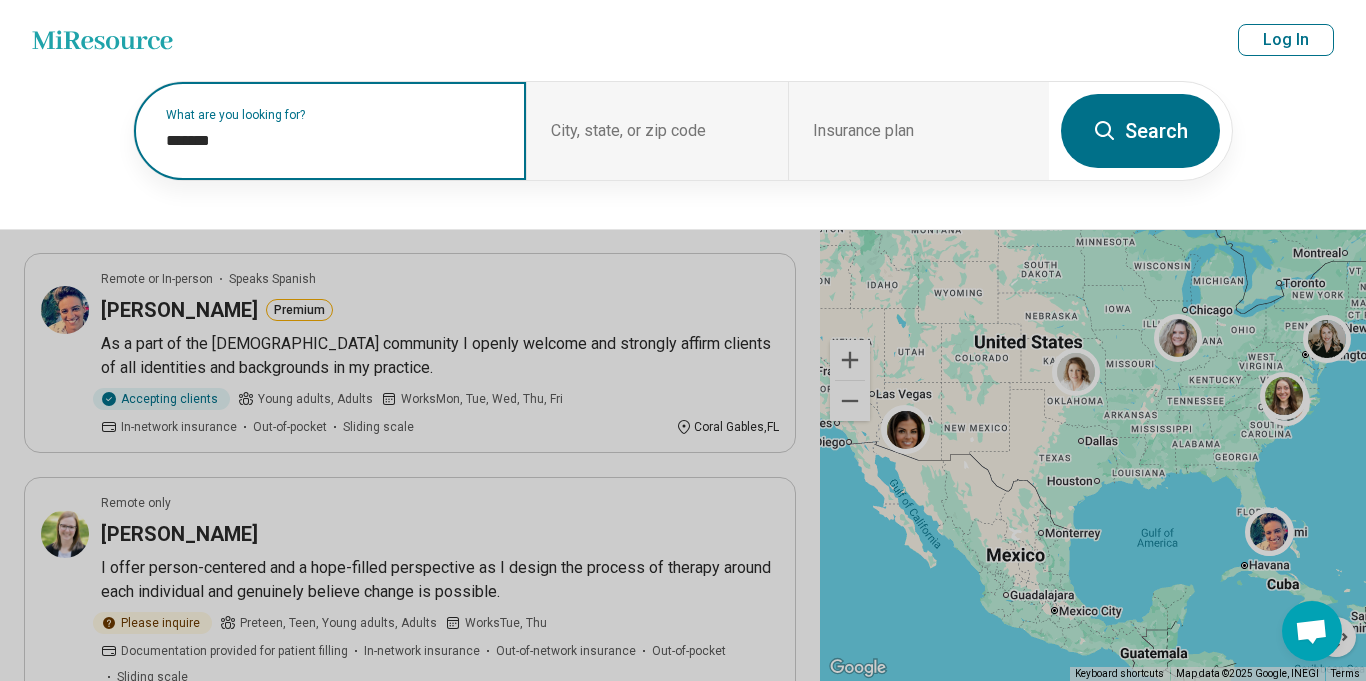 paste on "**********" 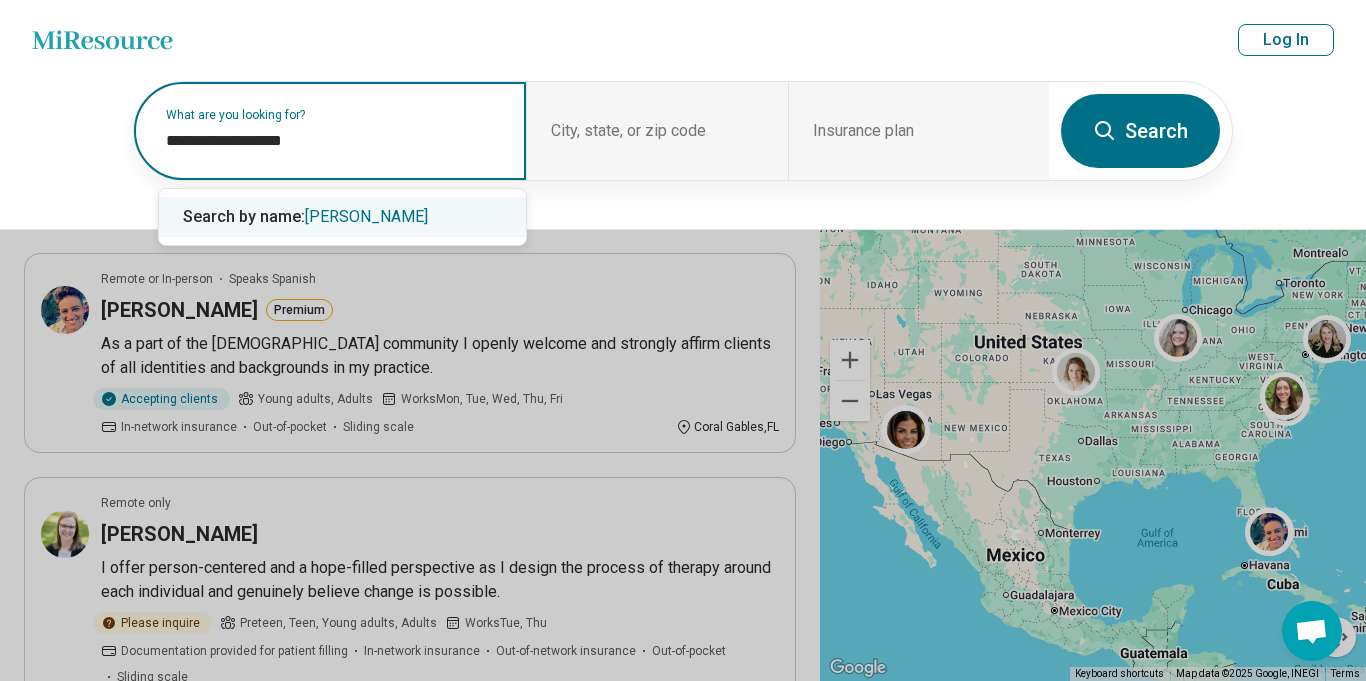type 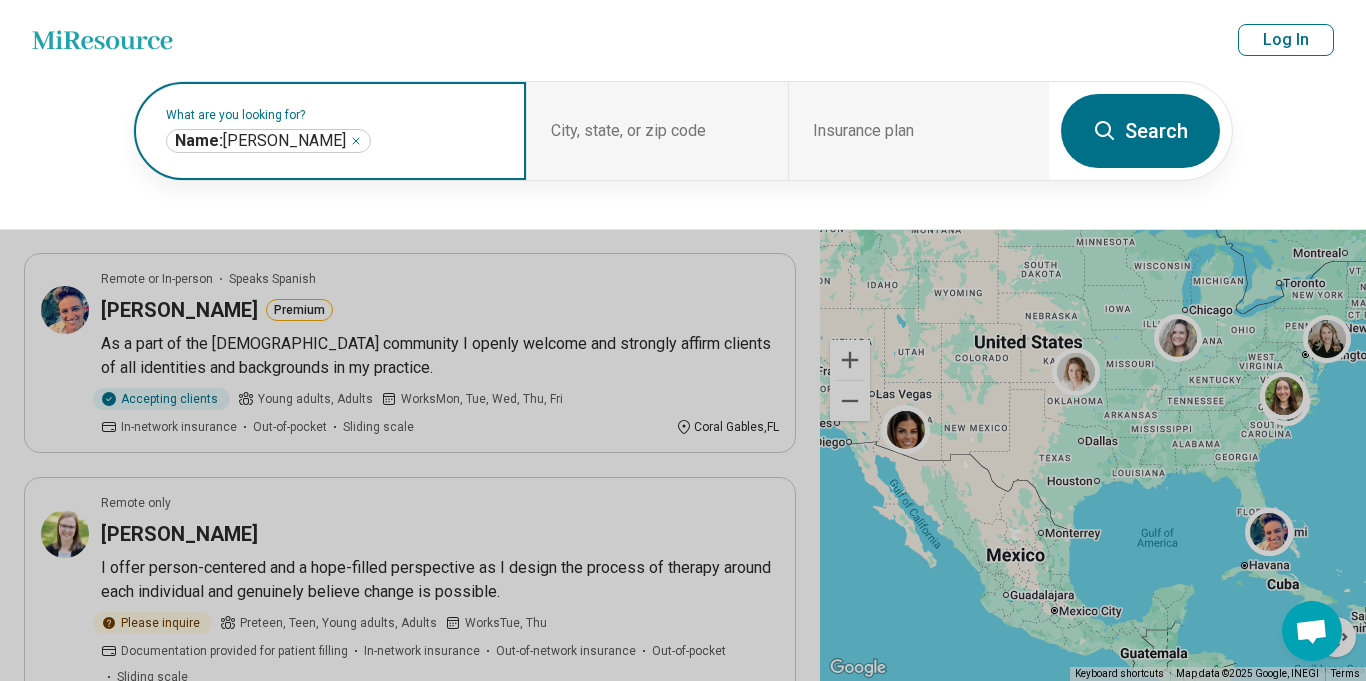click on "Search" at bounding box center (1140, 131) 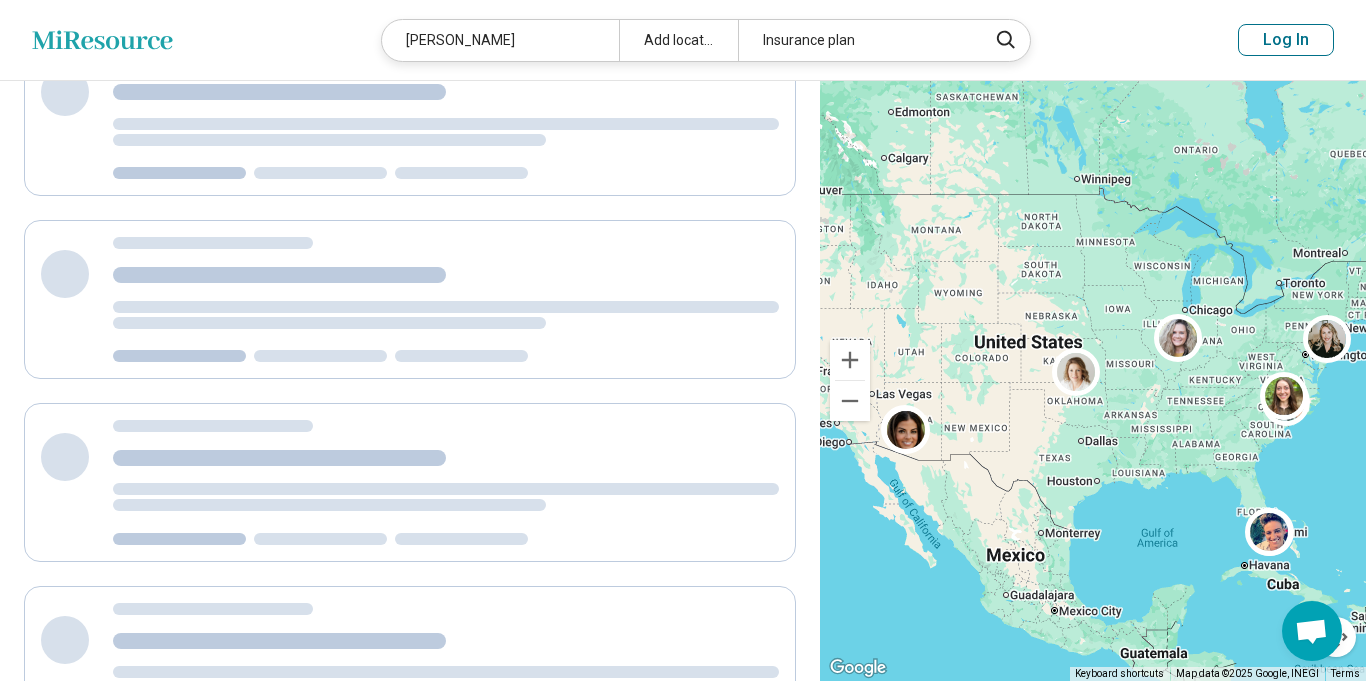 scroll, scrollTop: 1, scrollLeft: 0, axis: vertical 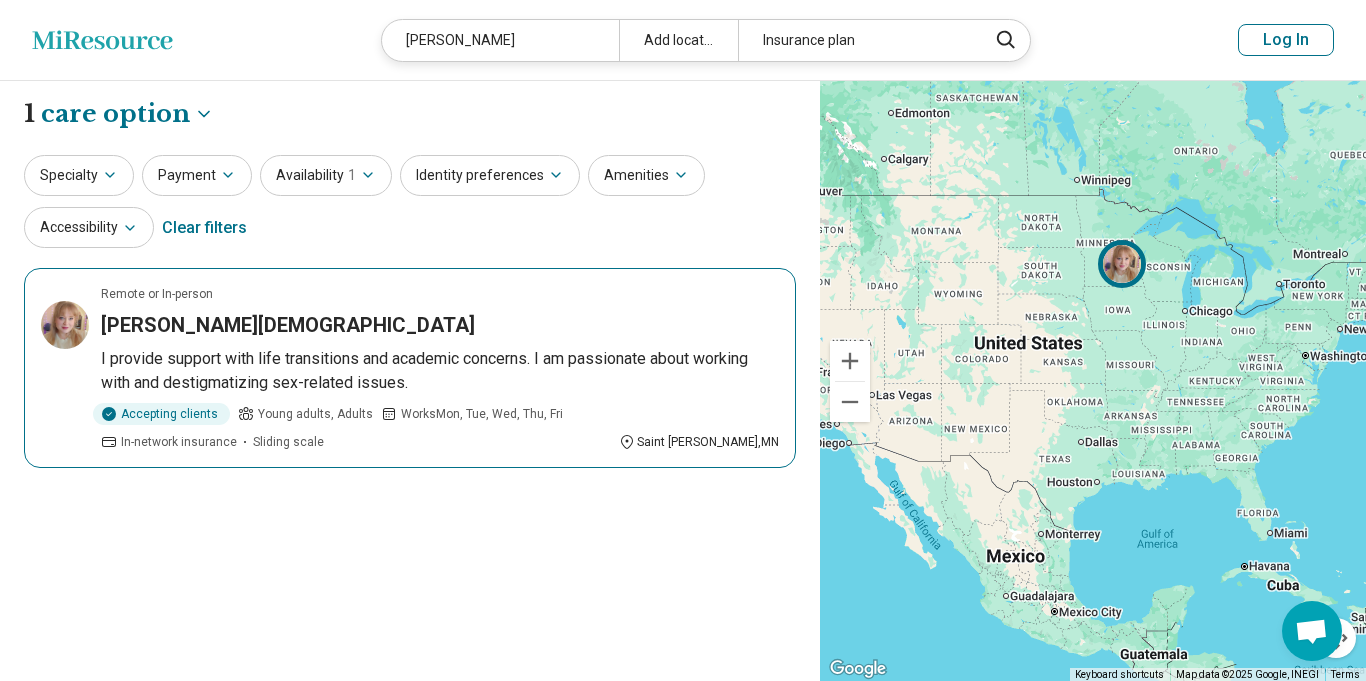 click on "I provide support with life transitions and academic concerns. I am passionate about working with and destigmatizing sex-related issues." at bounding box center (440, 371) 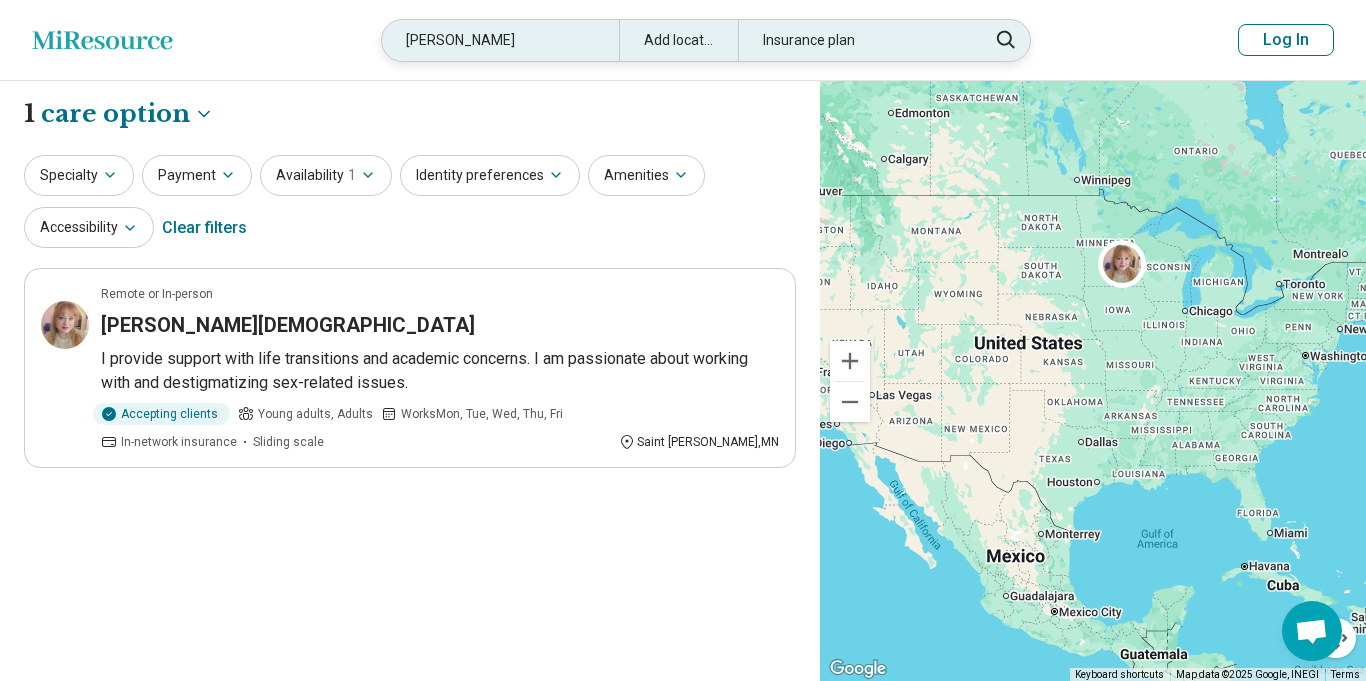 click on "Ally R Christiansen" at bounding box center [500, 40] 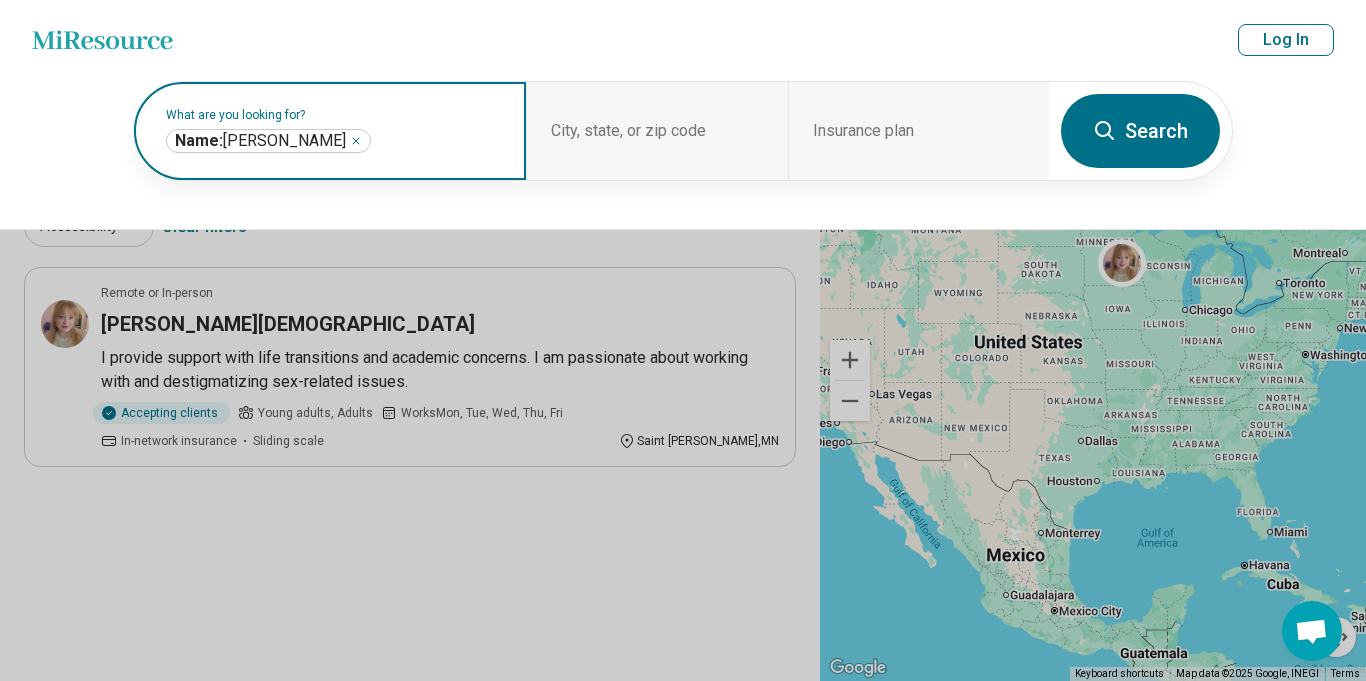 click 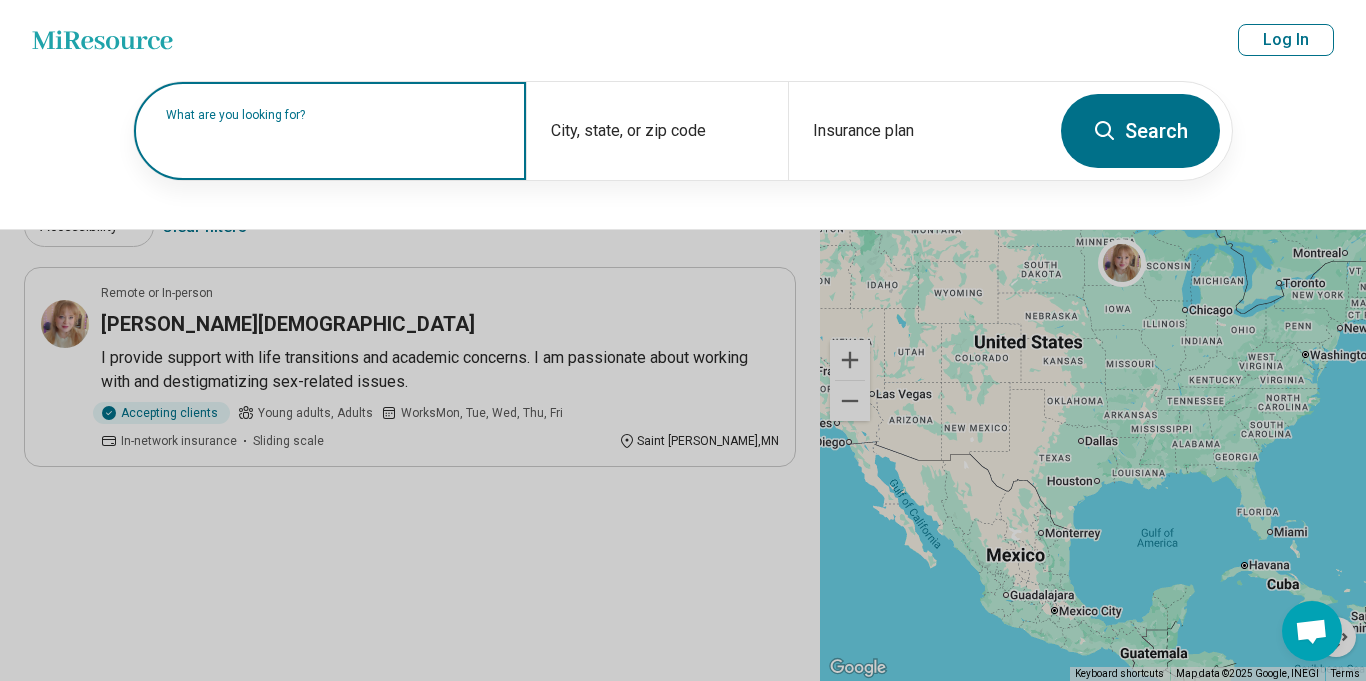 click on "What are you looking for?" at bounding box center (330, 131) 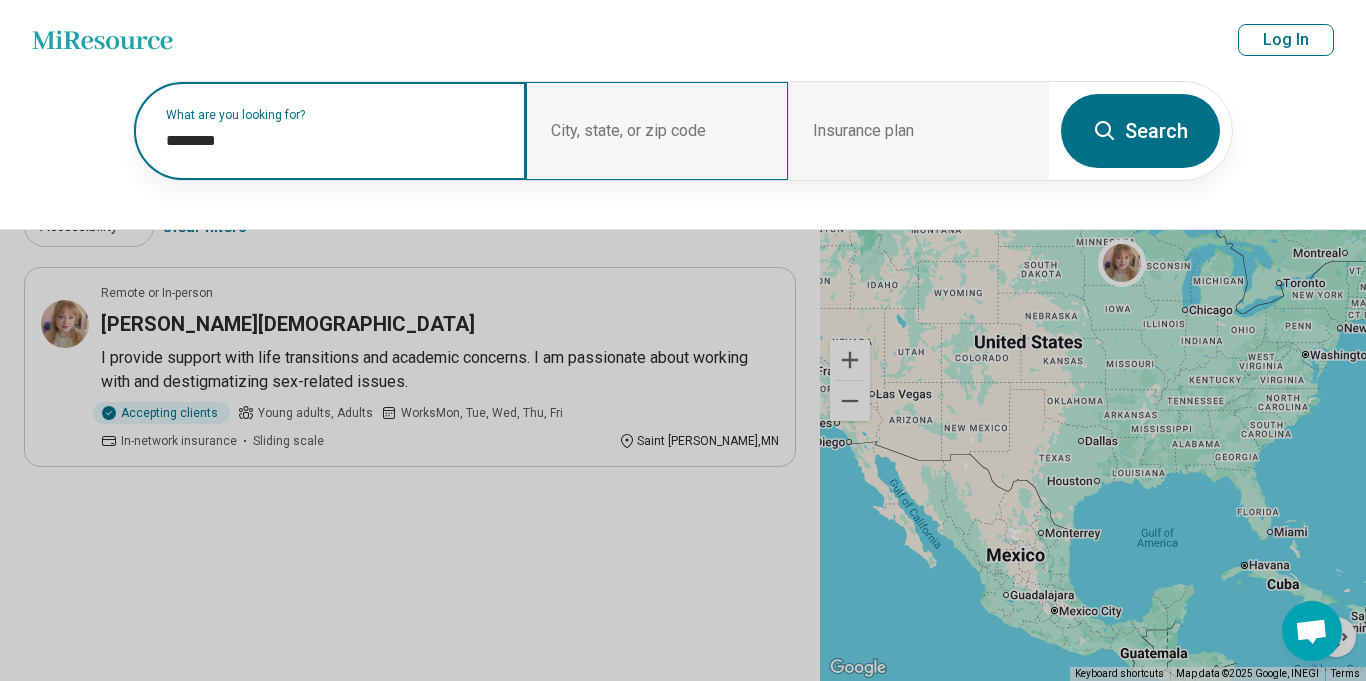 paste on "**********" 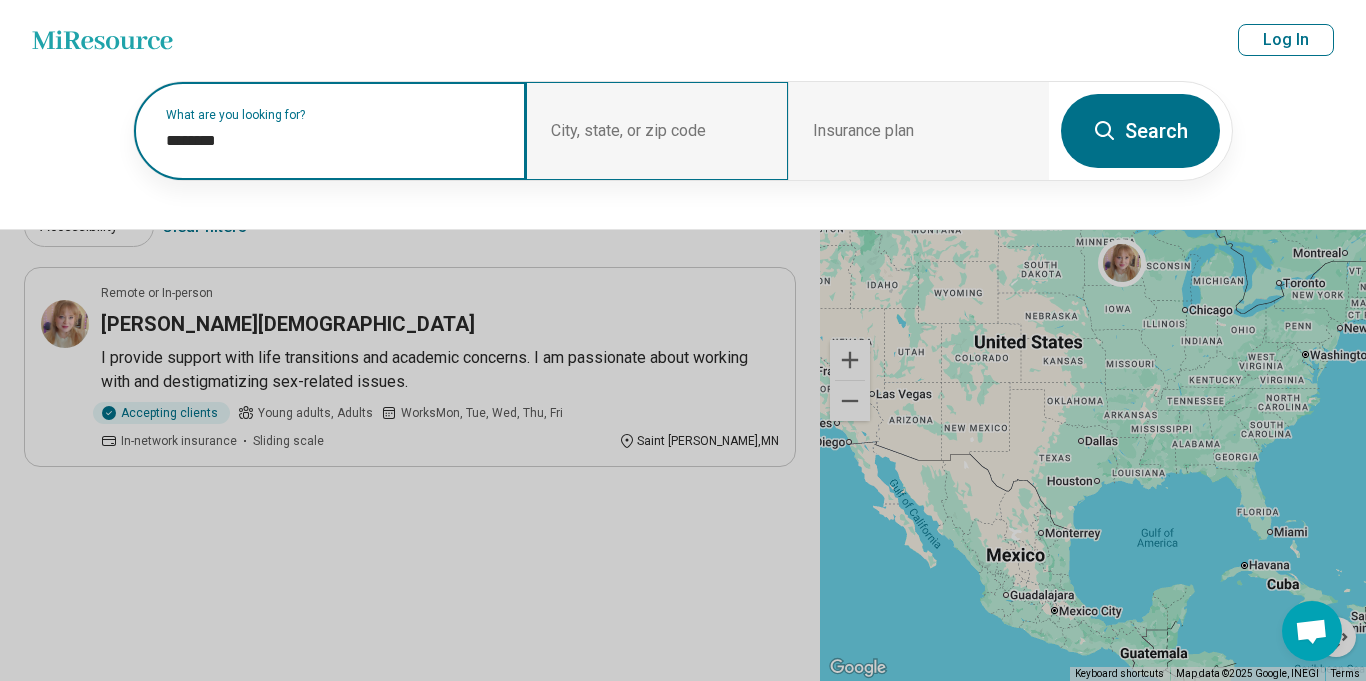 type on "**********" 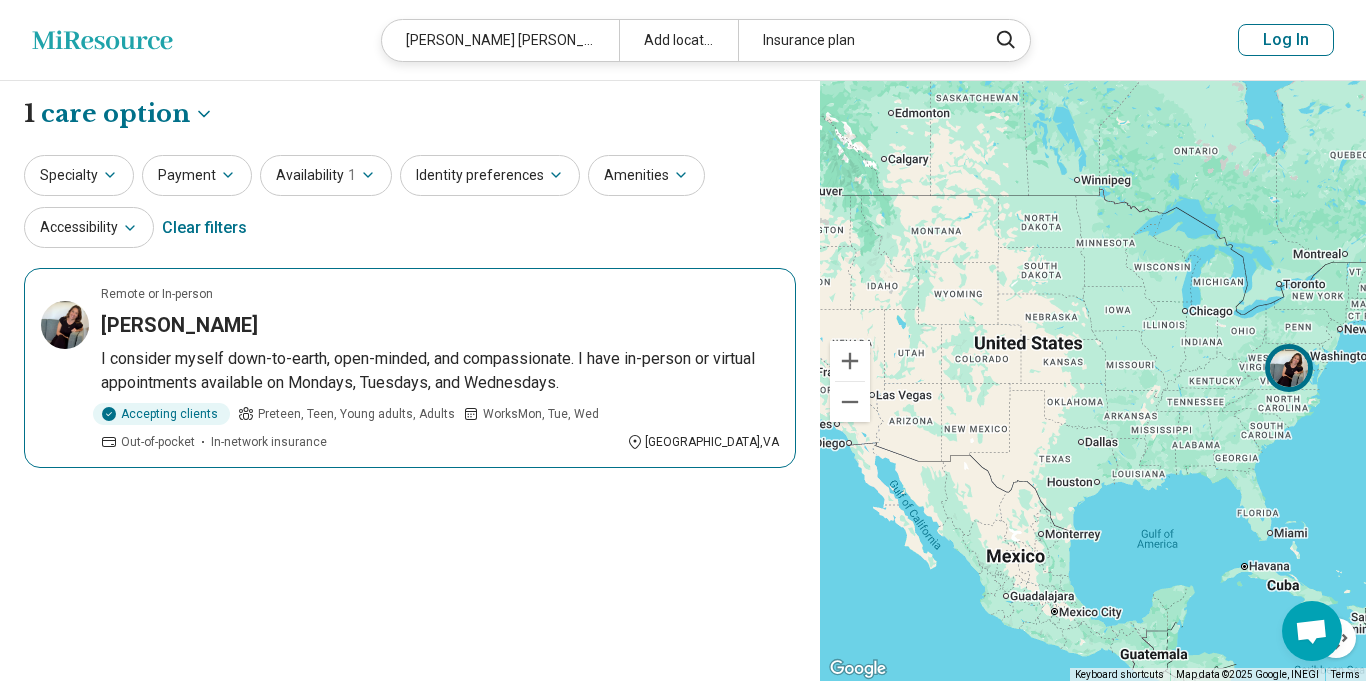click on "I consider myself down-to-earth, open-minded, and compassionate. I have in-person or virtual appointments available on Mondays, Tuesdays, and Wednesdays." at bounding box center [440, 371] 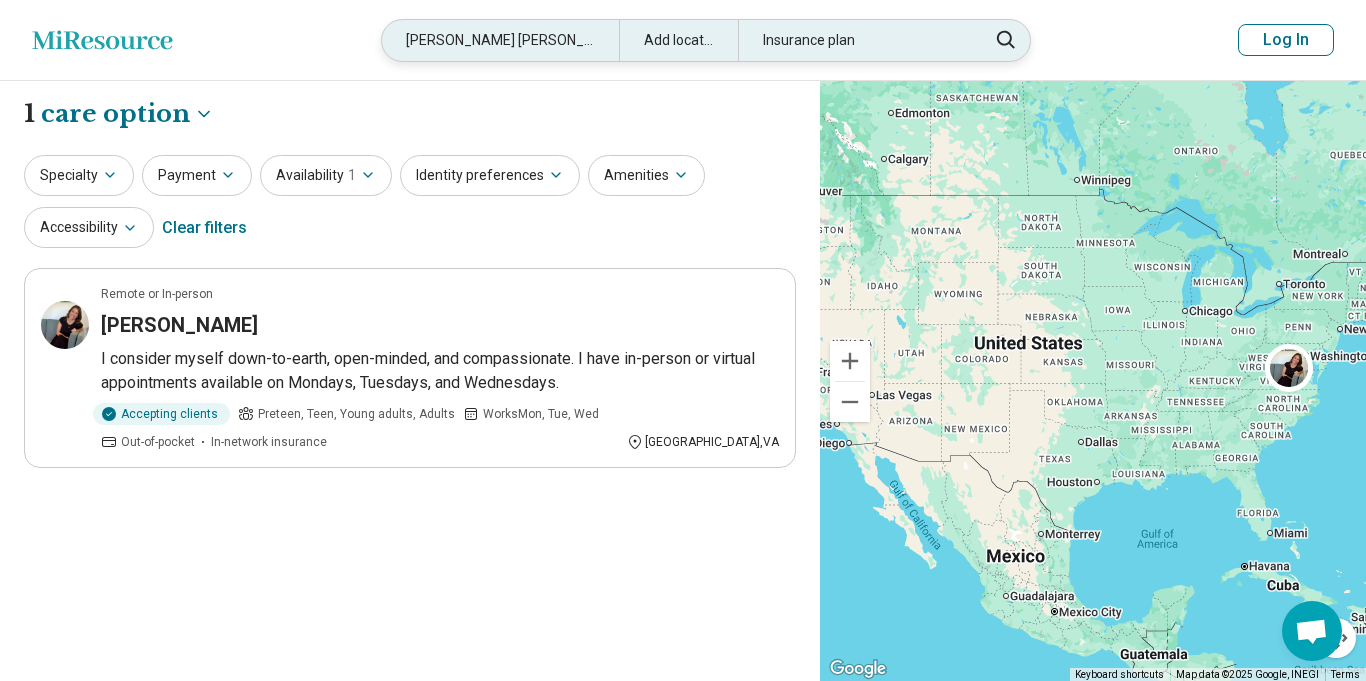 click on "Sorayda Fontana Chorzempa" at bounding box center (500, 40) 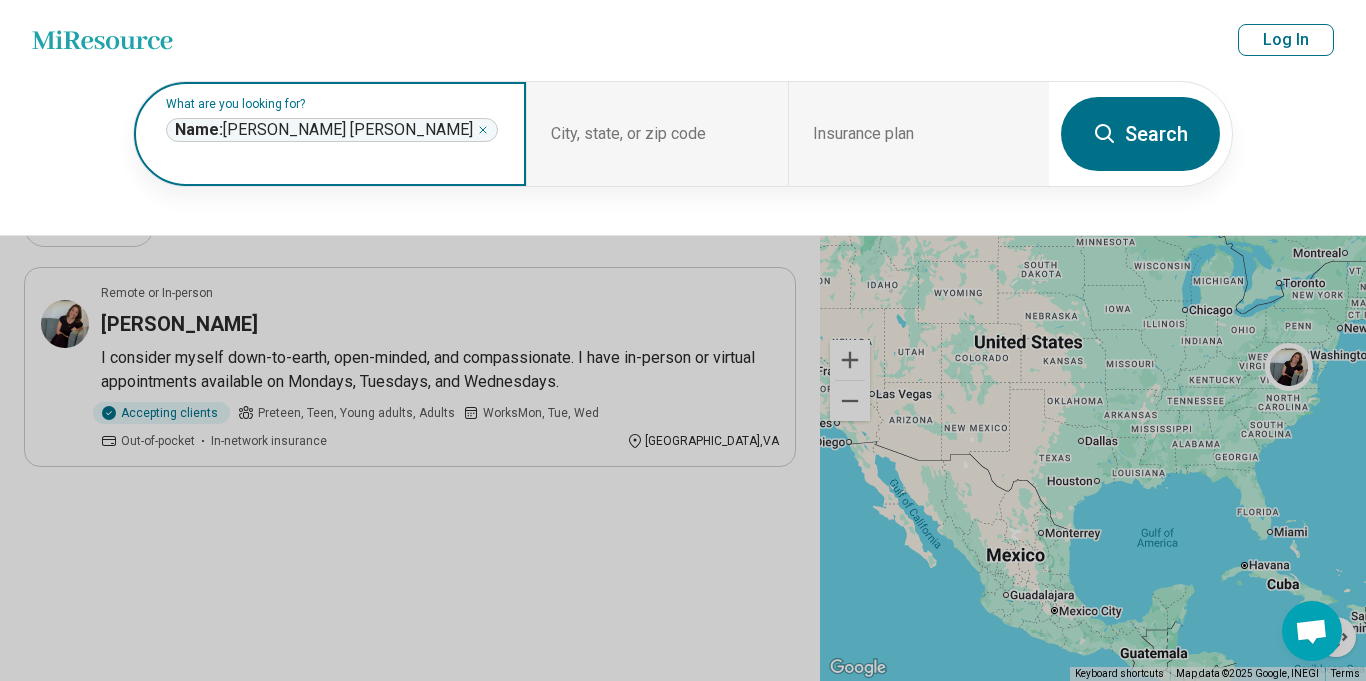 click 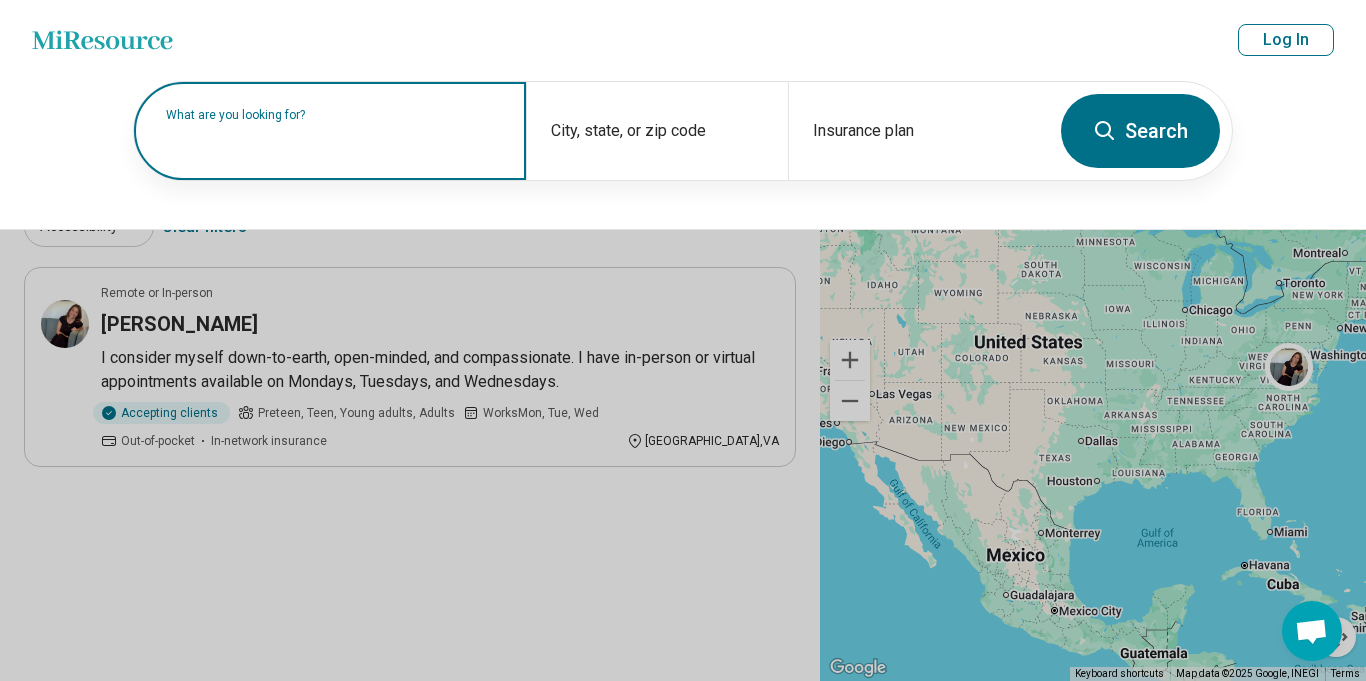 click on "What are you looking for?" at bounding box center (330, 131) 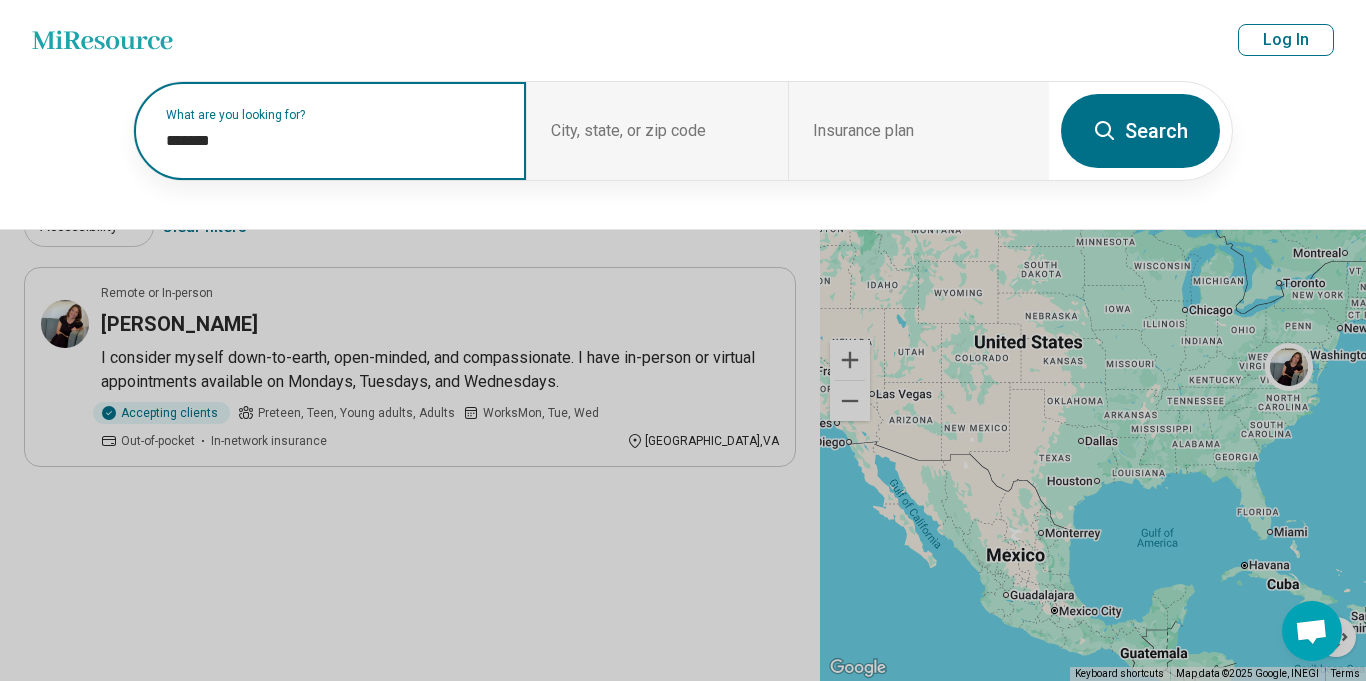 paste on "*******" 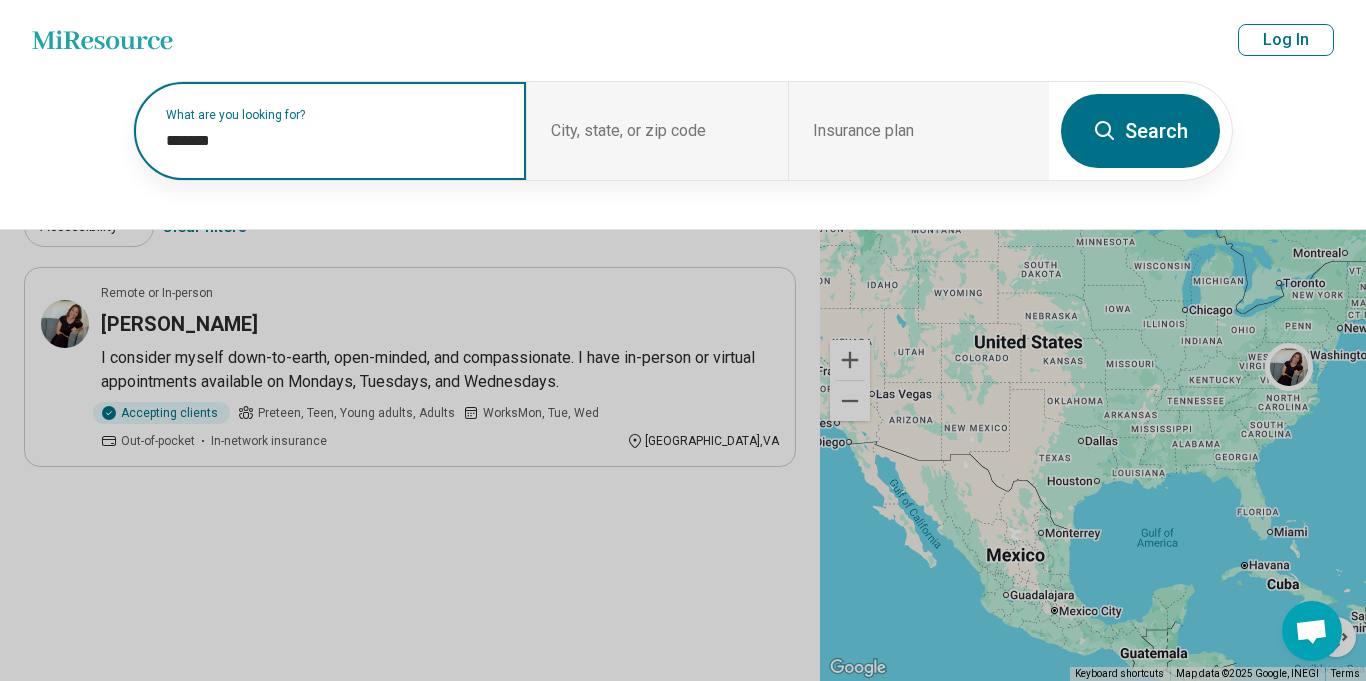 type on "**********" 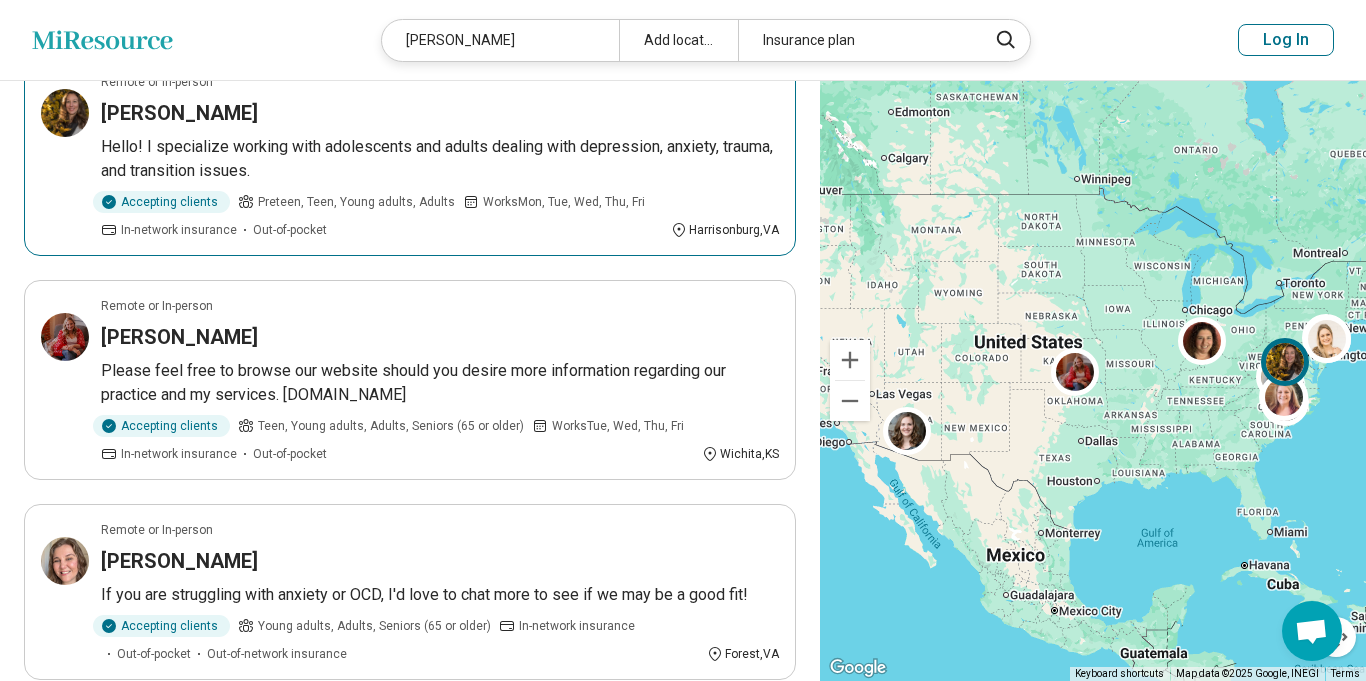 scroll, scrollTop: 1896, scrollLeft: 0, axis: vertical 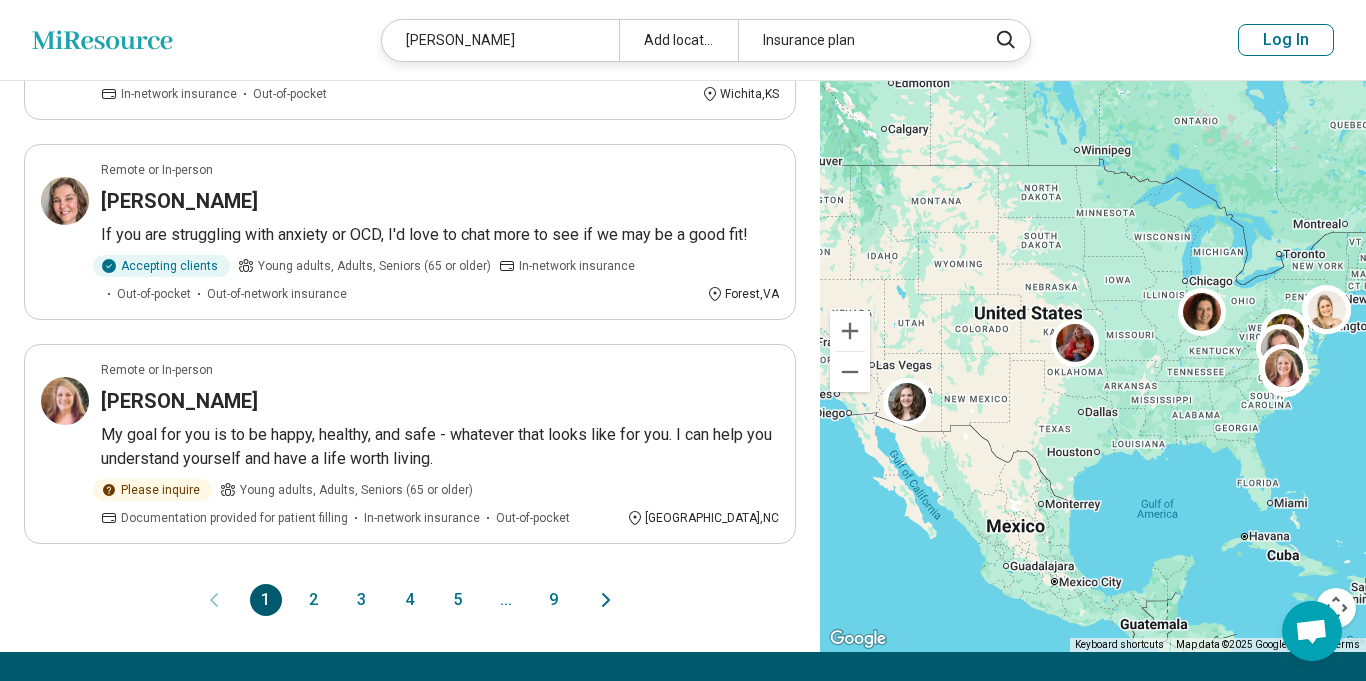 click on "2" at bounding box center [314, 600] 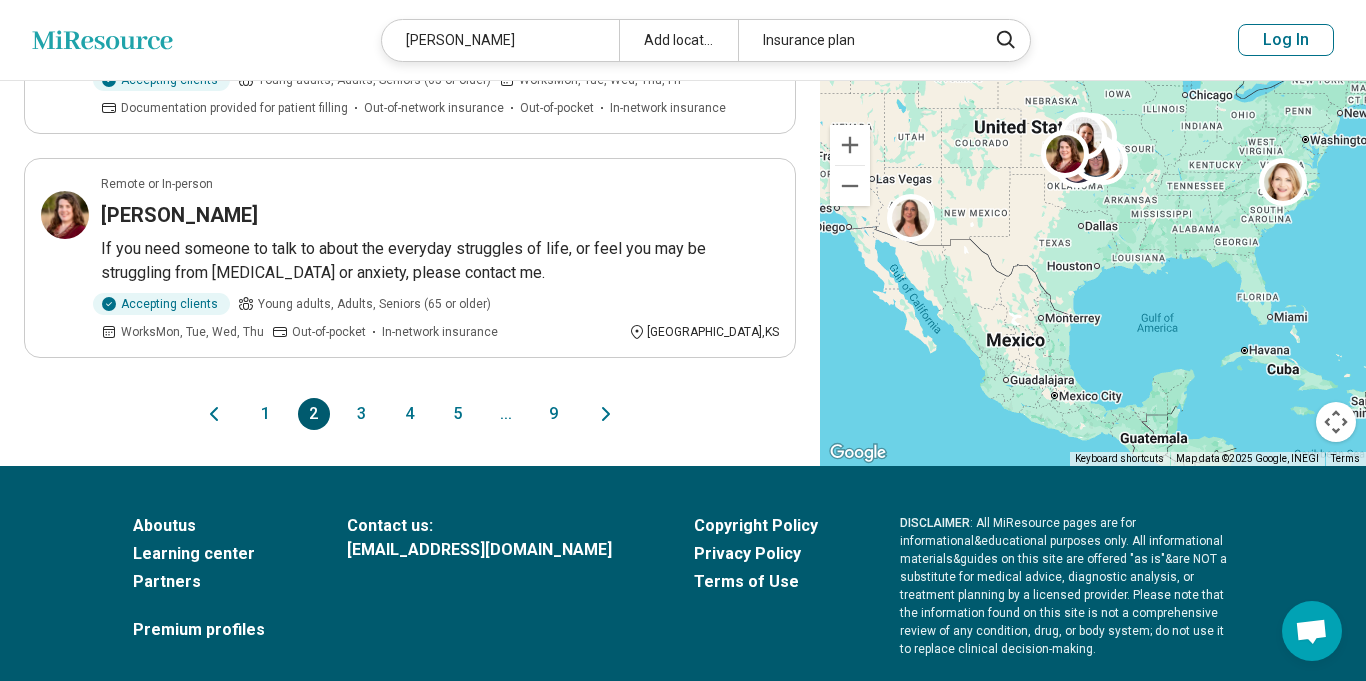 scroll, scrollTop: 2110, scrollLeft: 0, axis: vertical 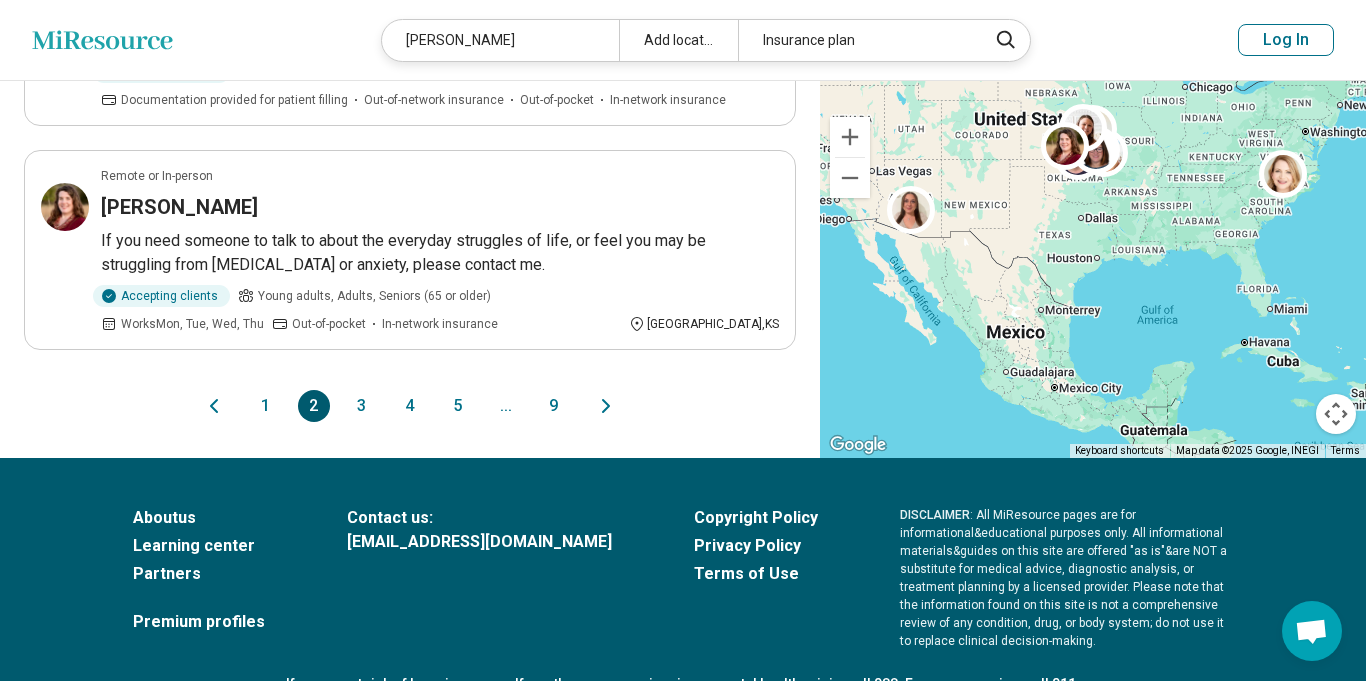 click on "3" at bounding box center [362, 406] 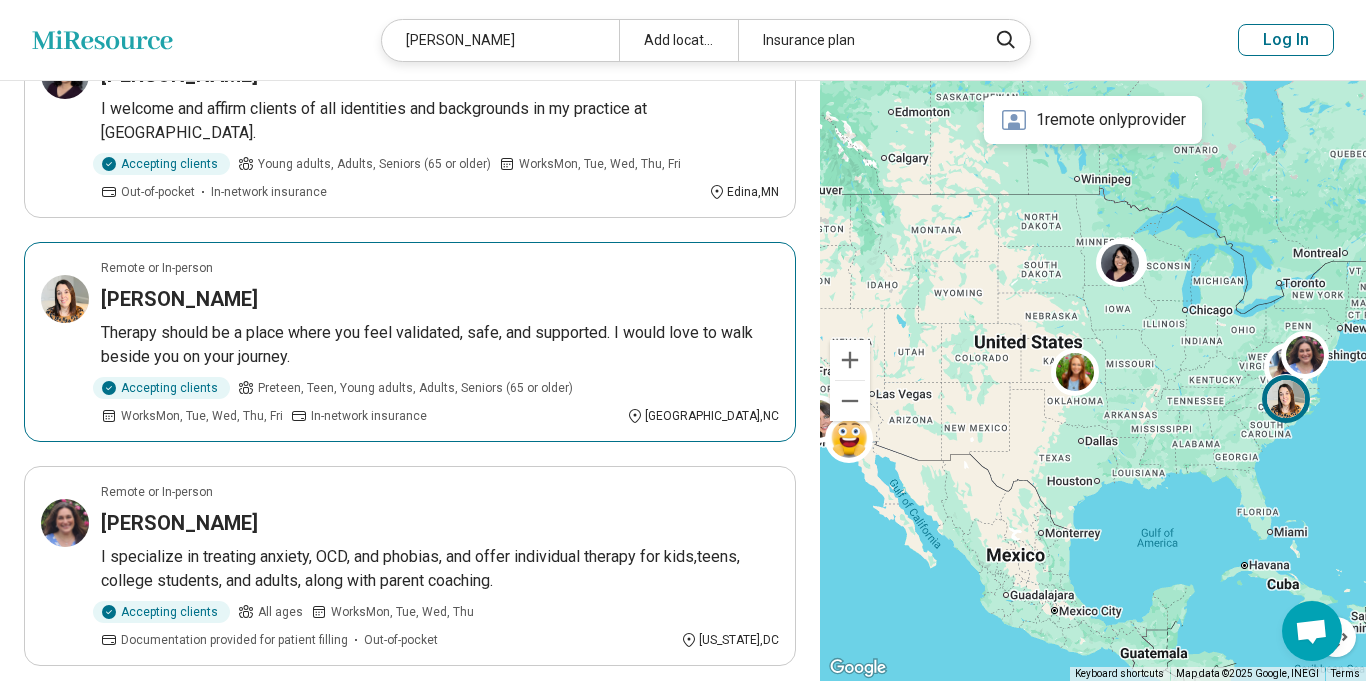 scroll, scrollTop: 2198, scrollLeft: 0, axis: vertical 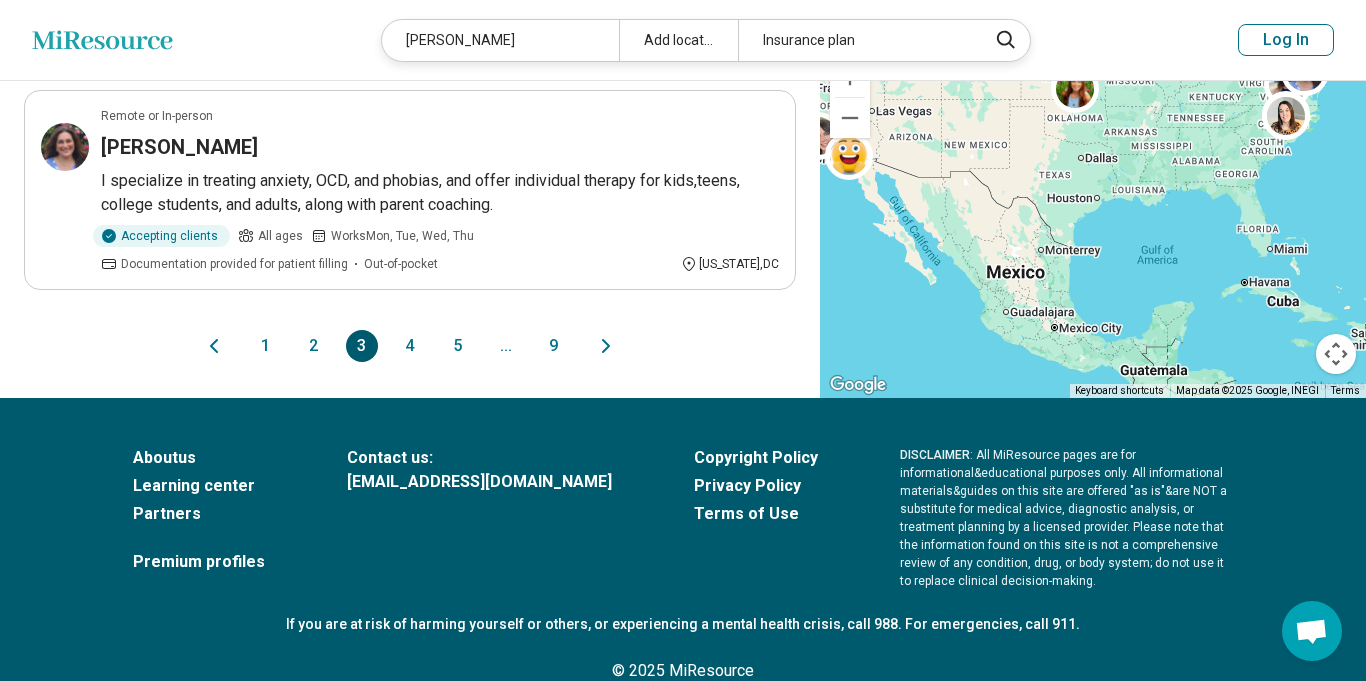 click on "4" at bounding box center (410, 346) 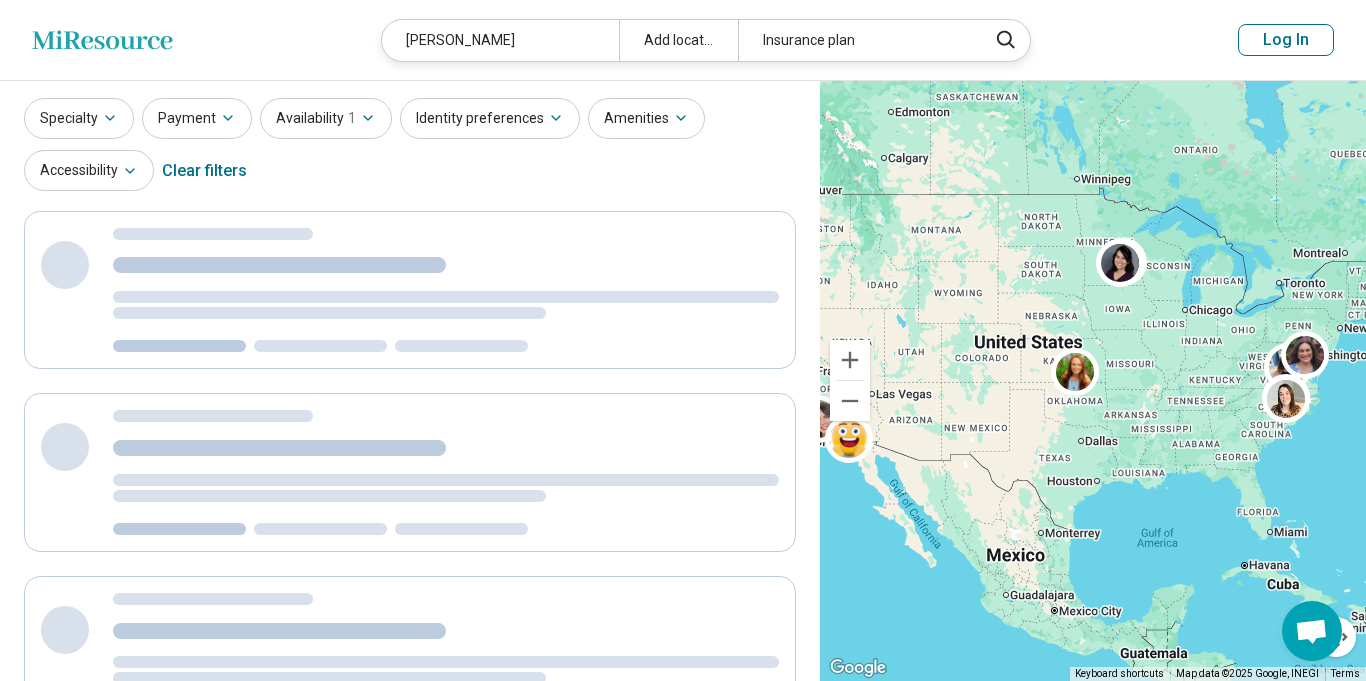 scroll, scrollTop: 0, scrollLeft: 0, axis: both 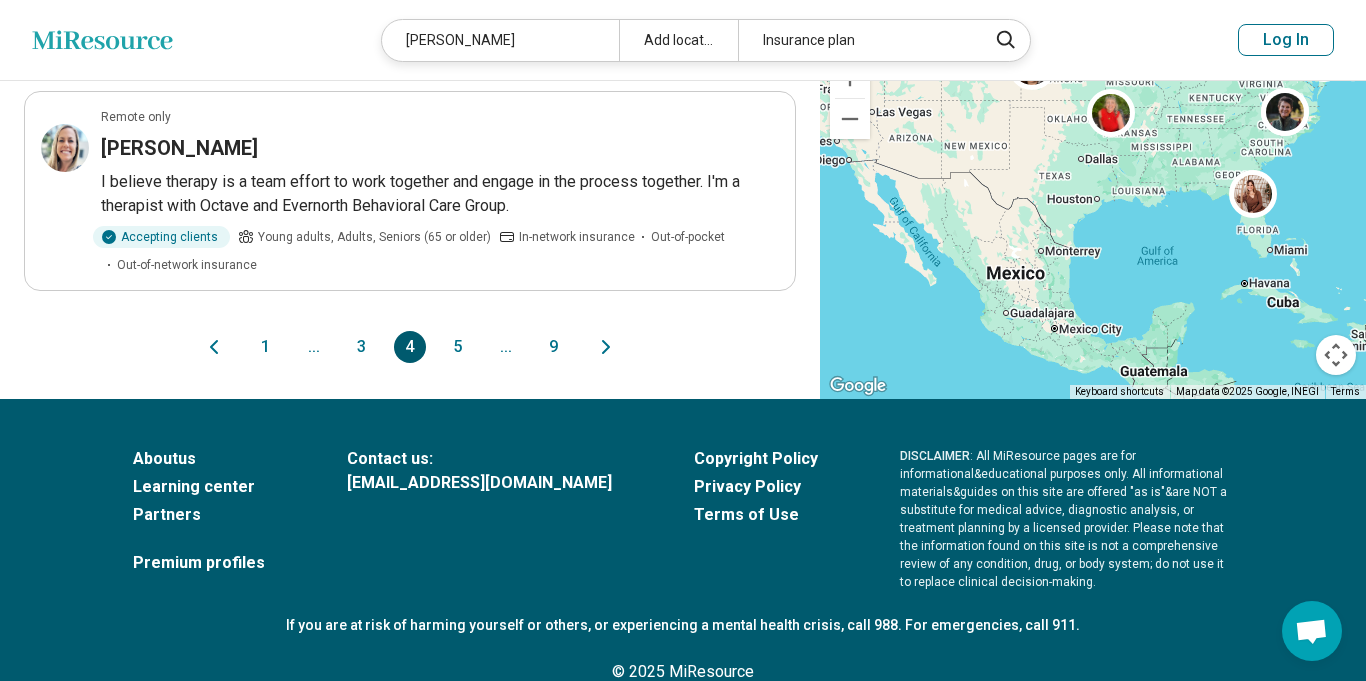 click on "5" at bounding box center (458, 347) 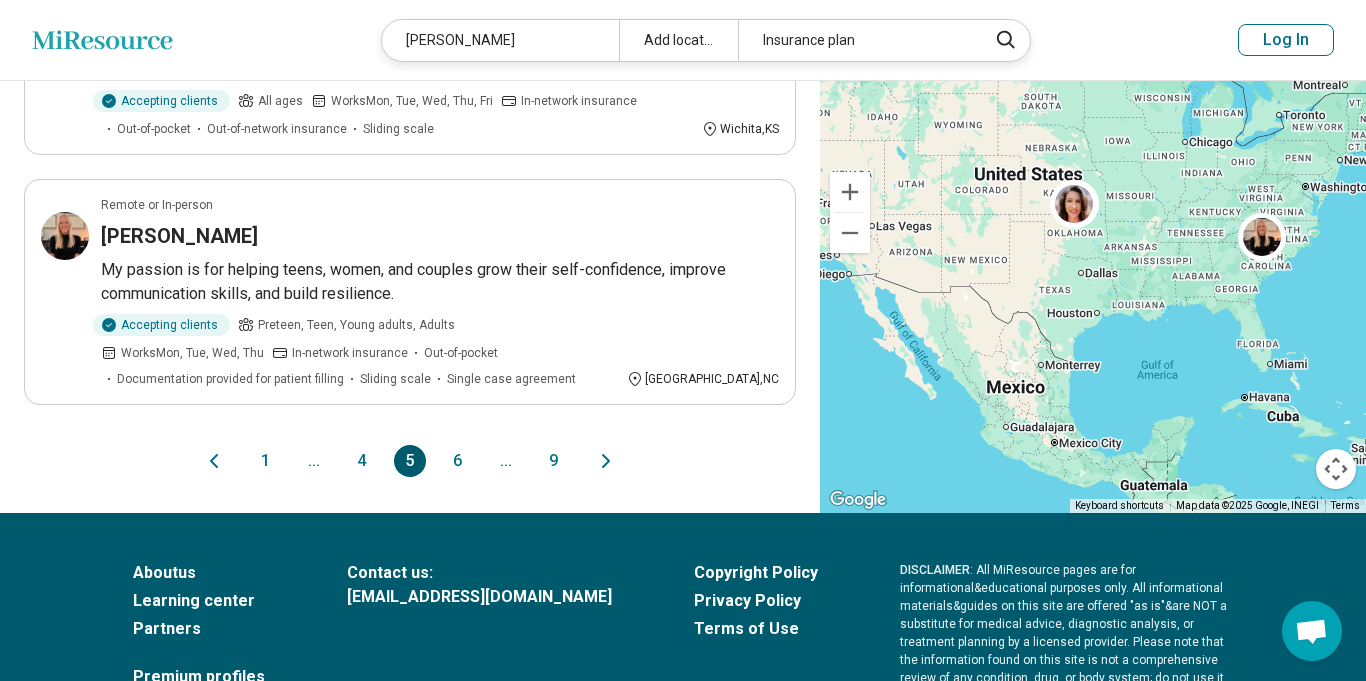 scroll, scrollTop: 2084, scrollLeft: 0, axis: vertical 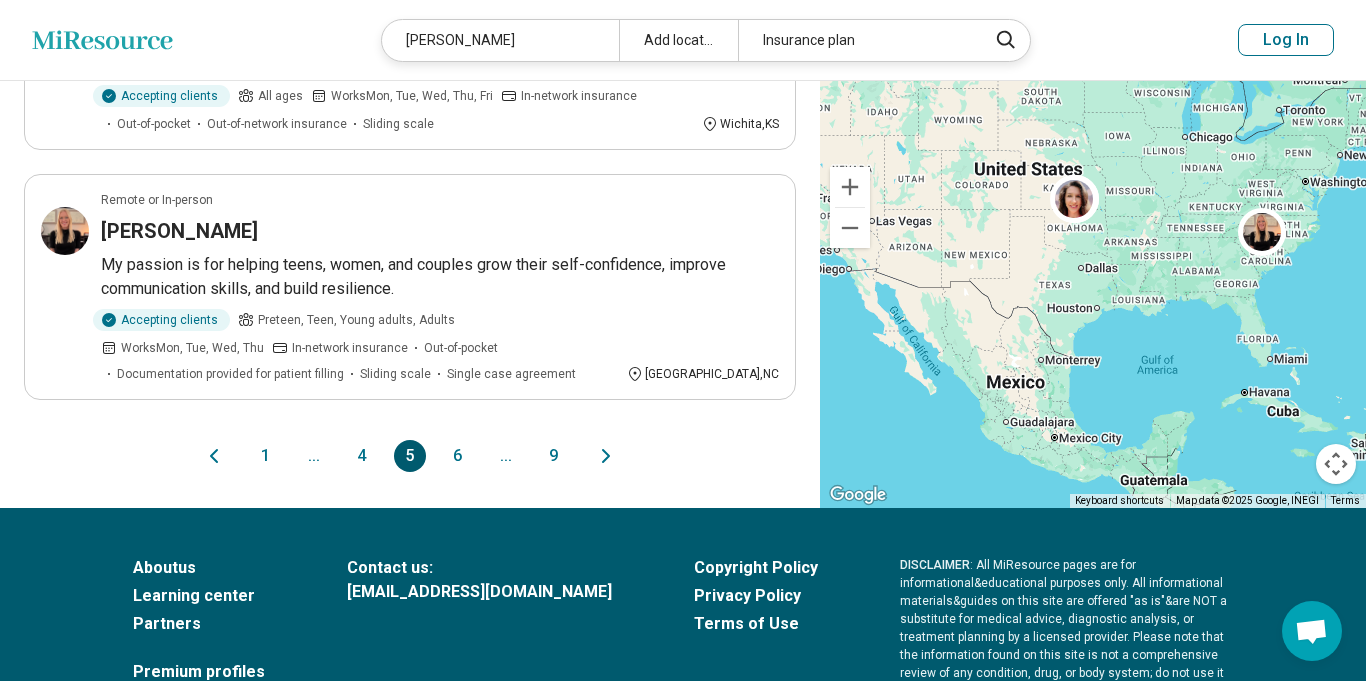 click on "6" at bounding box center (458, 456) 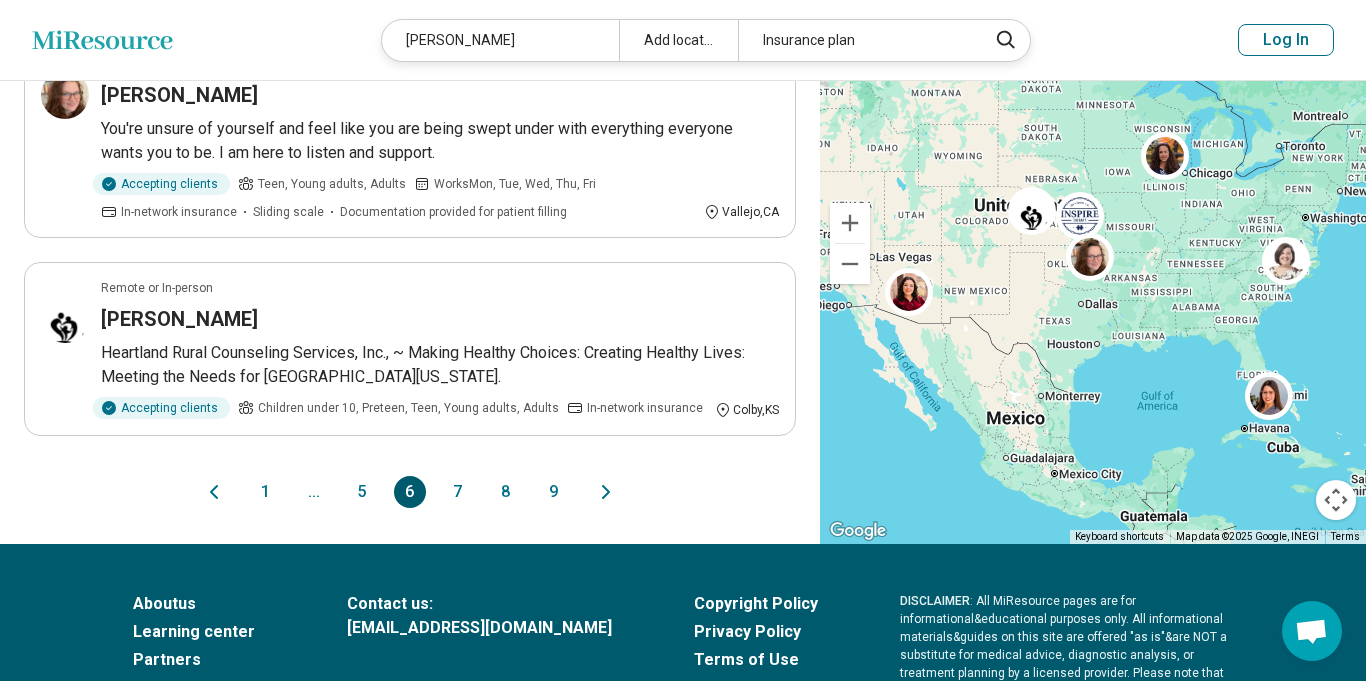 scroll, scrollTop: 1981, scrollLeft: 0, axis: vertical 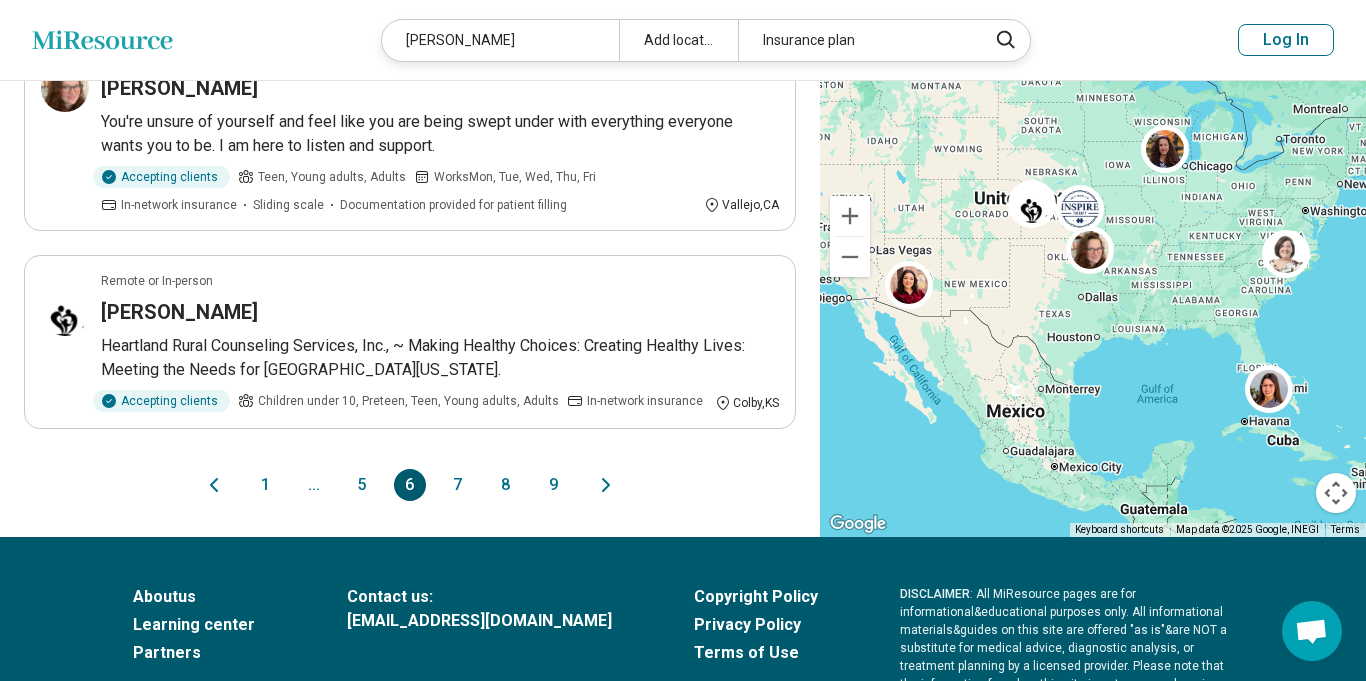 click on "7" at bounding box center [458, 485] 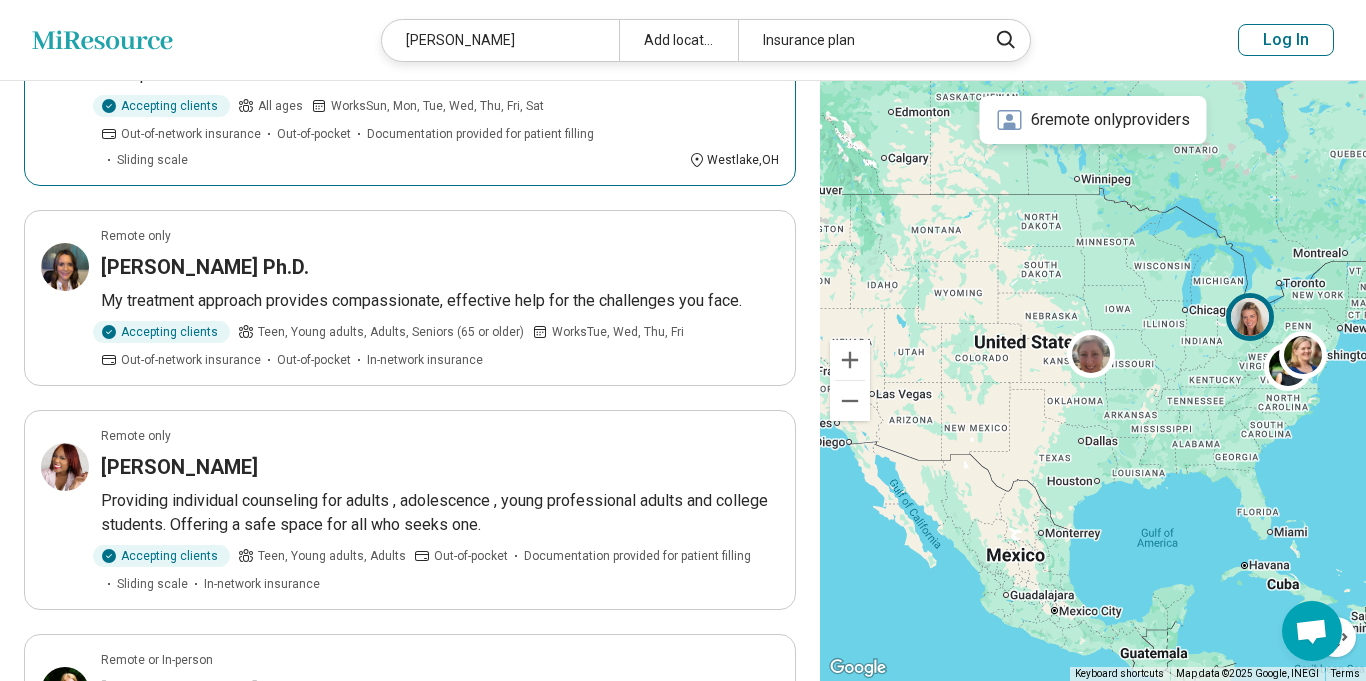scroll, scrollTop: 286, scrollLeft: 0, axis: vertical 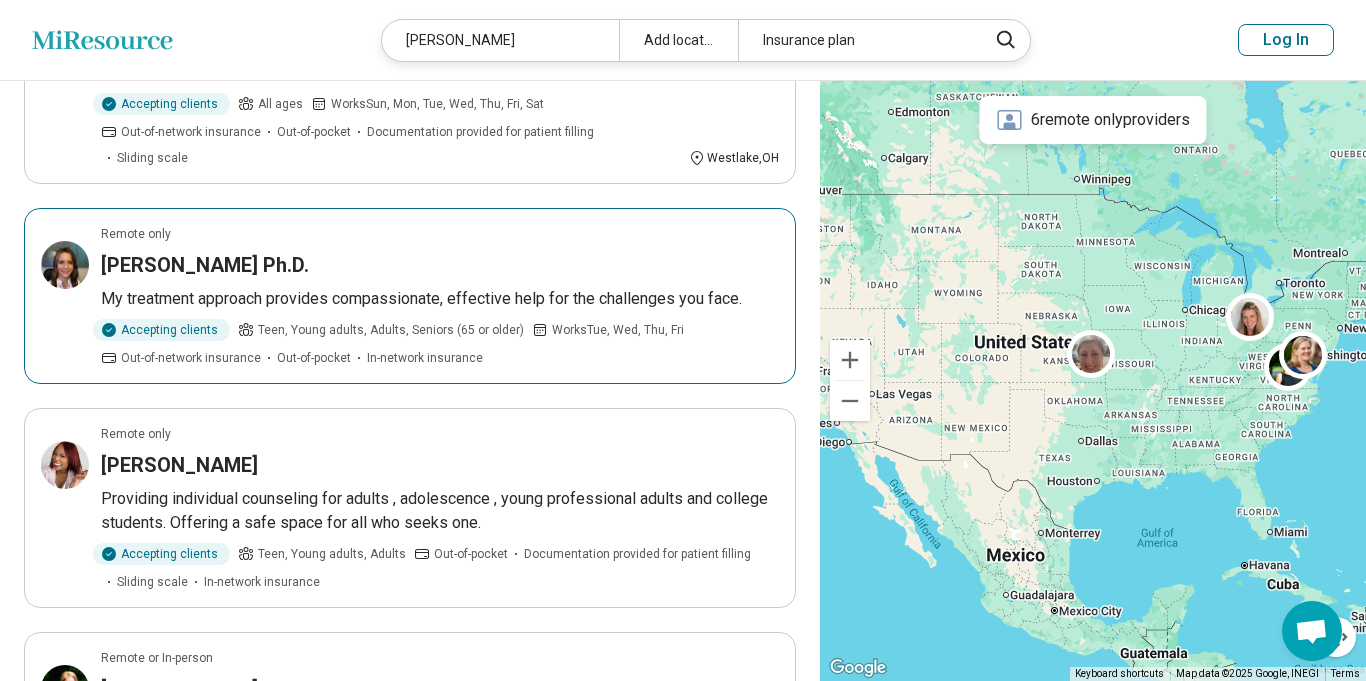 click on "Dr. Amanda McLean Ph.D." at bounding box center (440, 265) 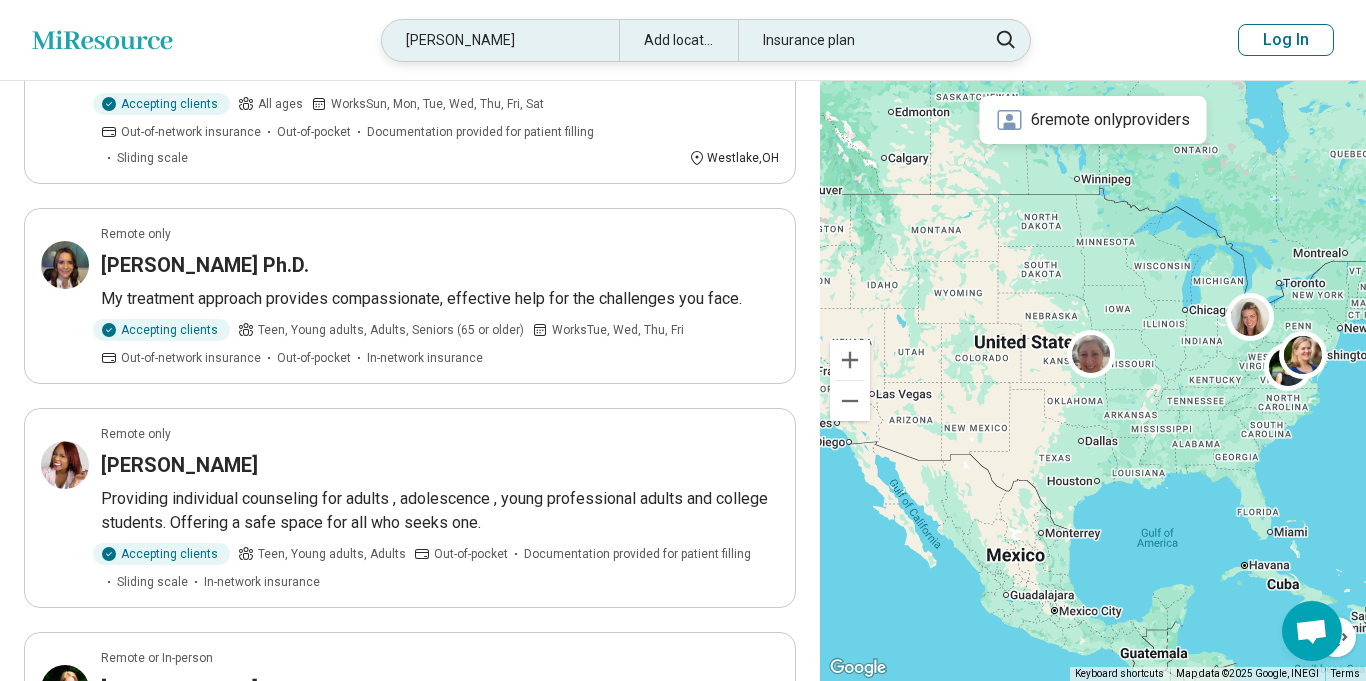 click on "Amanda McLean" at bounding box center (500, 40) 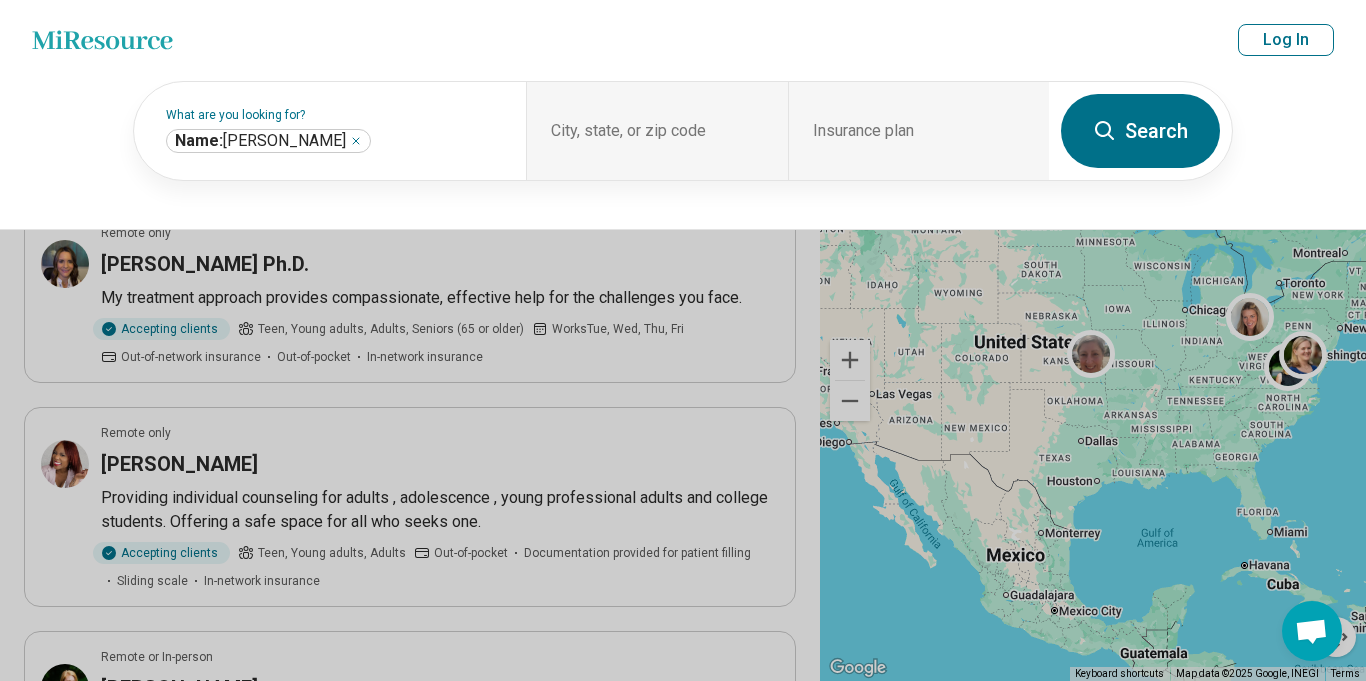 scroll, scrollTop: 285, scrollLeft: 0, axis: vertical 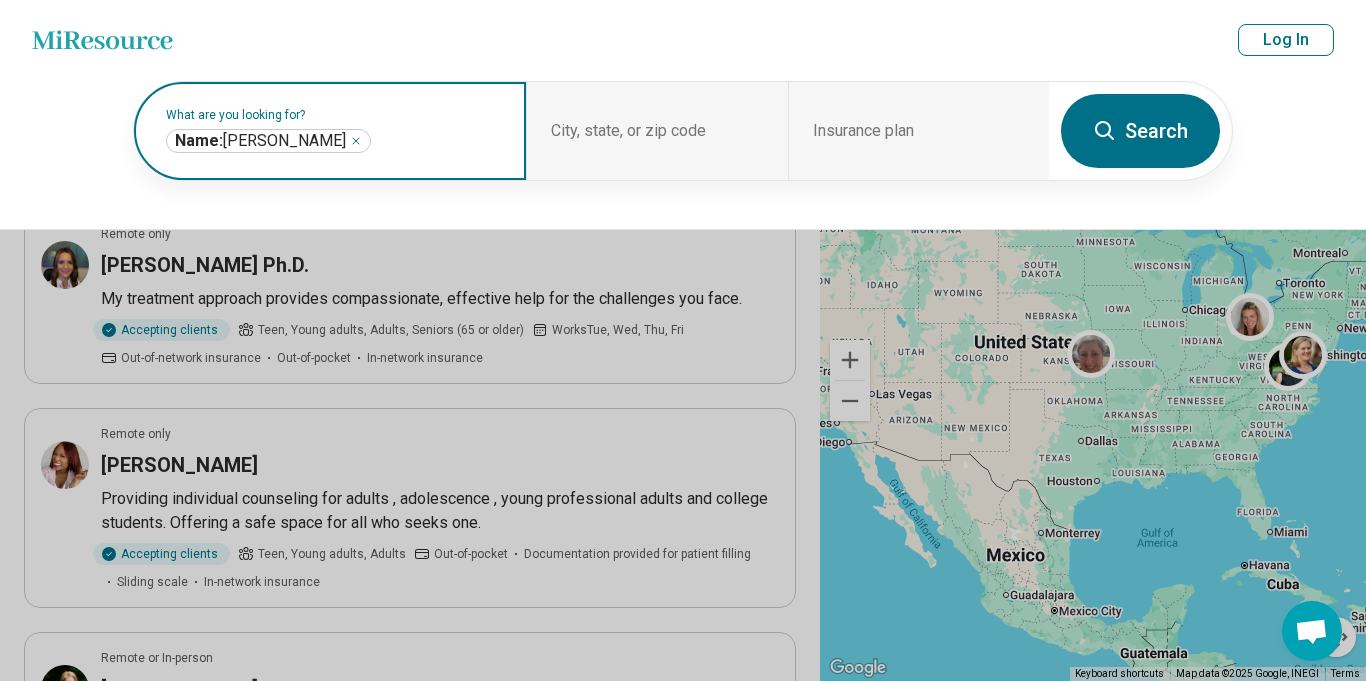 click 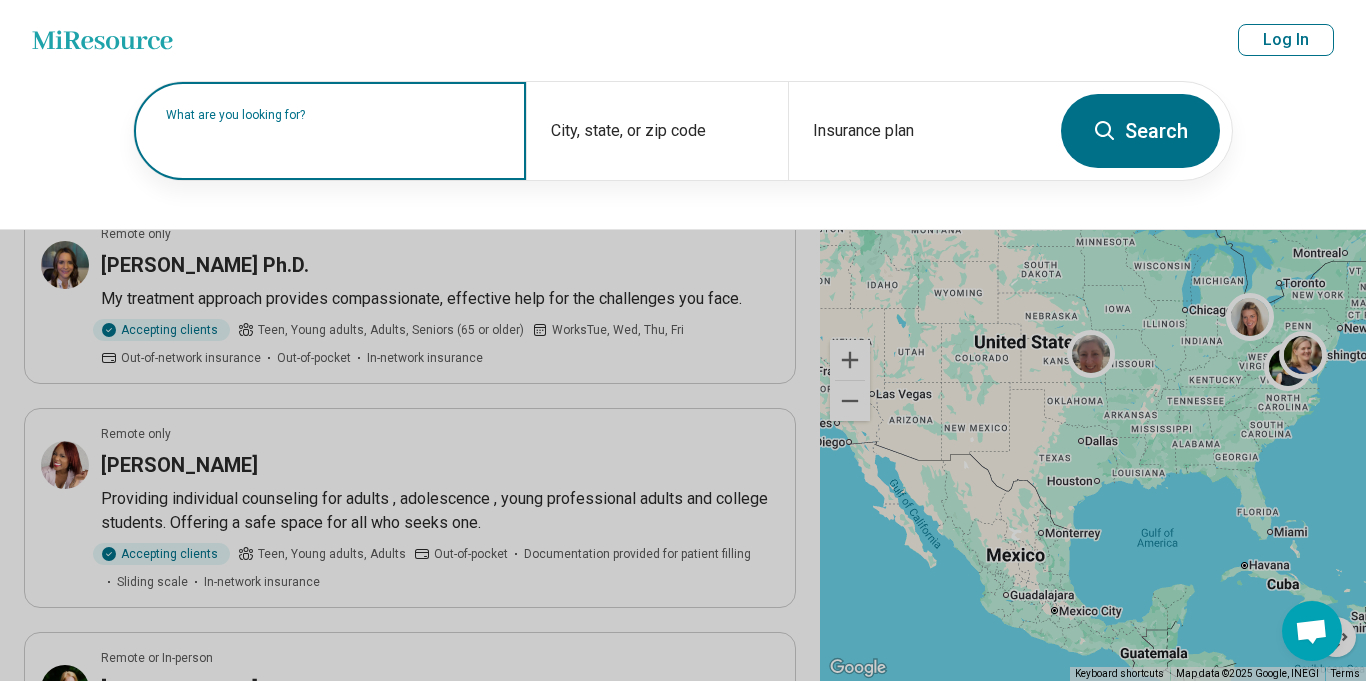 click on "What are you looking for?" at bounding box center [330, 131] 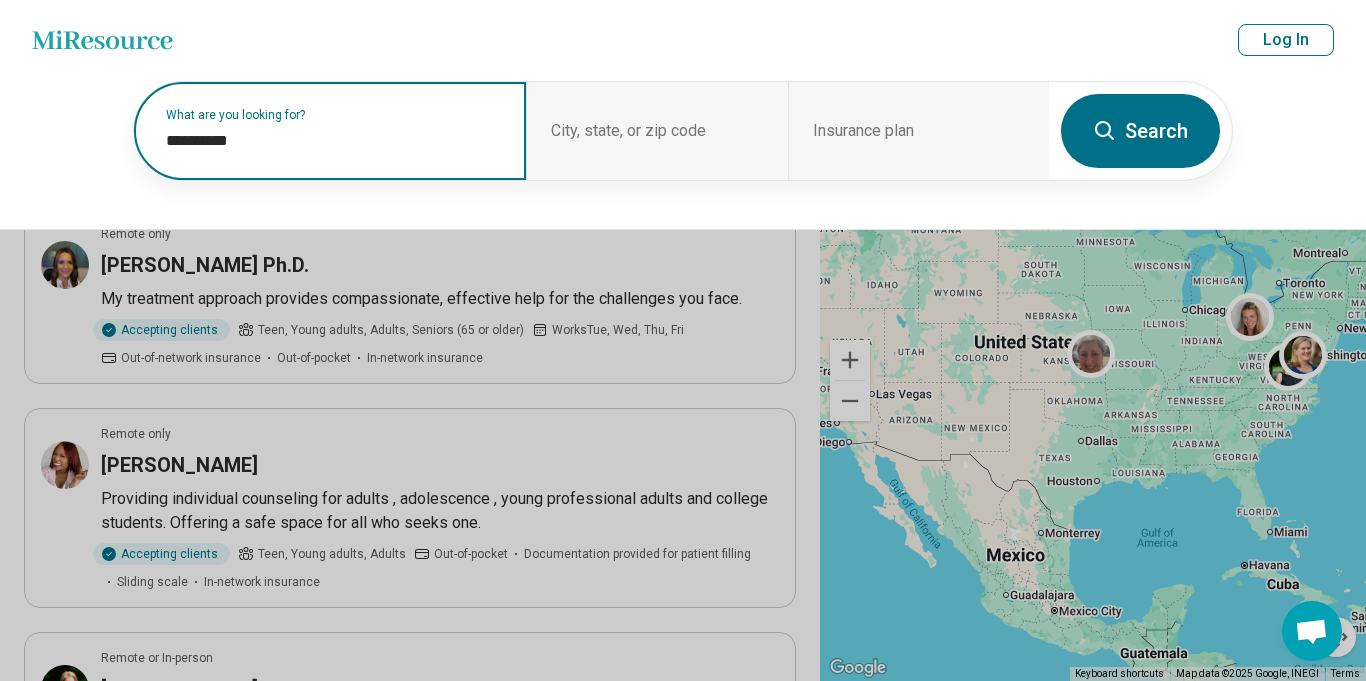paste on "*********" 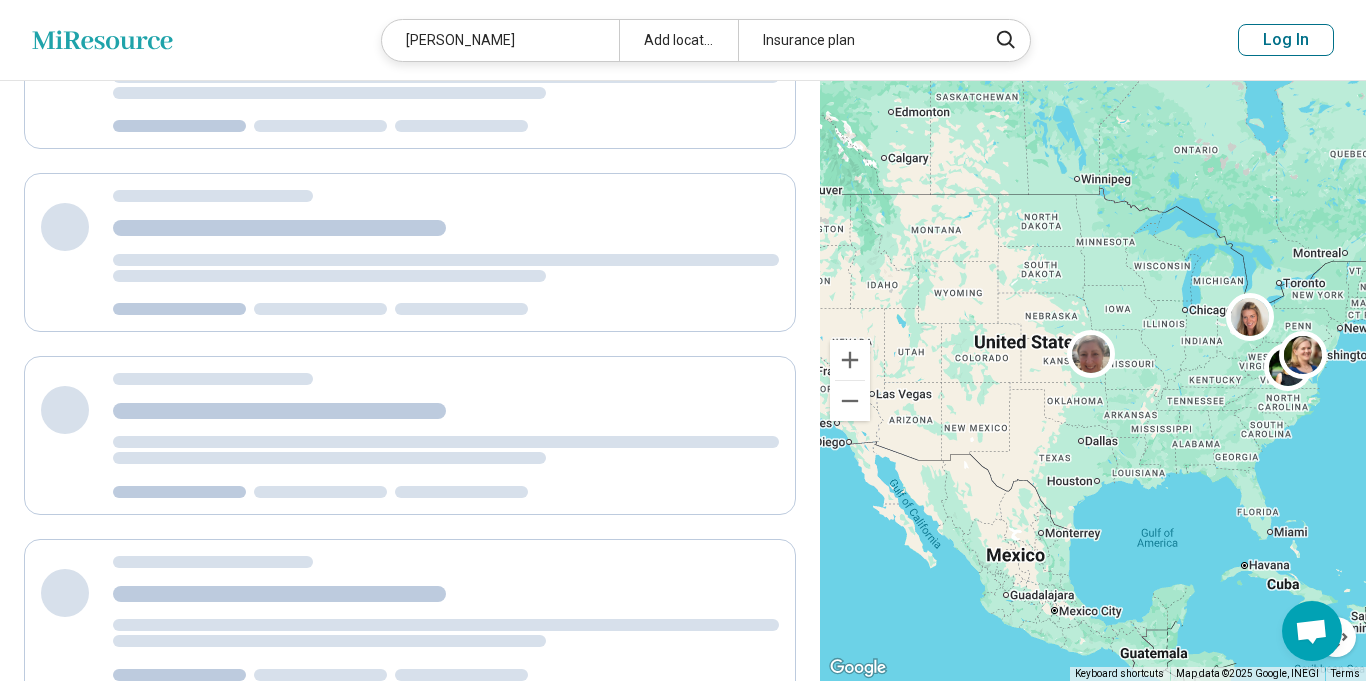 scroll, scrollTop: 185, scrollLeft: 0, axis: vertical 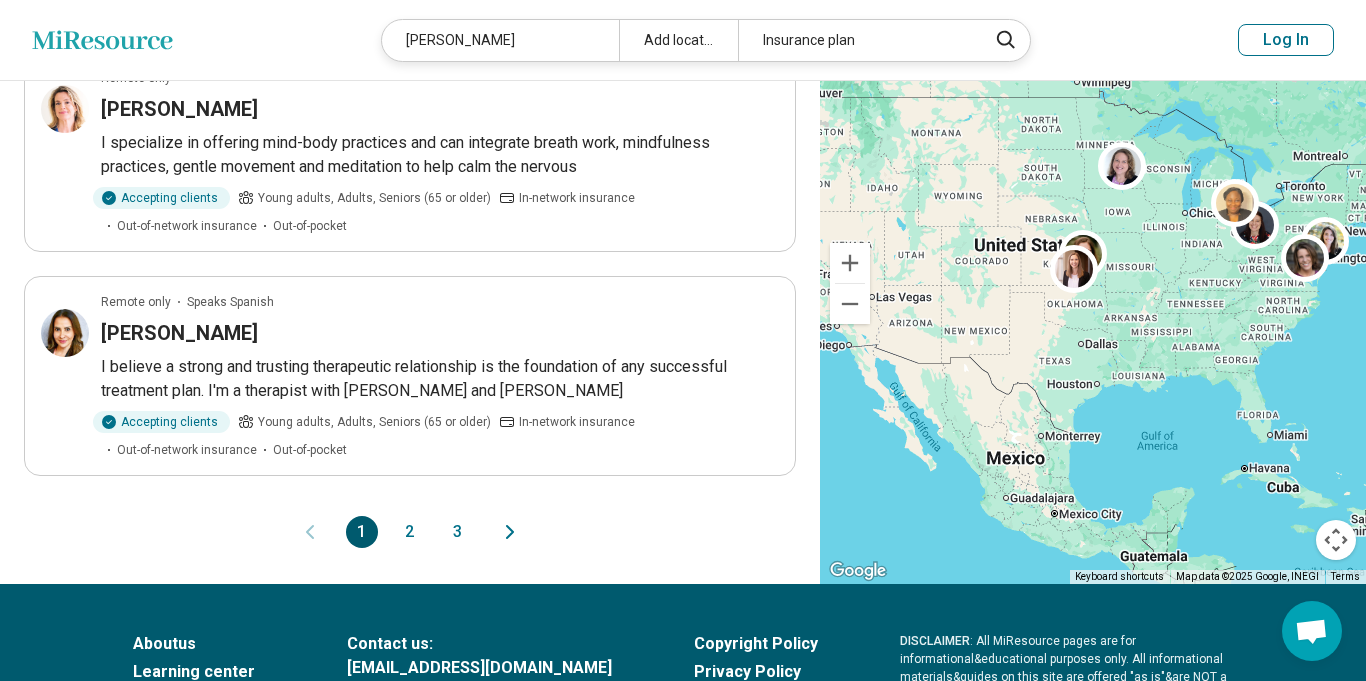 click on "2" at bounding box center (410, 532) 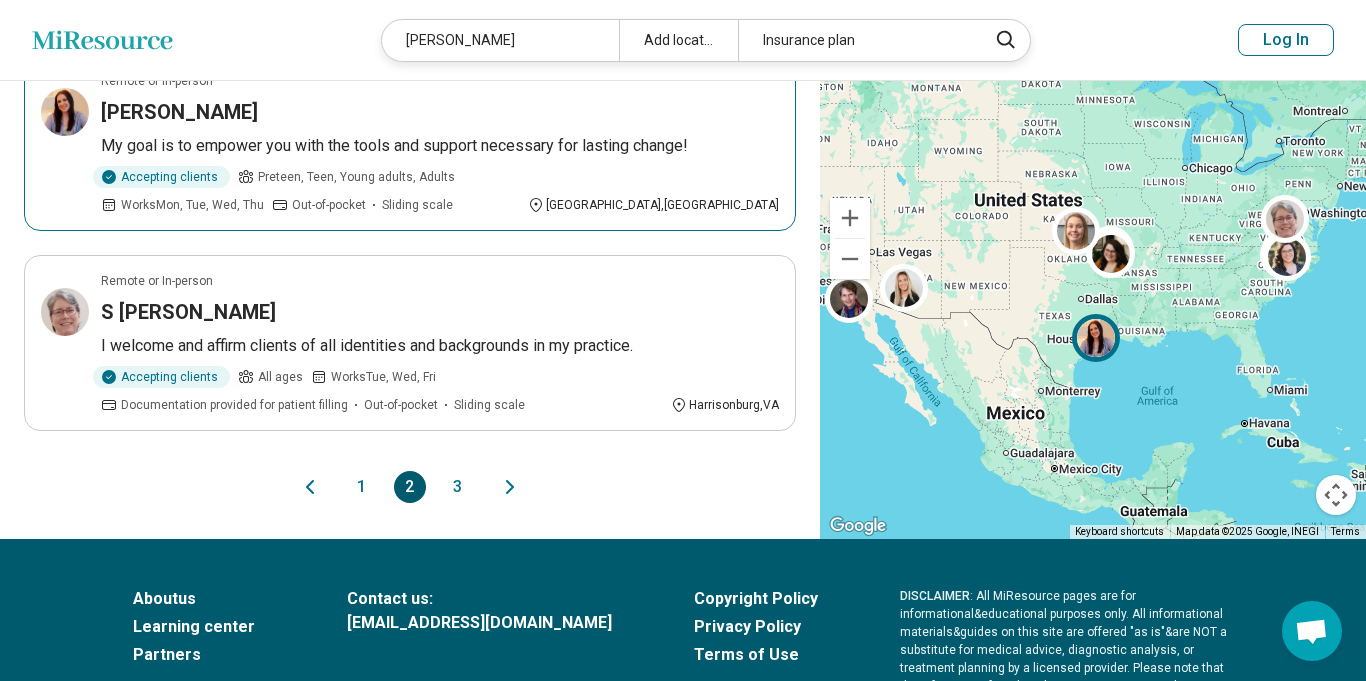 scroll, scrollTop: 2025, scrollLeft: 0, axis: vertical 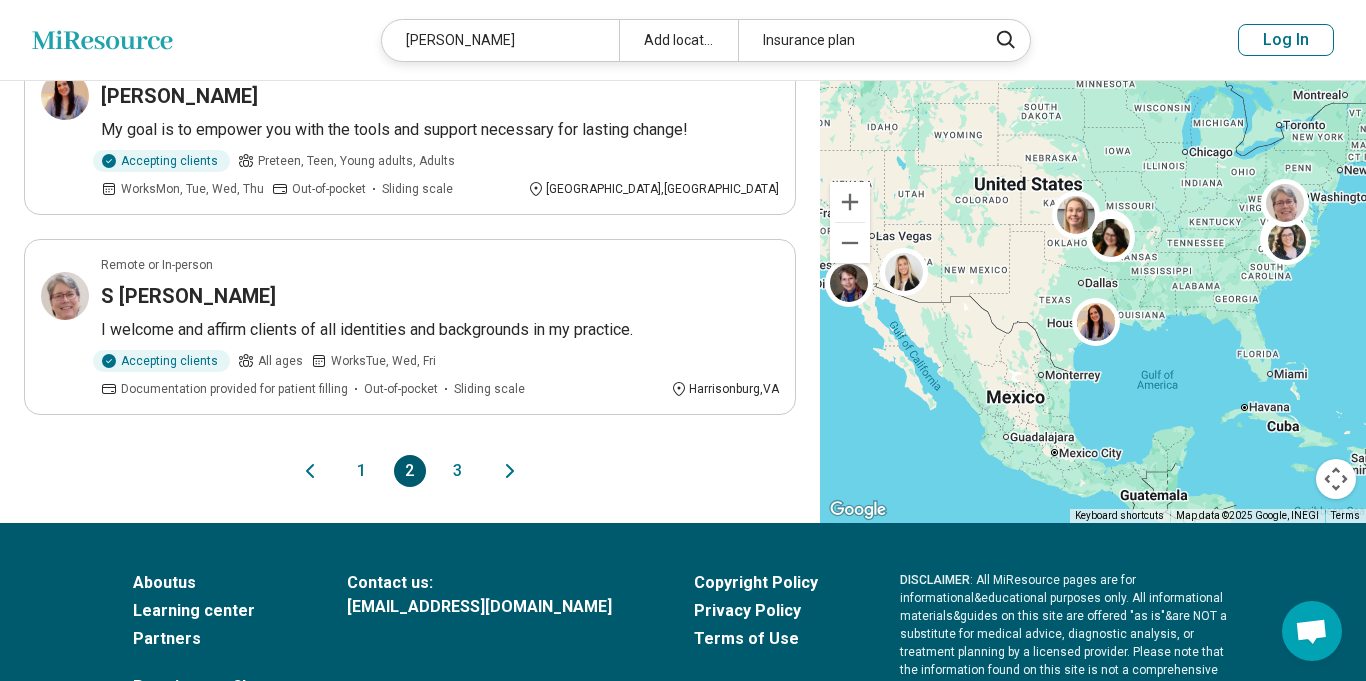 click on "3" at bounding box center [458, 471] 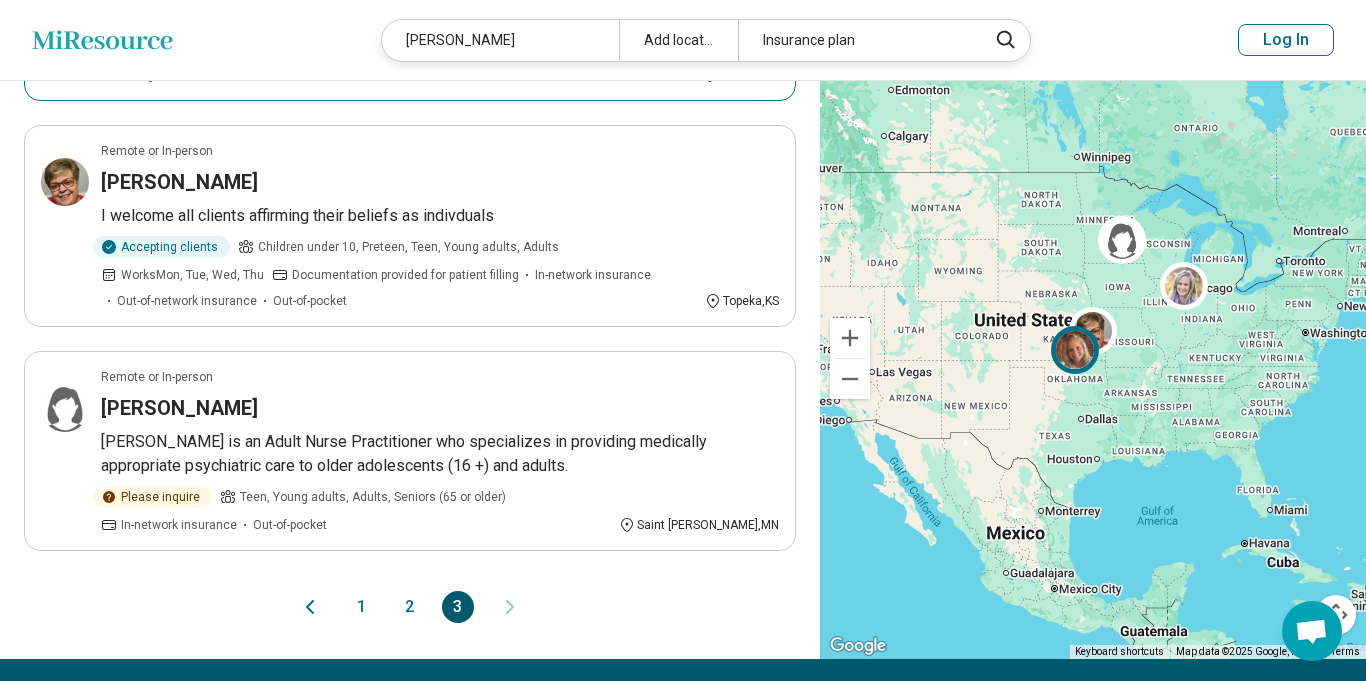 scroll, scrollTop: 624, scrollLeft: 0, axis: vertical 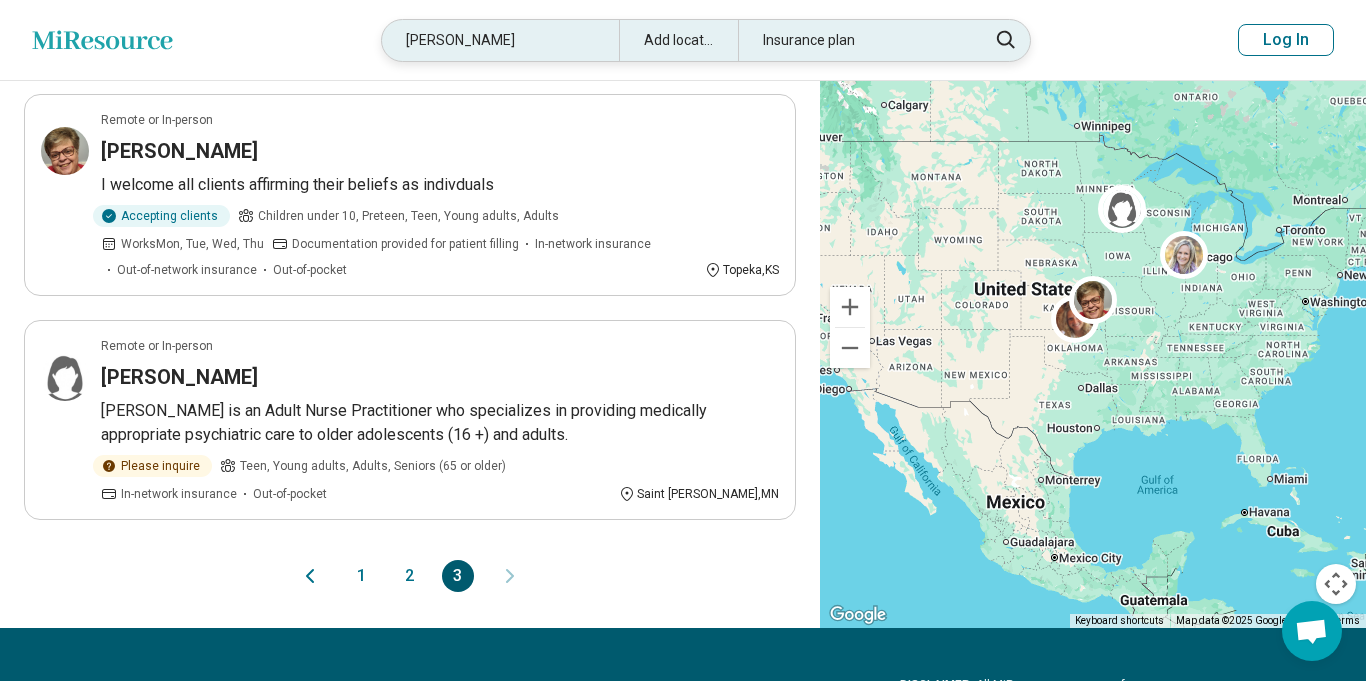 click on "Catherine Lindskog" at bounding box center [500, 40] 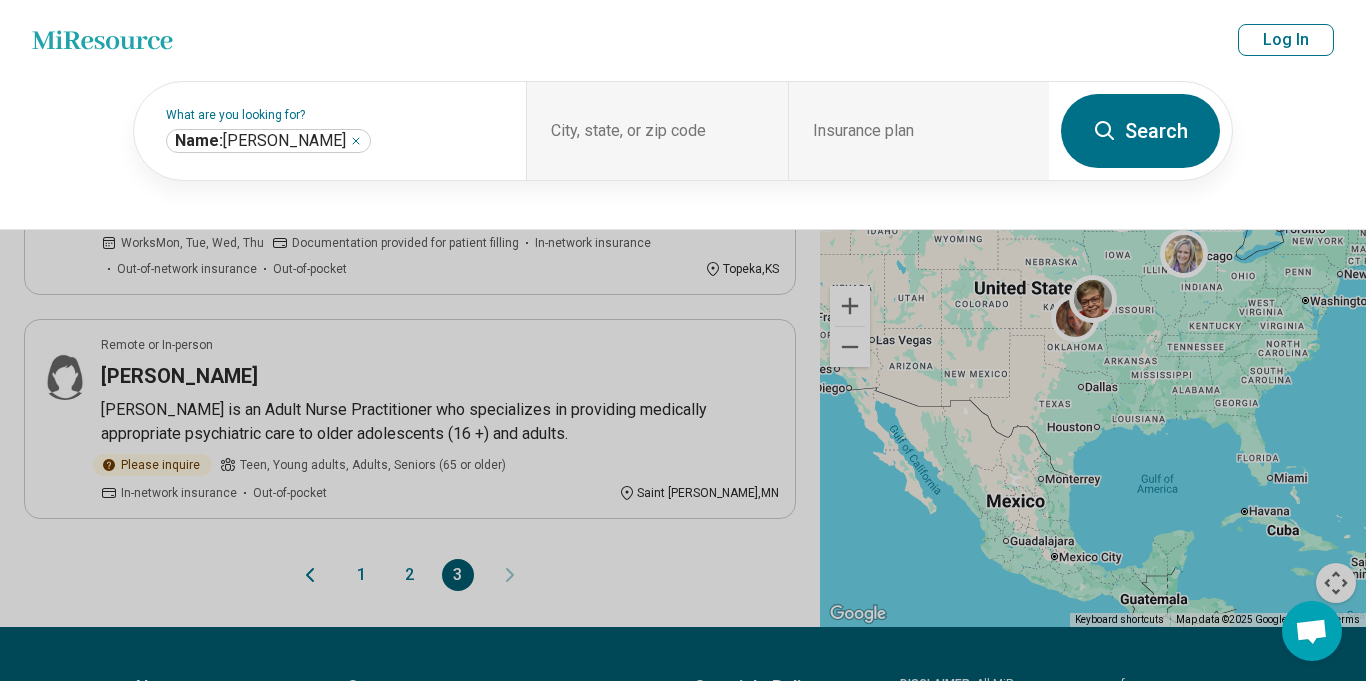 scroll, scrollTop: 623, scrollLeft: 0, axis: vertical 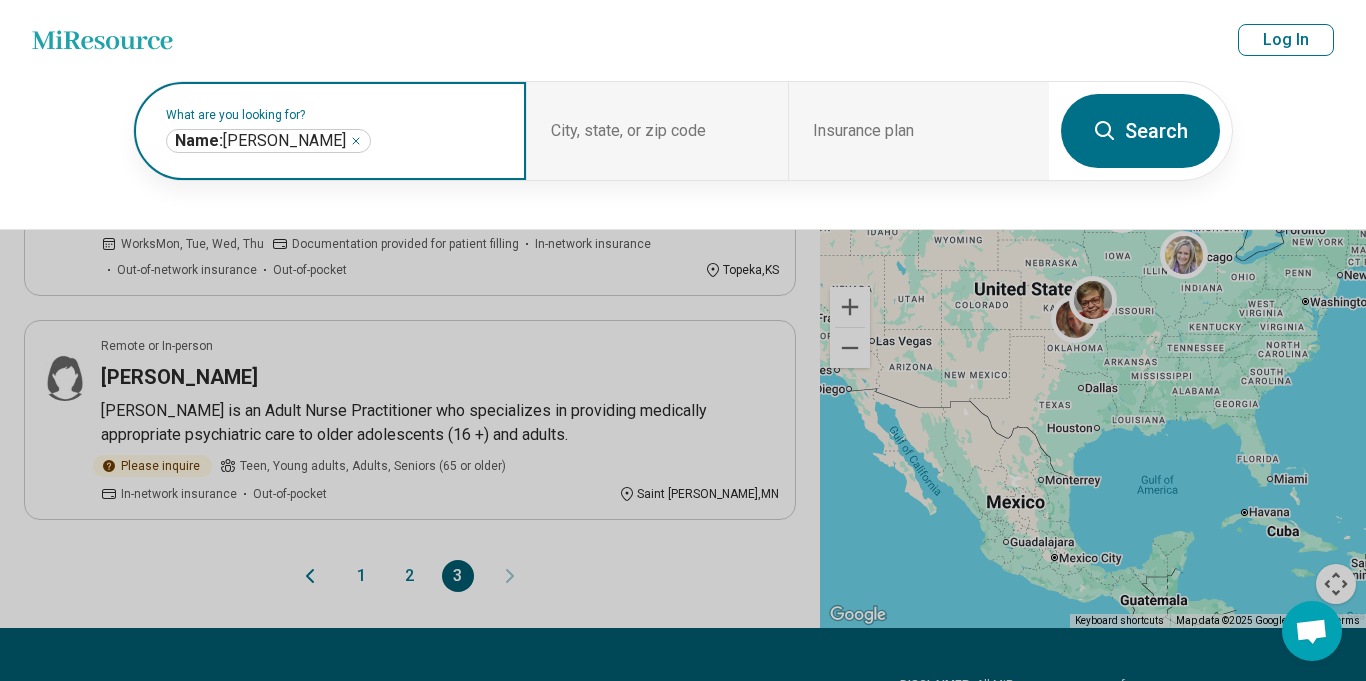 click 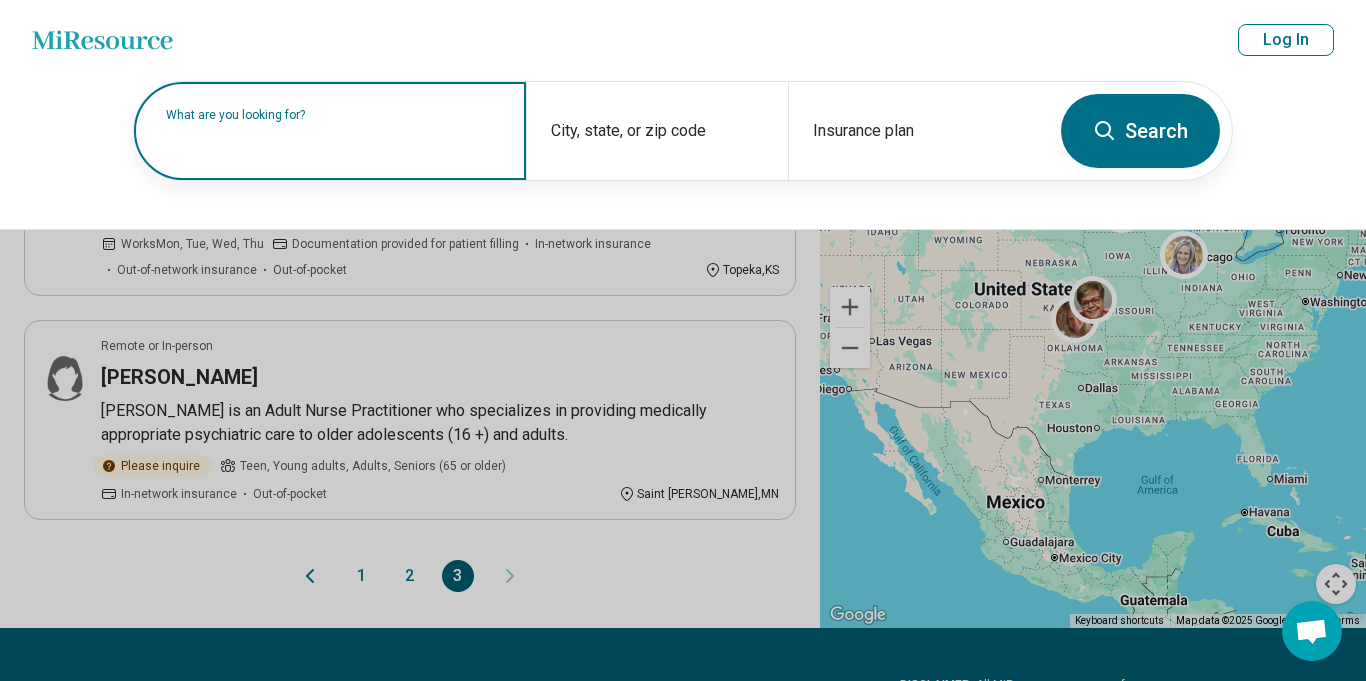 click on "What are you looking for?" at bounding box center (330, 131) 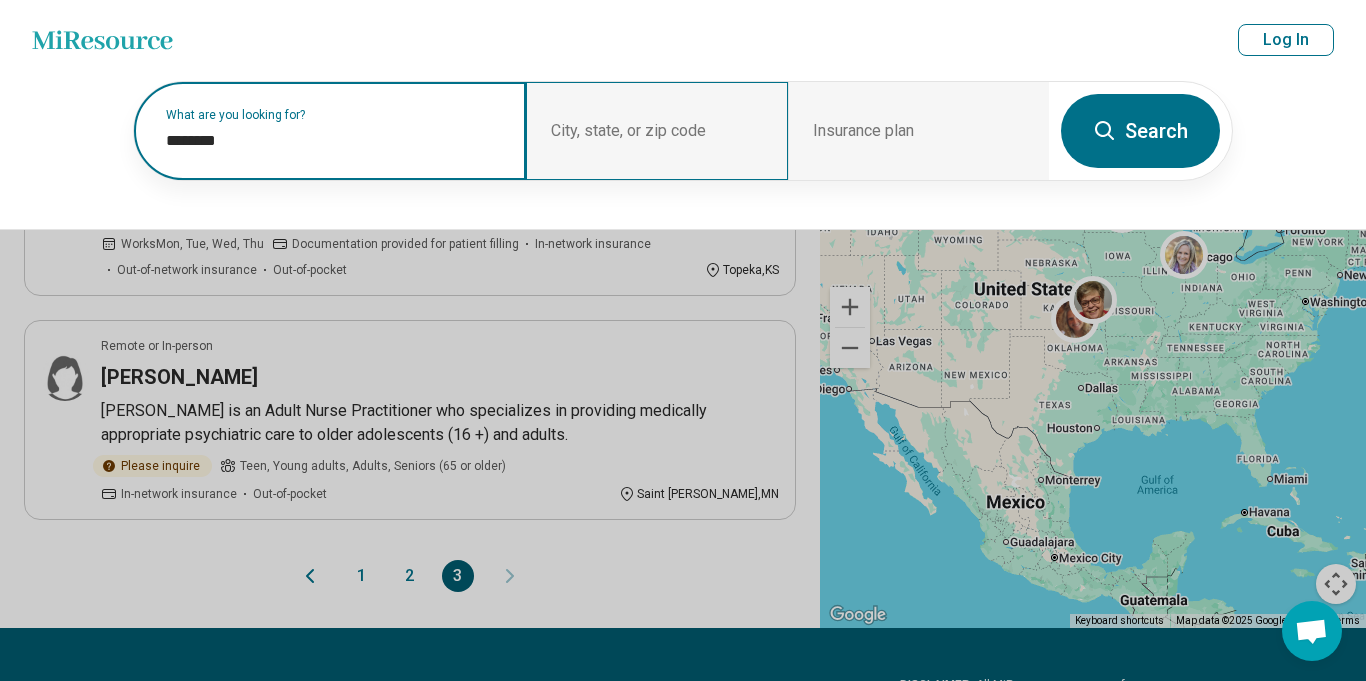 paste on "**********" 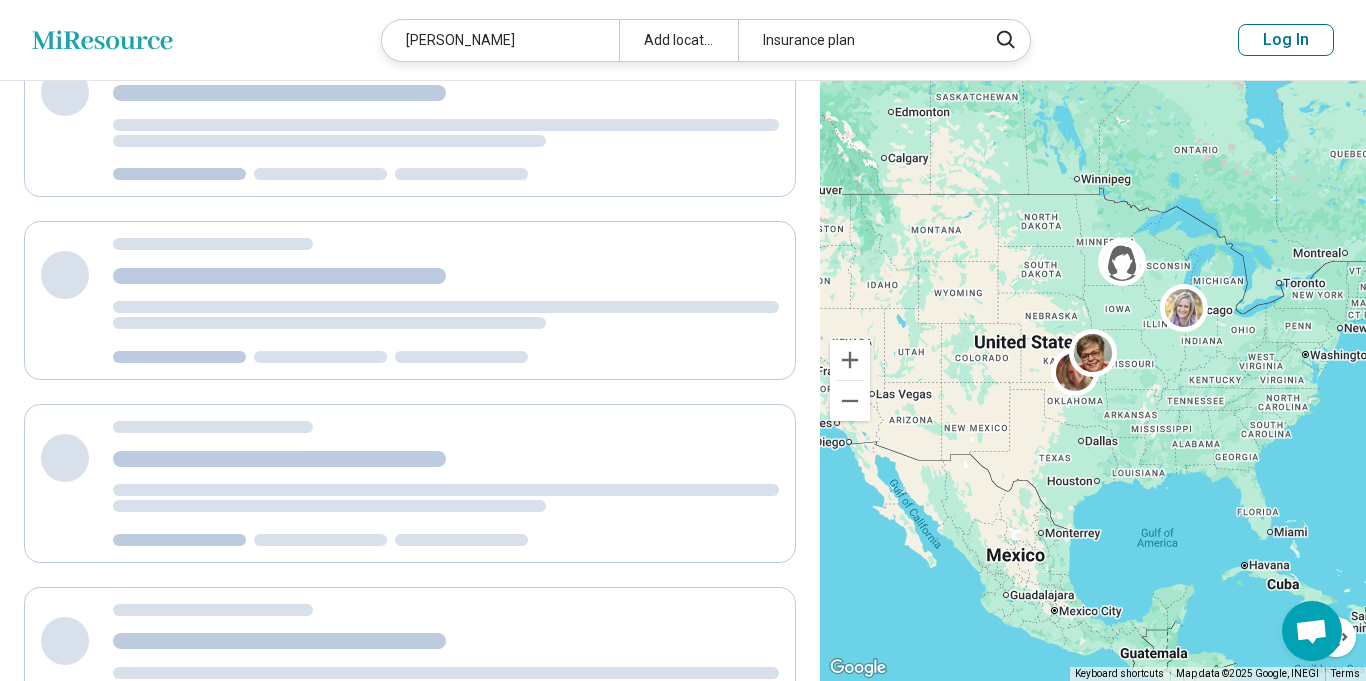 scroll, scrollTop: 172, scrollLeft: 0, axis: vertical 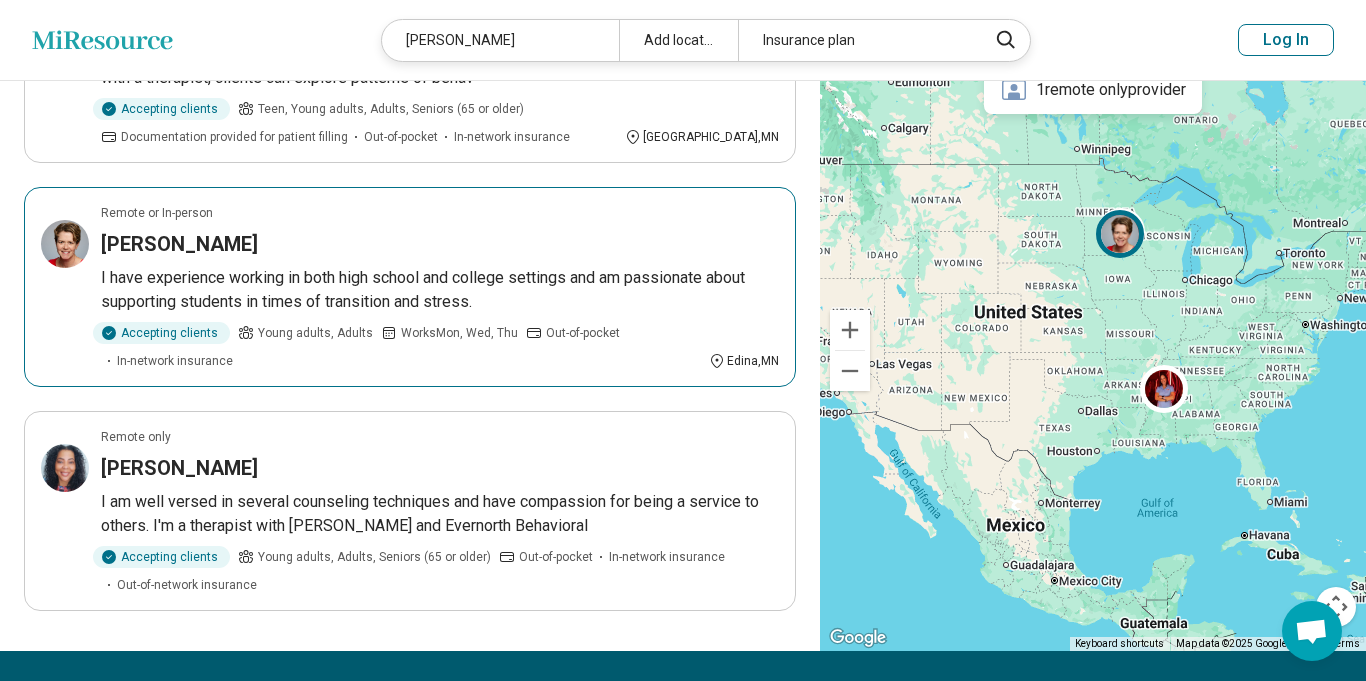 click on "I have experience working in both high school and college settings and am passionate about supporting students in times of transition and stress." at bounding box center (440, 290) 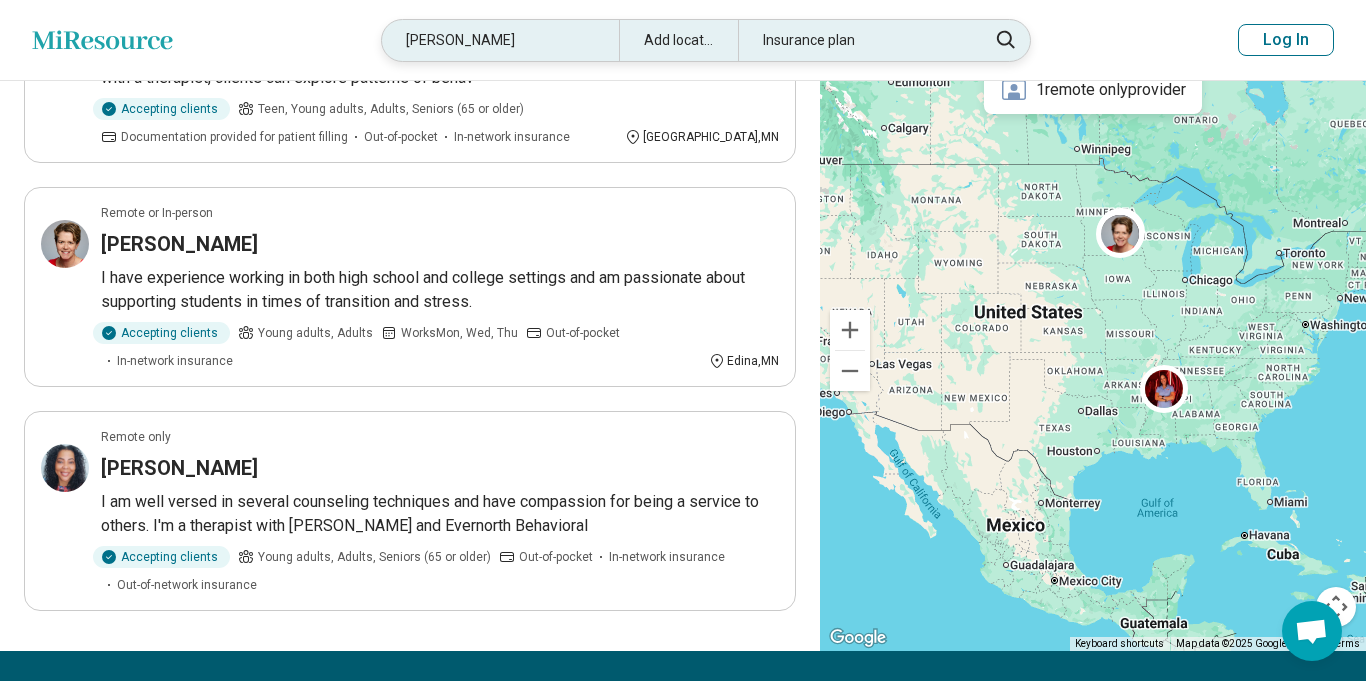 click on "Natalie Nicholson" at bounding box center (500, 40) 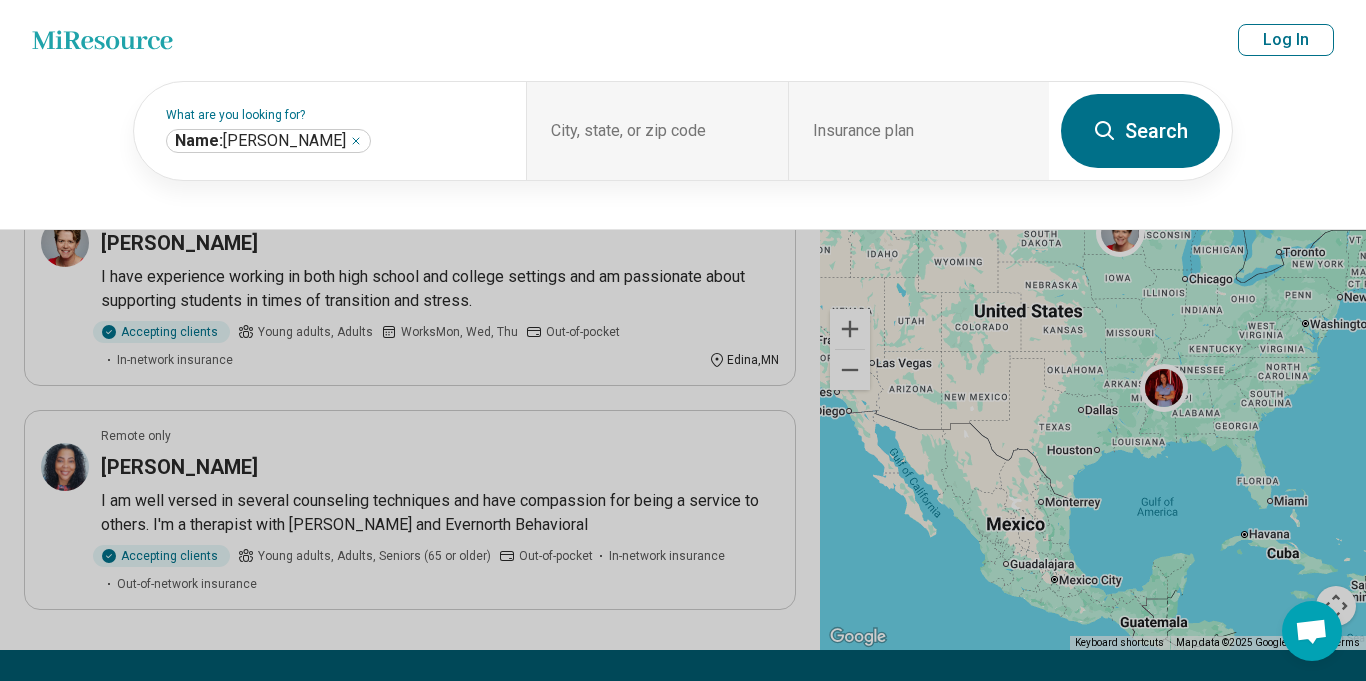 scroll, scrollTop: 778, scrollLeft: 0, axis: vertical 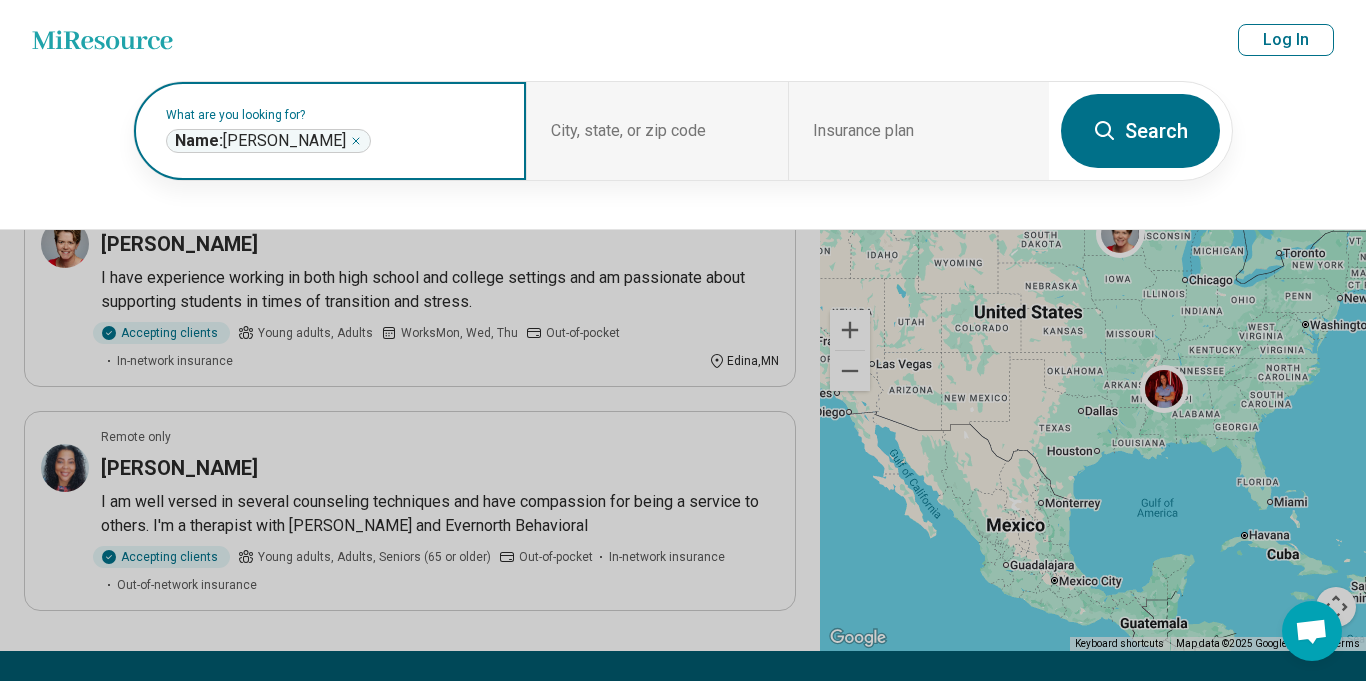 click 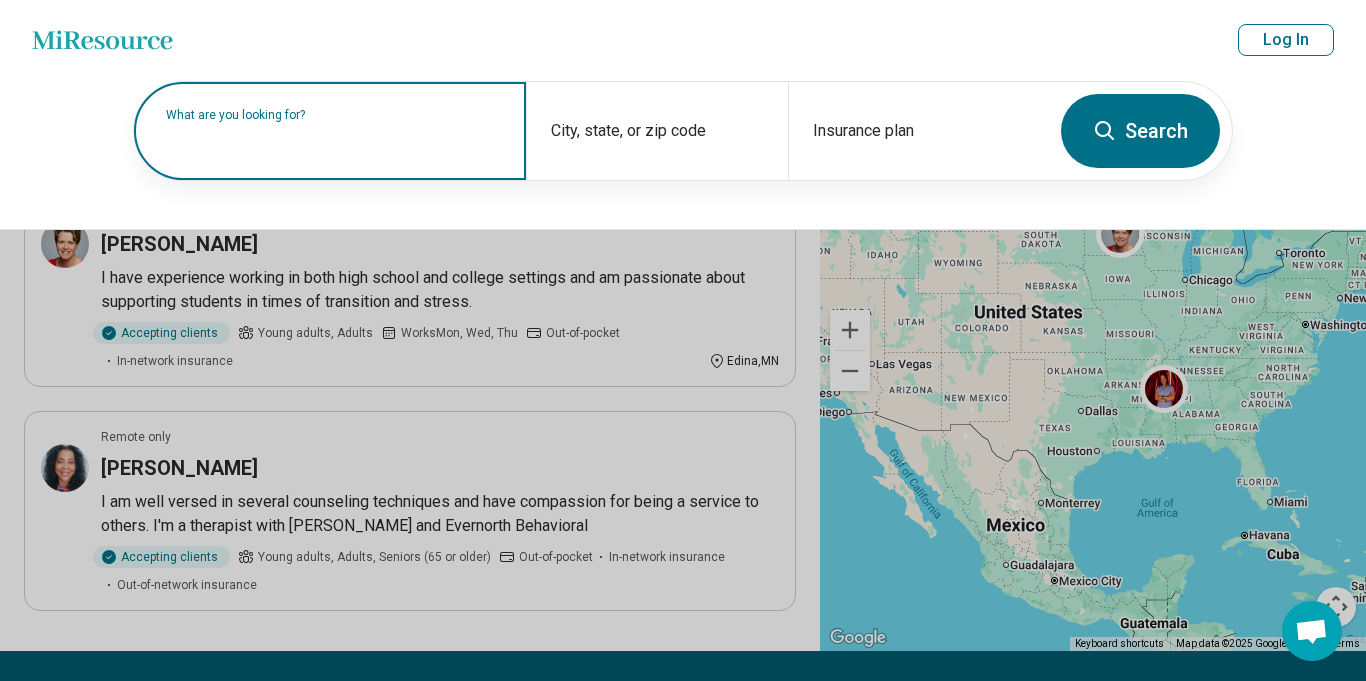 click on "What are you looking for?" at bounding box center (330, 131) 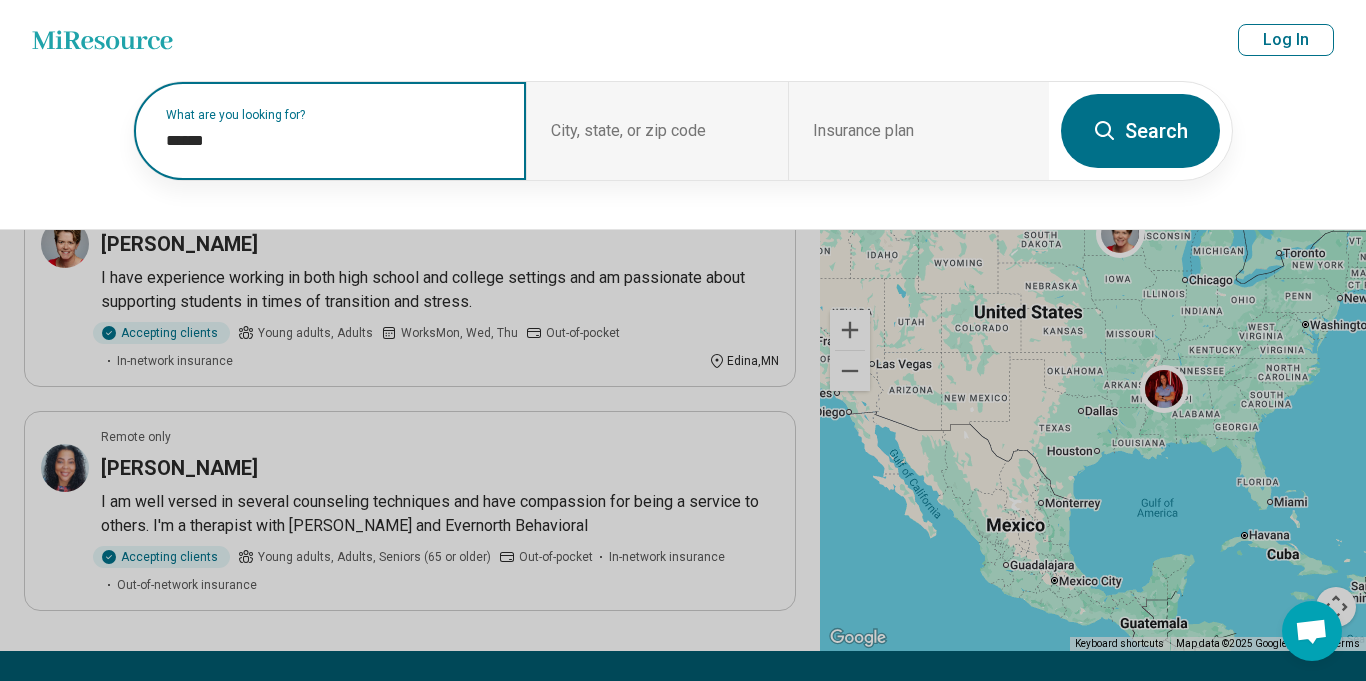 paste on "*******" 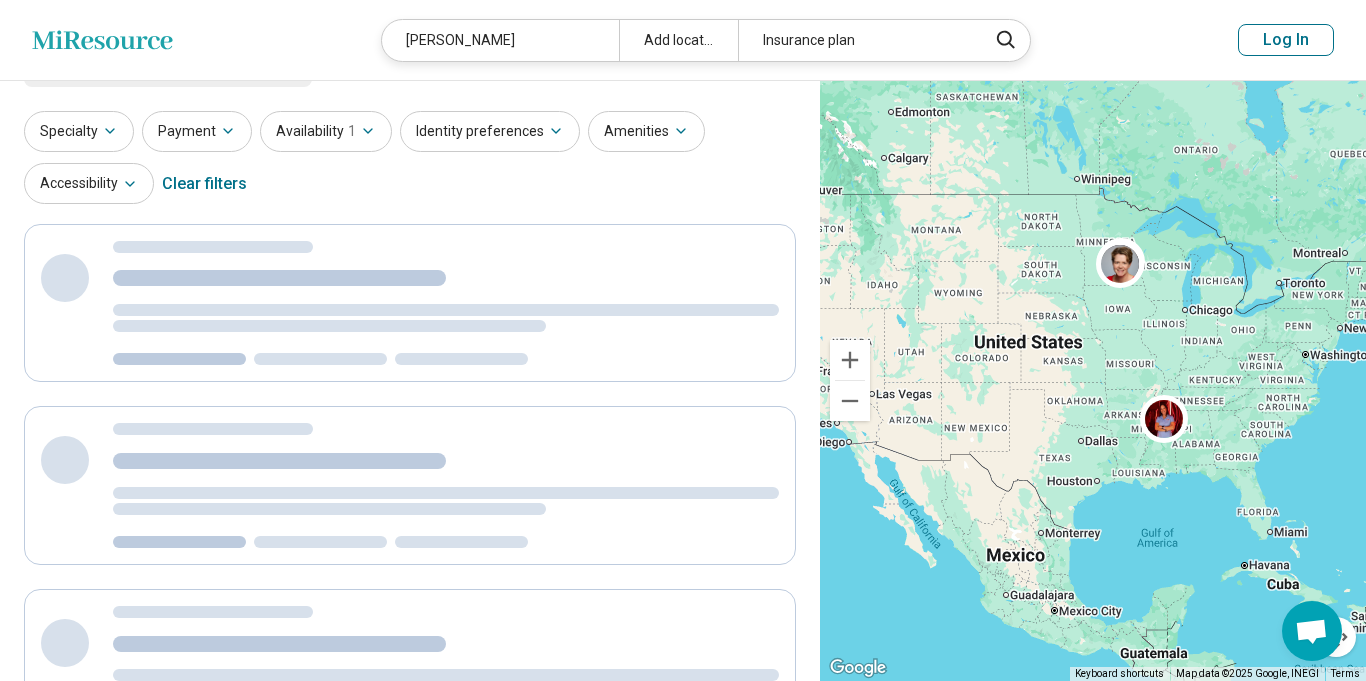 scroll, scrollTop: 0, scrollLeft: 0, axis: both 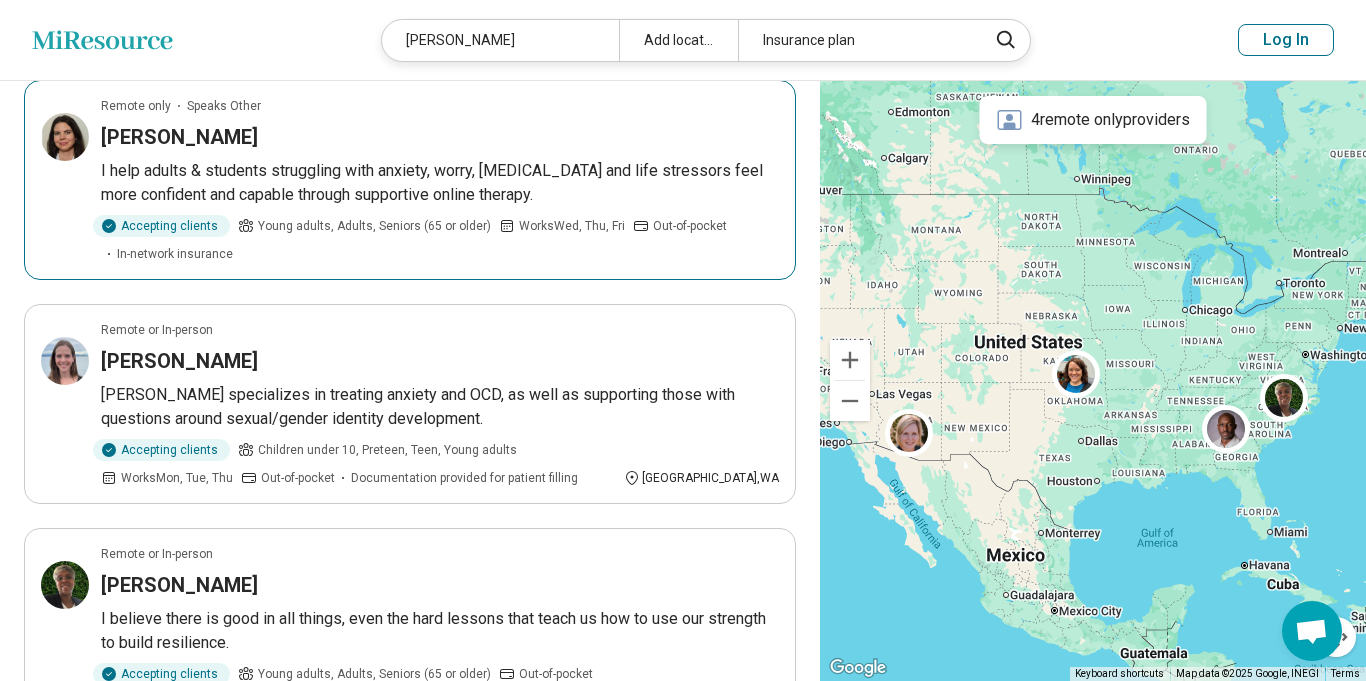 click on "I help adults & students struggling with anxiety, worry, depression and life stressors feel more confident and capable through supportive online therapy." at bounding box center (440, 183) 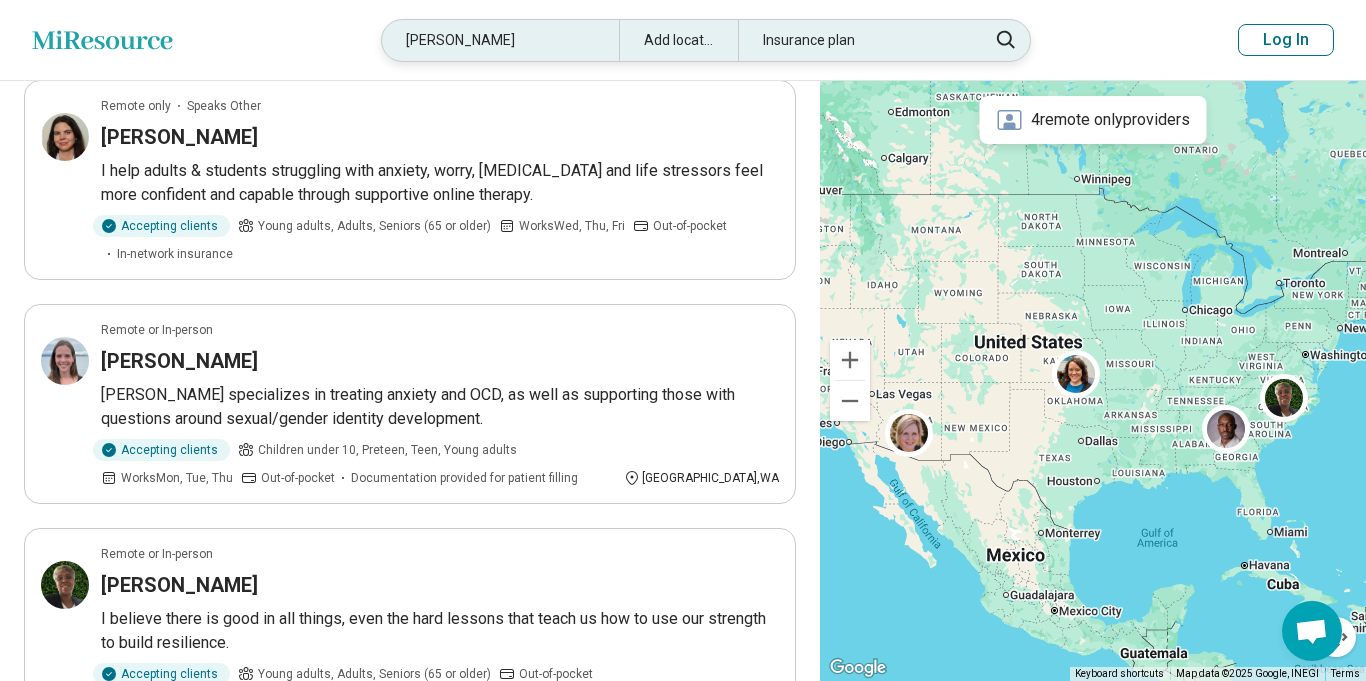 click on "susan harris" at bounding box center [500, 40] 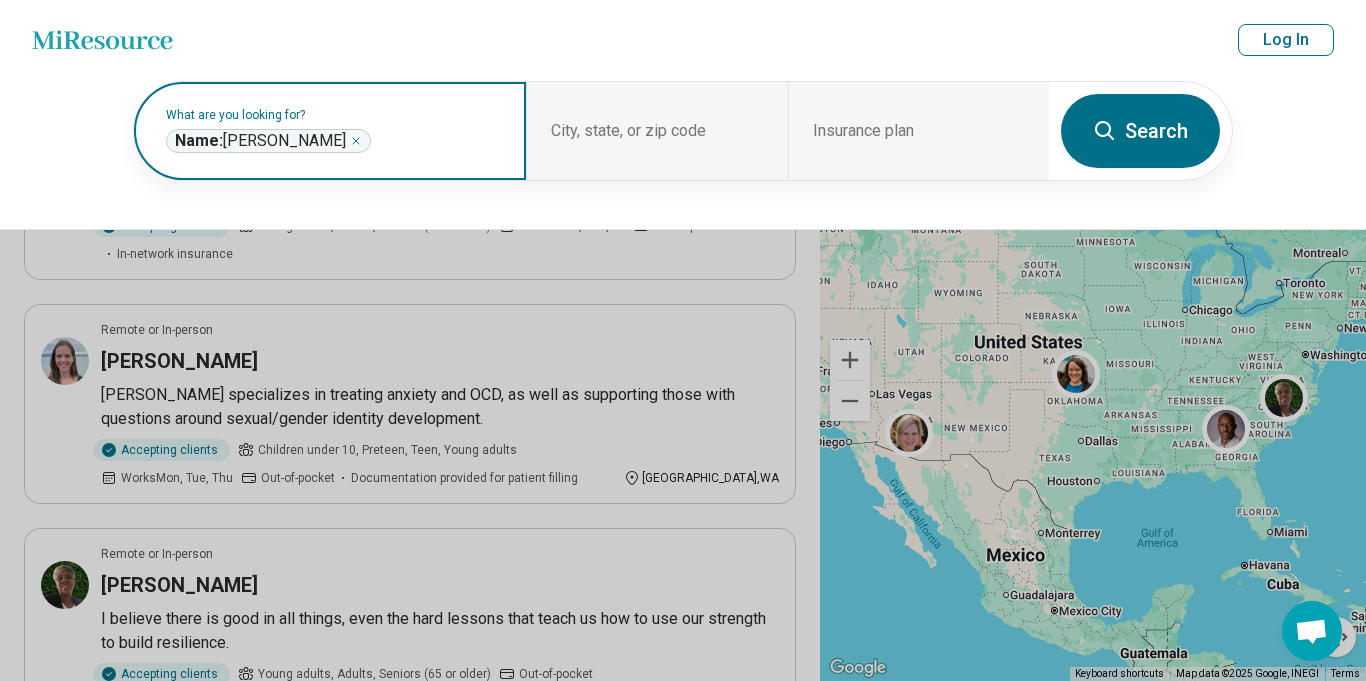 click 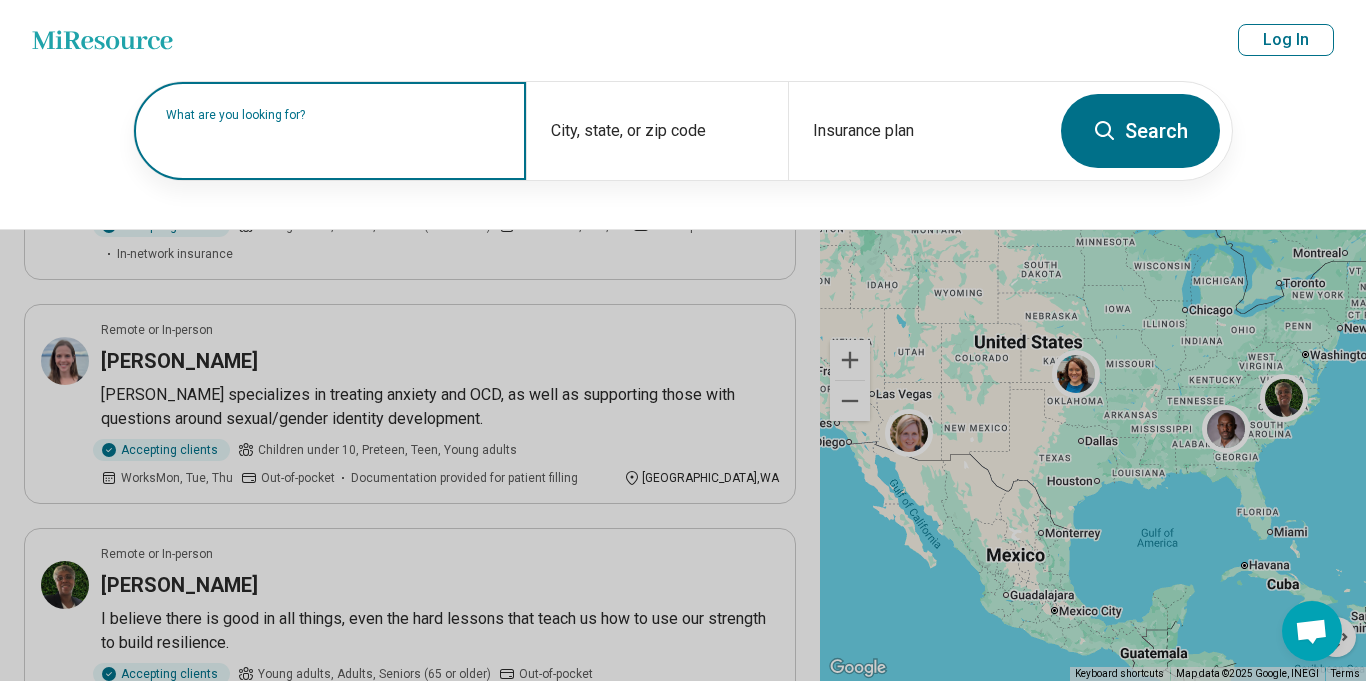 click at bounding box center (334, 141) 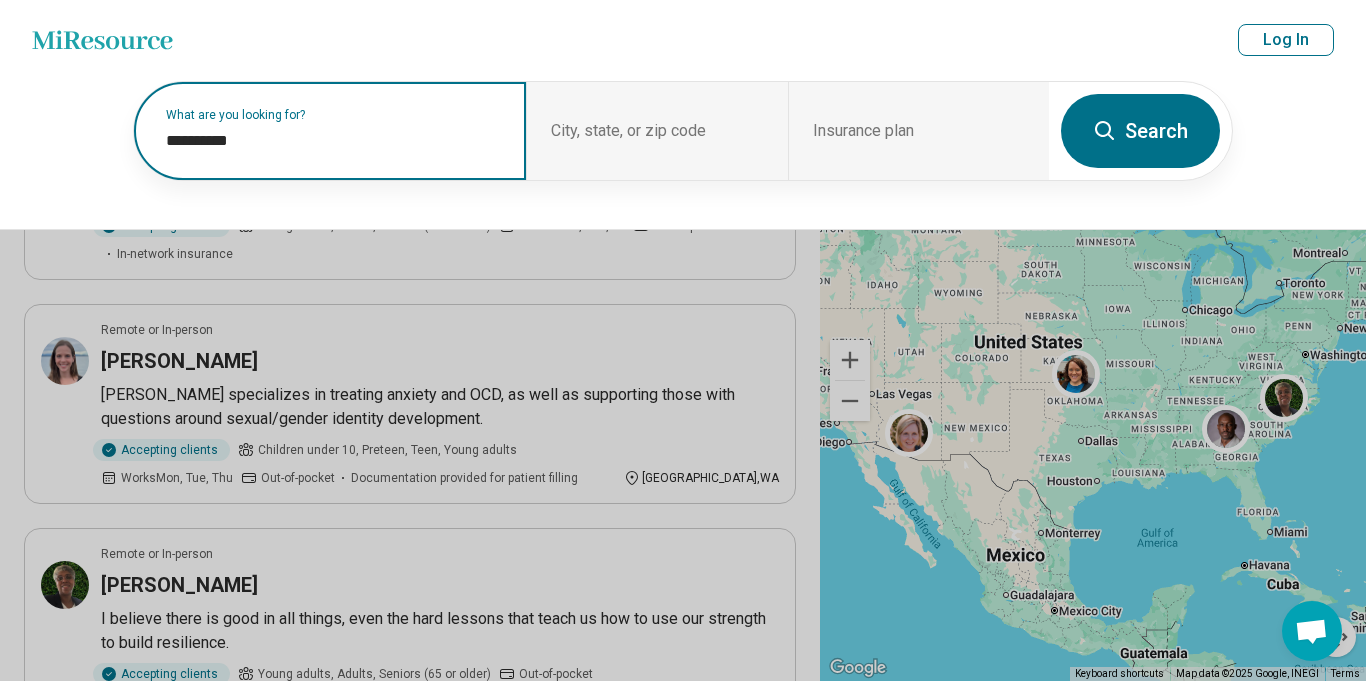 paste on "******" 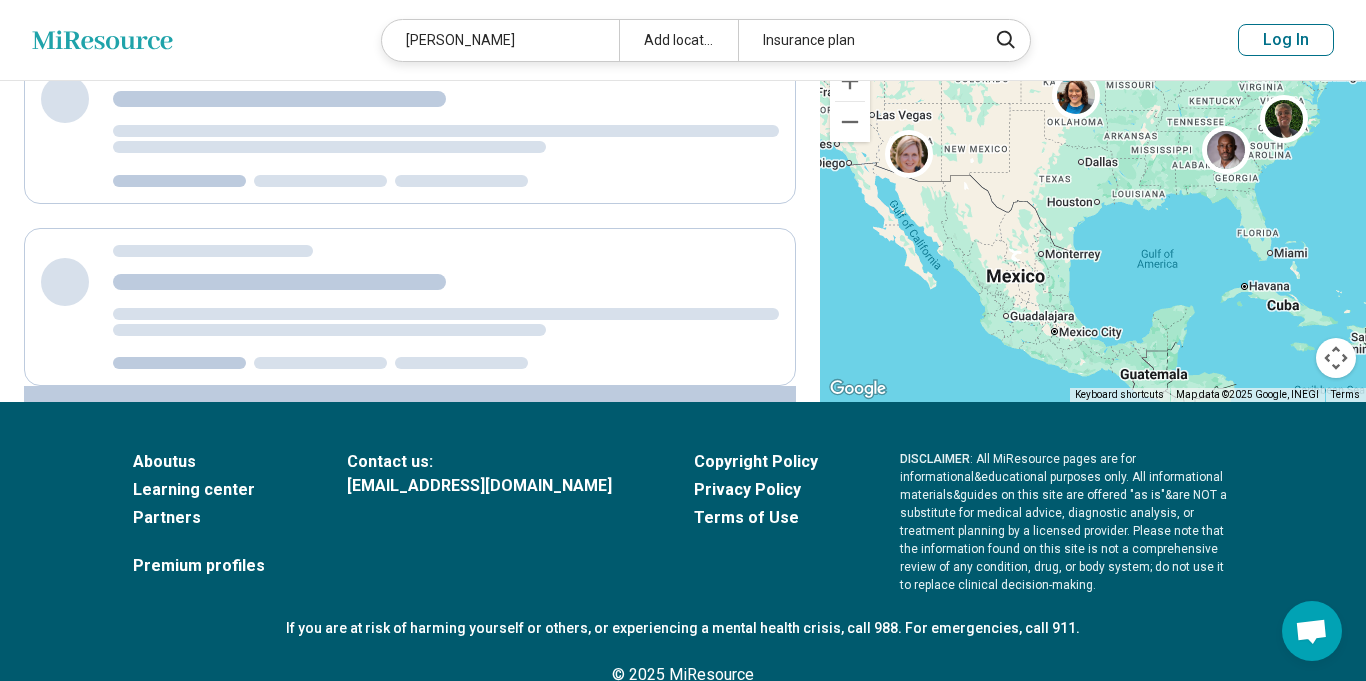 scroll, scrollTop: 744, scrollLeft: 0, axis: vertical 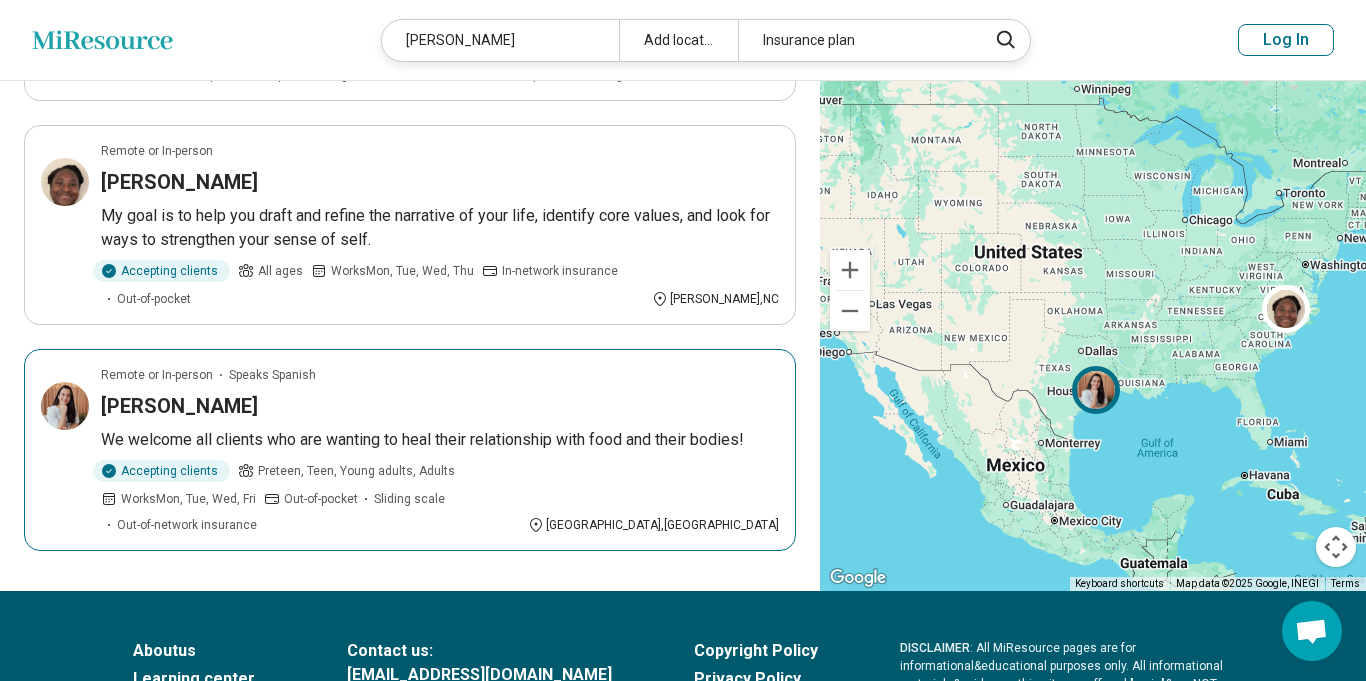 click on "Gabriella Mahan" at bounding box center (440, 406) 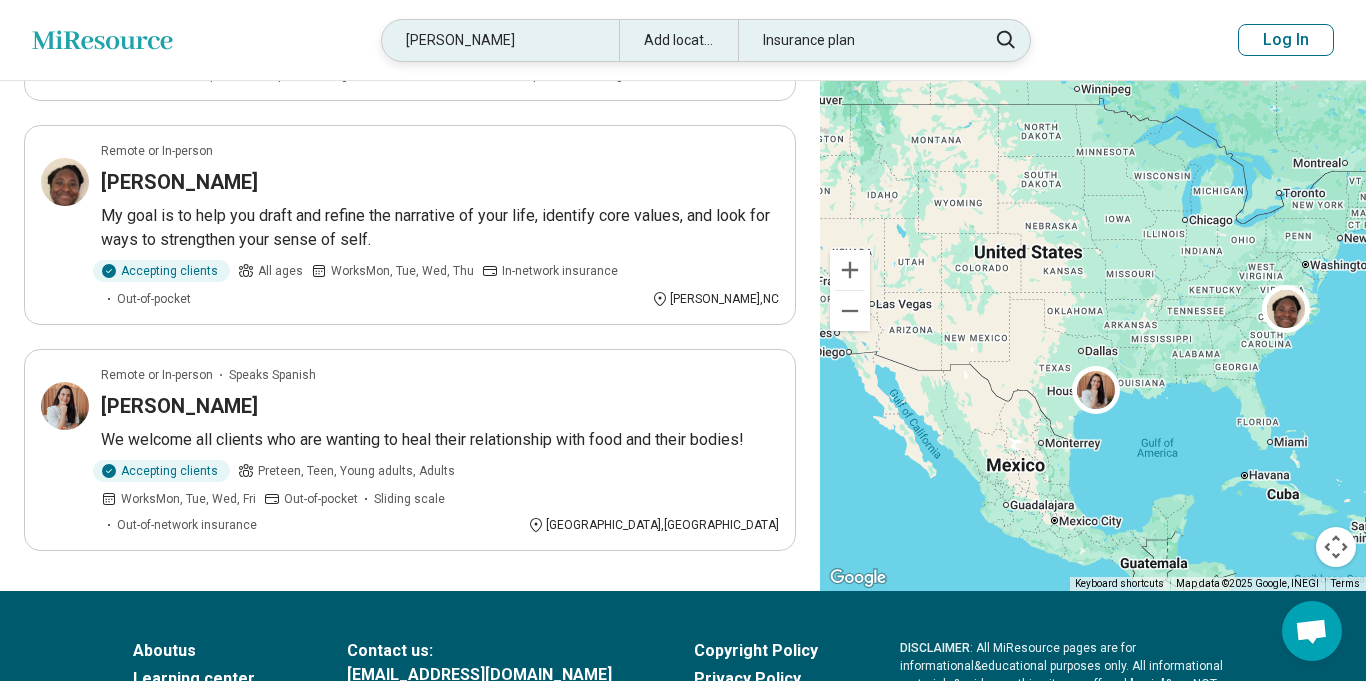 click on "Gabriella Mahan" at bounding box center [500, 40] 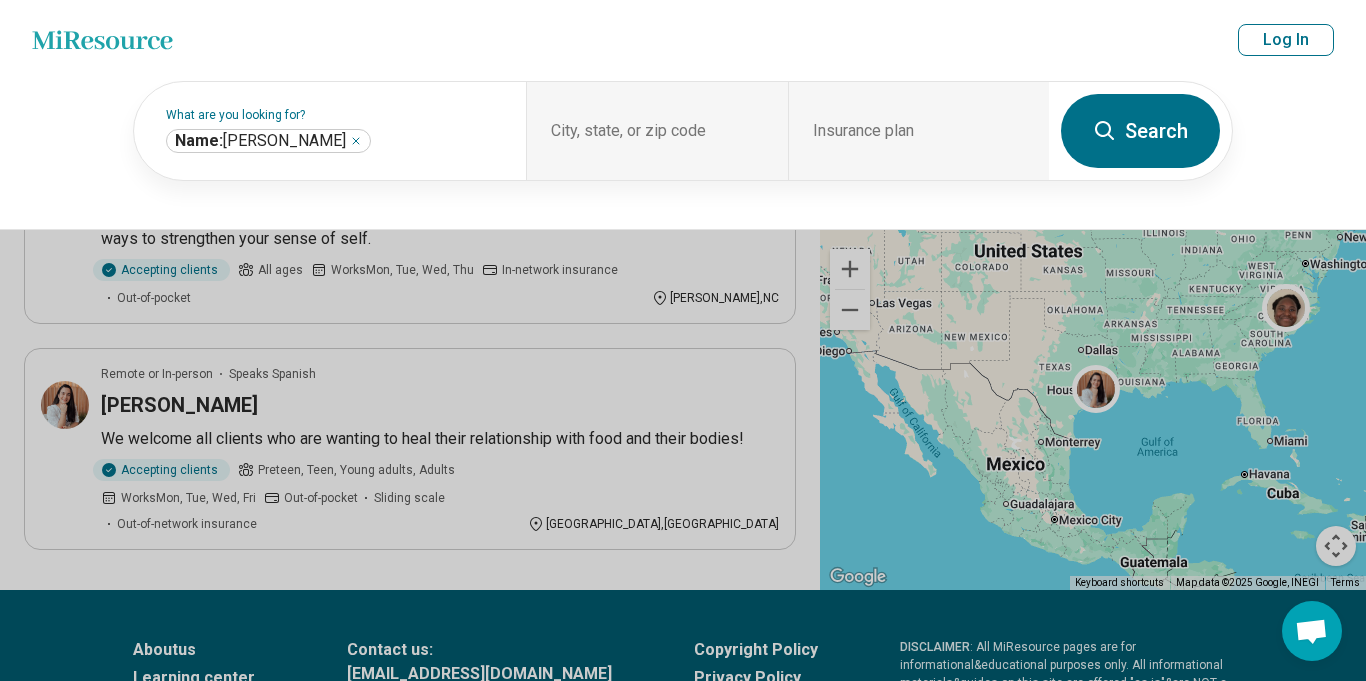 scroll, scrollTop: 366, scrollLeft: 0, axis: vertical 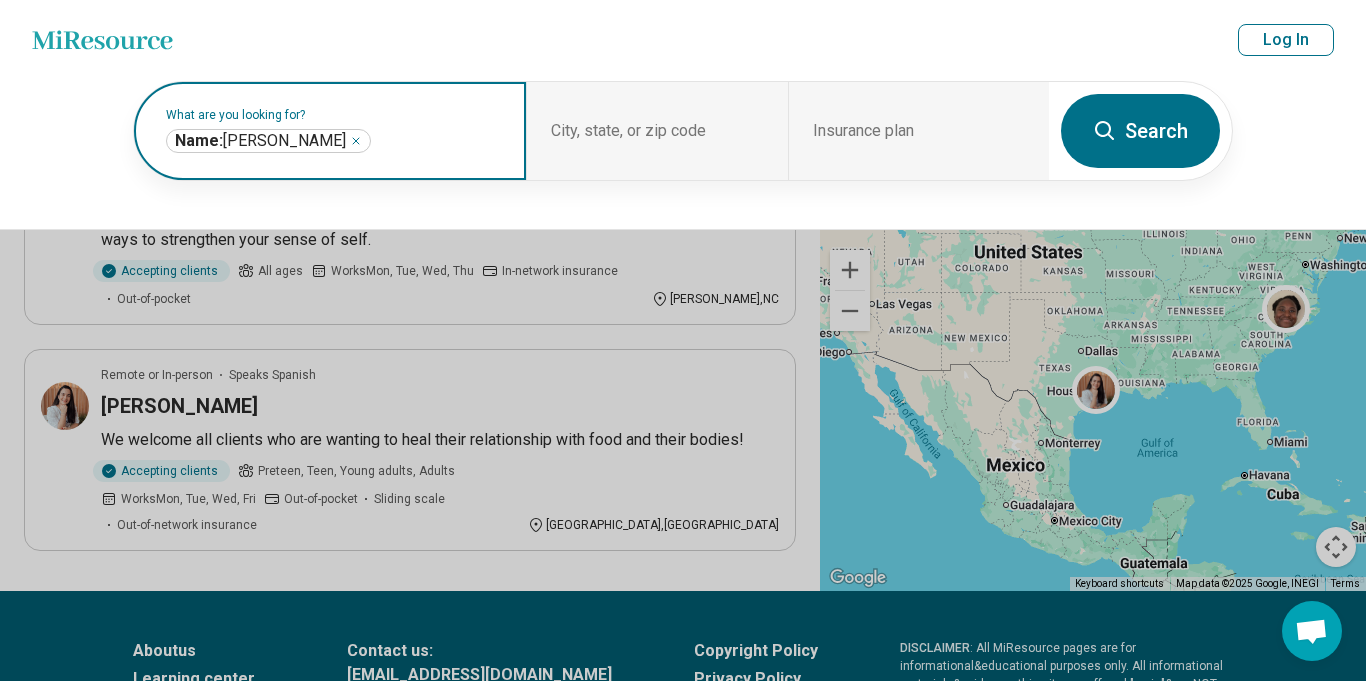click 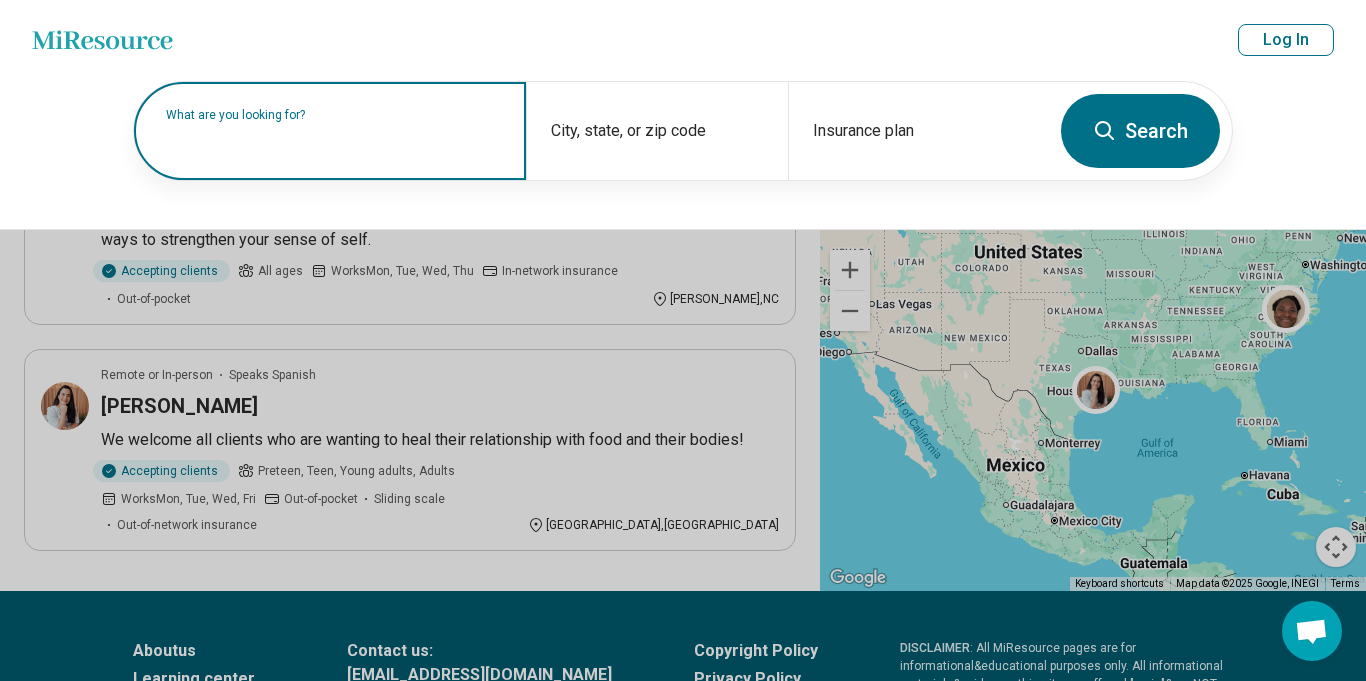 click at bounding box center [334, 141] 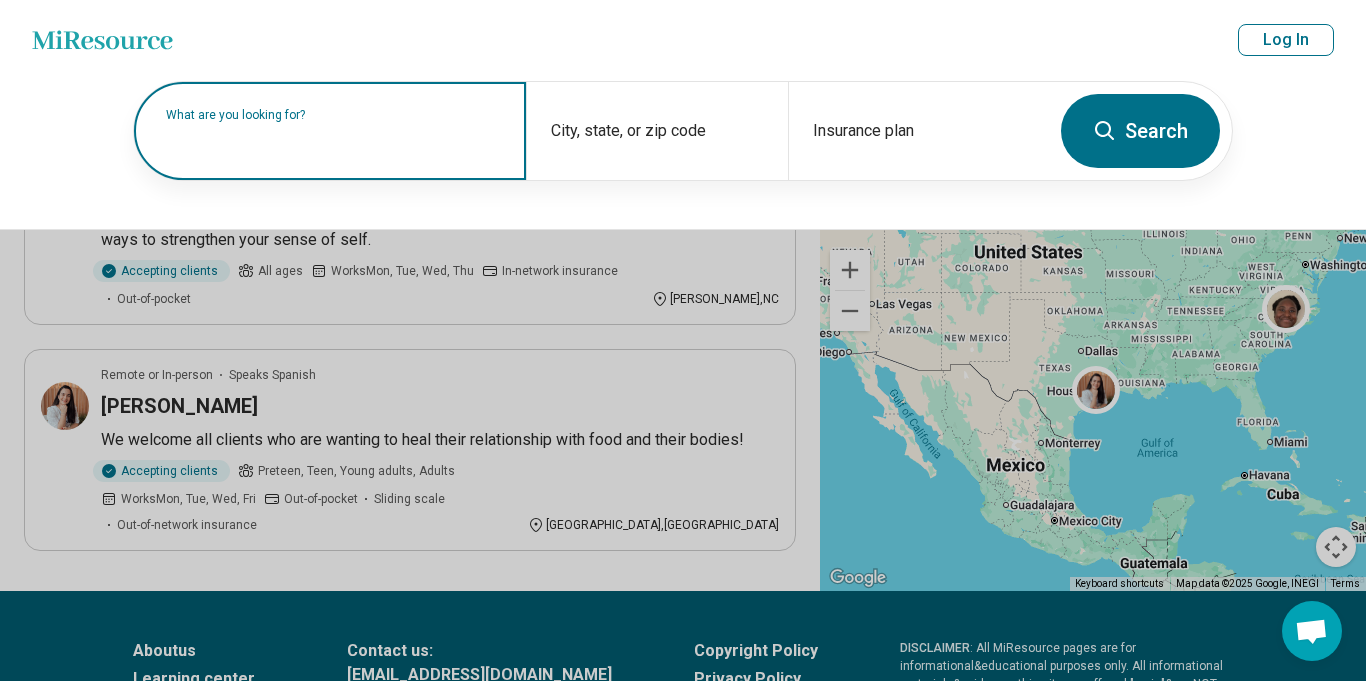 paste on "**********" 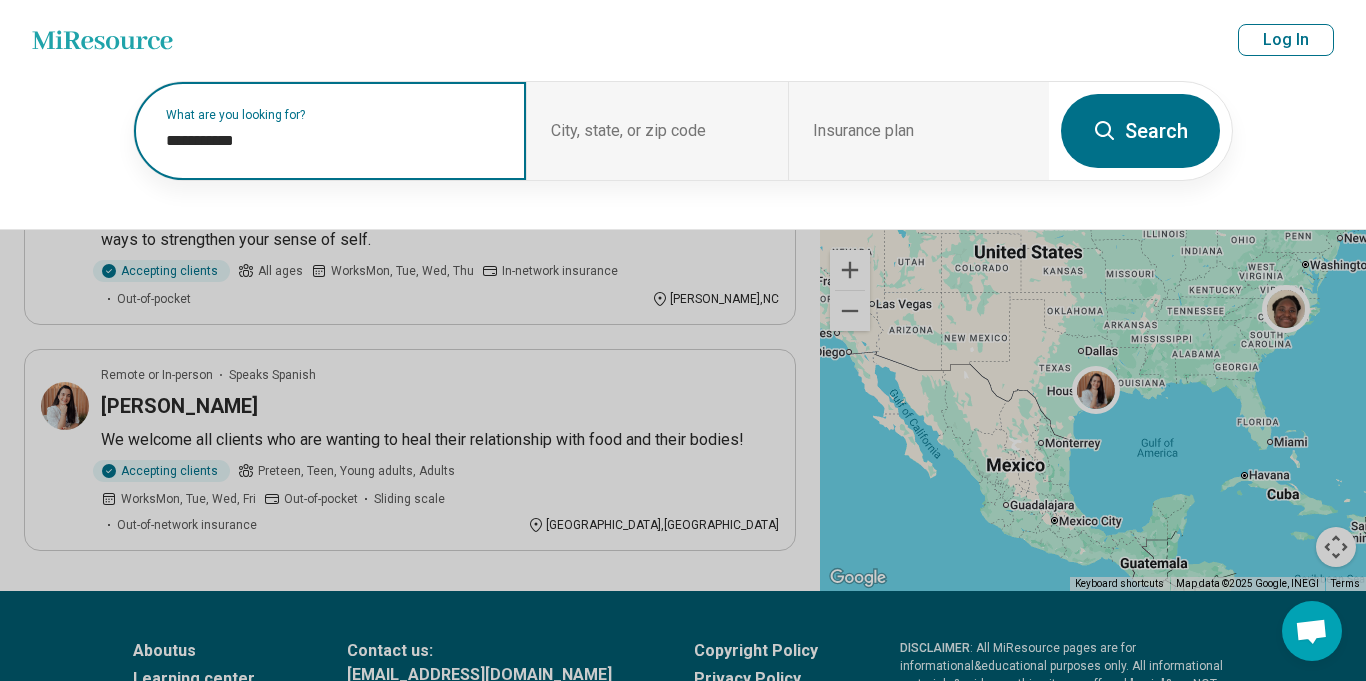 paste on "******" 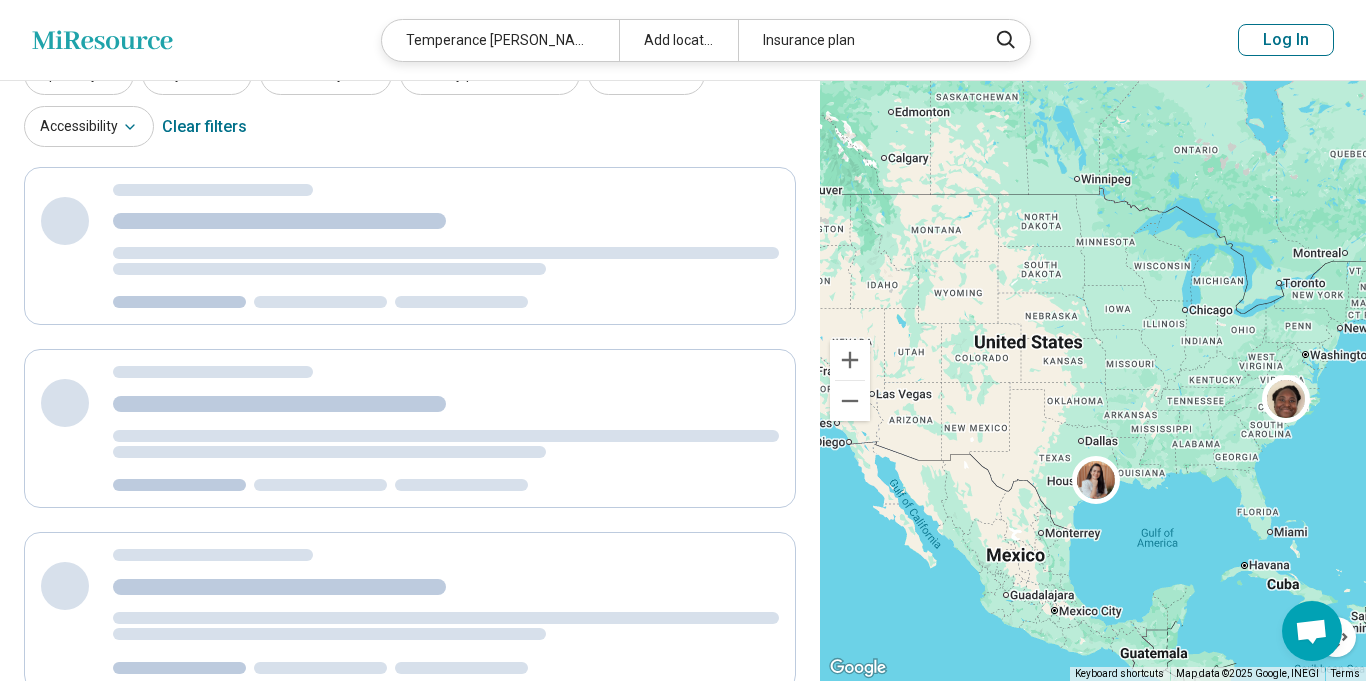 scroll, scrollTop: 0, scrollLeft: 0, axis: both 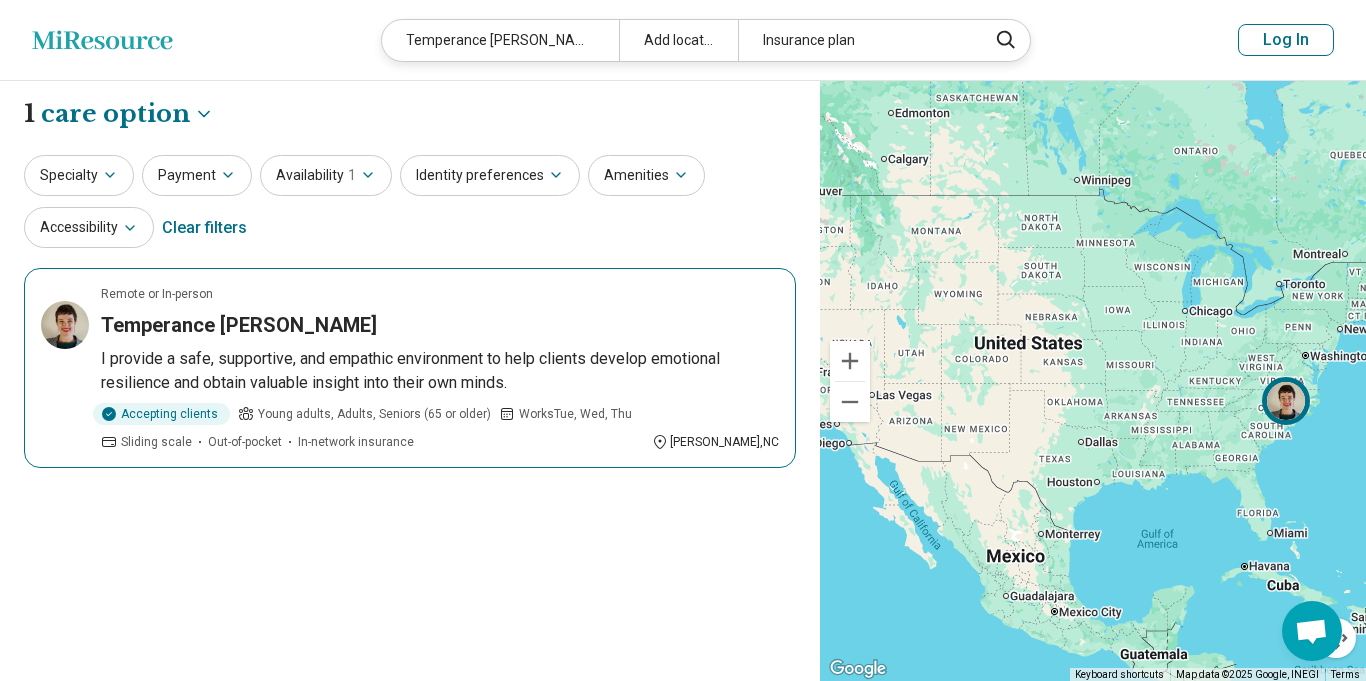 click on "Remote or In-person Temperance Lampe I provide a safe, supportive, and empathic environment to help clients develop emotional resilience and obtain valuable insight into their own minds. Accepting clients Young adults, Adults, Seniors (65 or older) Works  Tue, Wed, Thu Sliding scale Out-of-pocket In-network insurance Cary ,  NC" at bounding box center [410, 368] 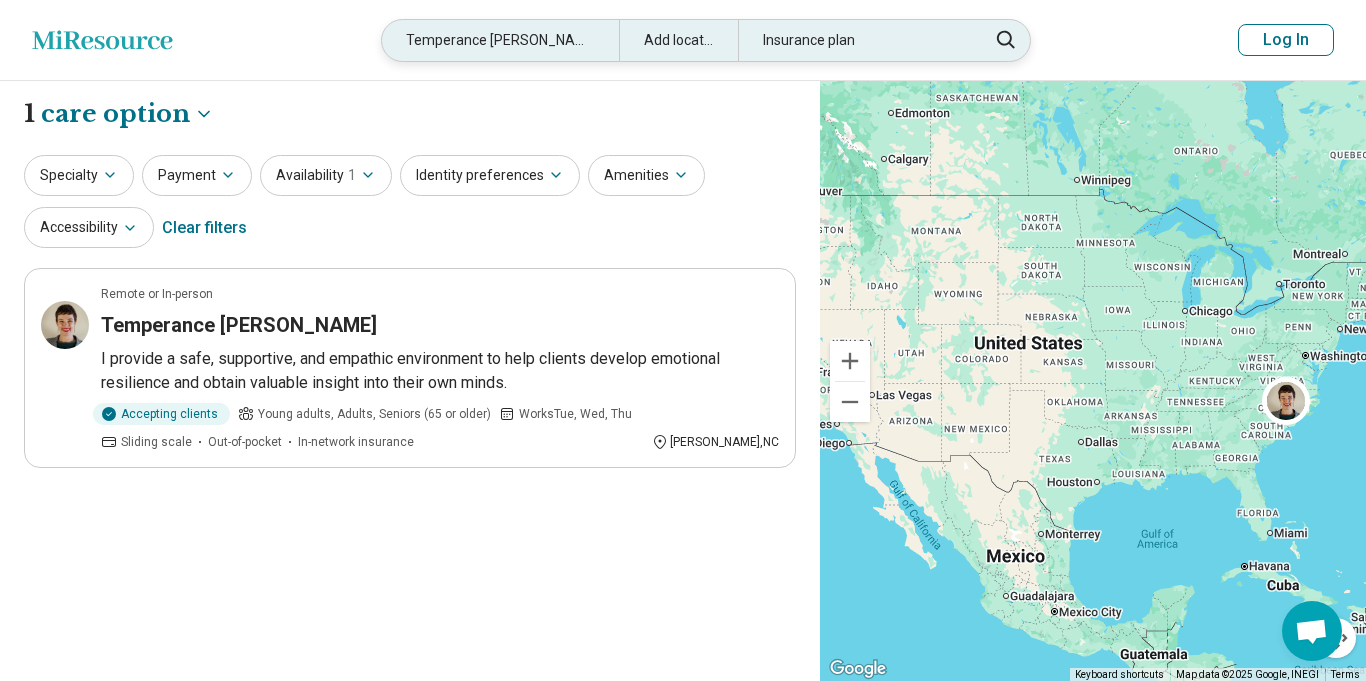 click on "Temperance Lampe" at bounding box center (500, 40) 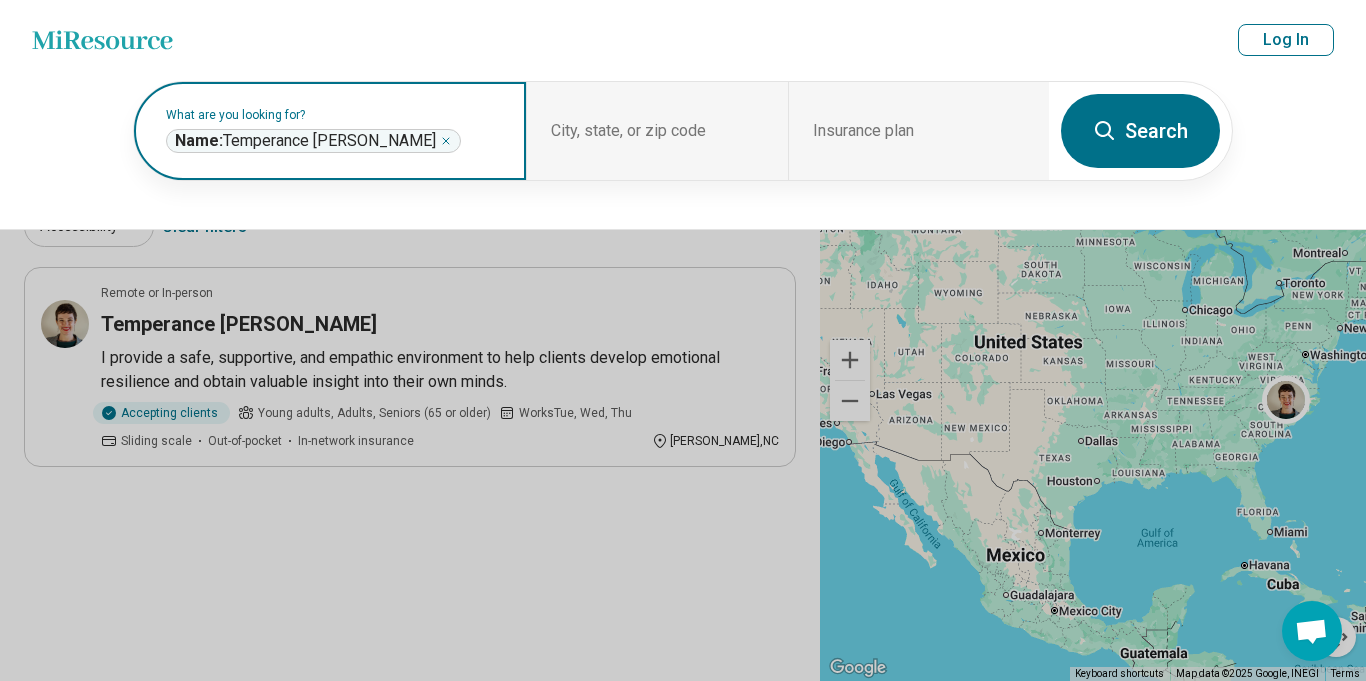 click 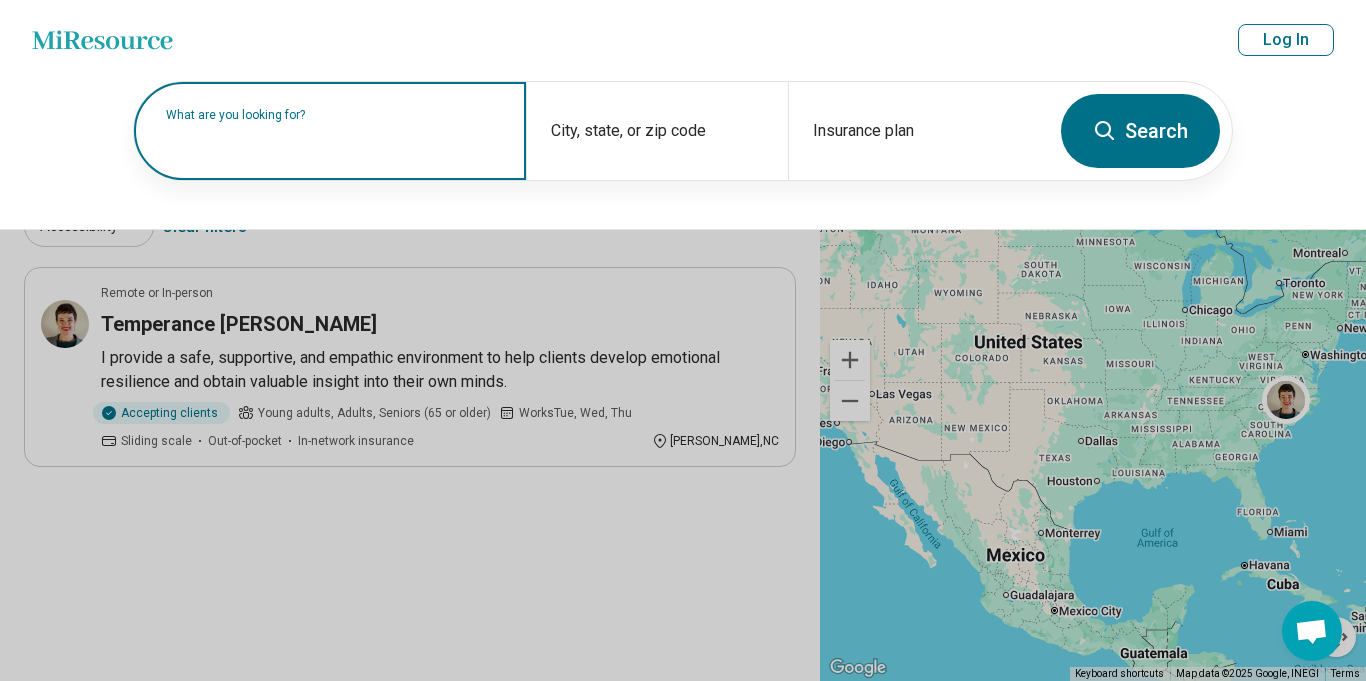 click on "What are you looking for?" at bounding box center (330, 131) 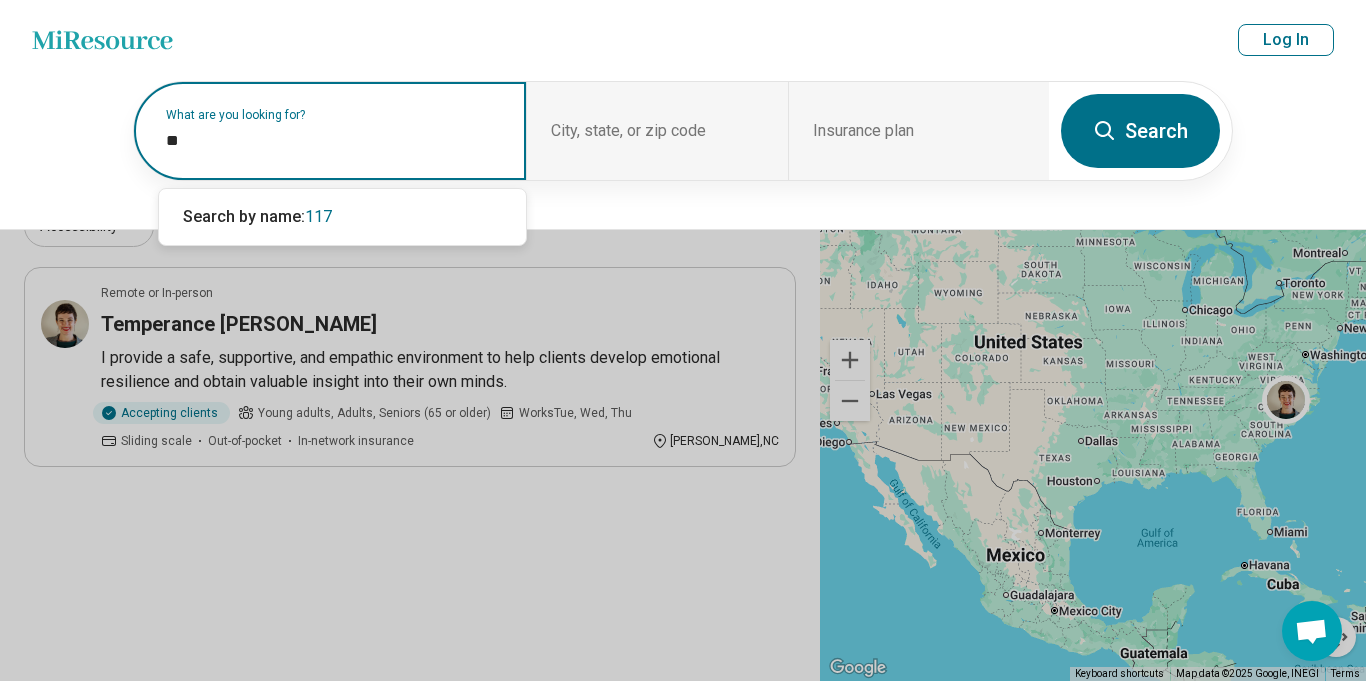 type on "*" 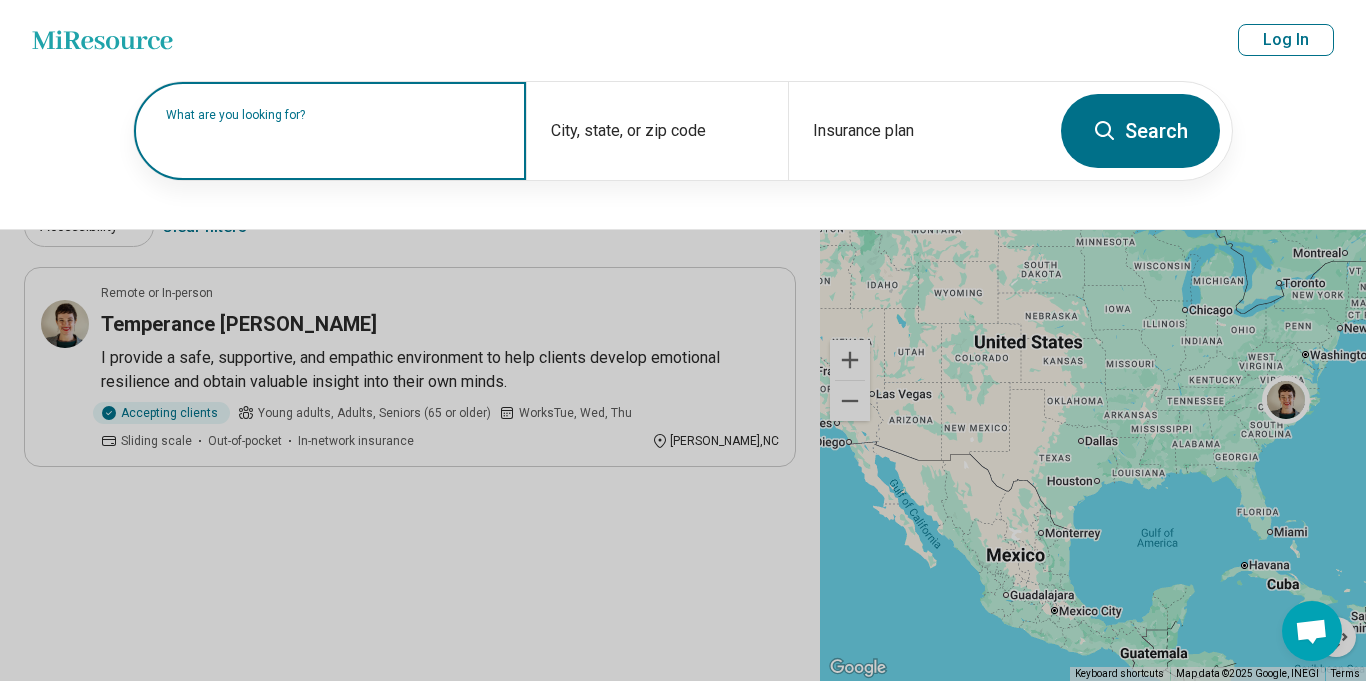paste on "****" 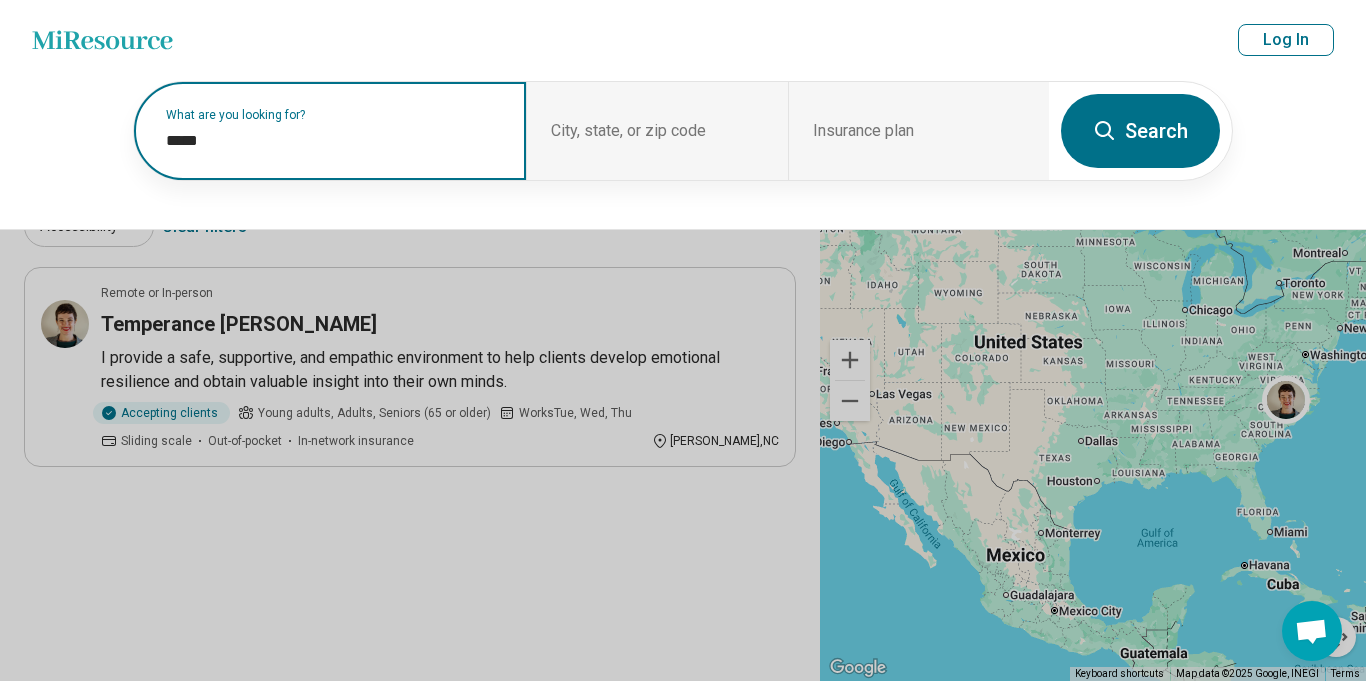 paste on "**********" 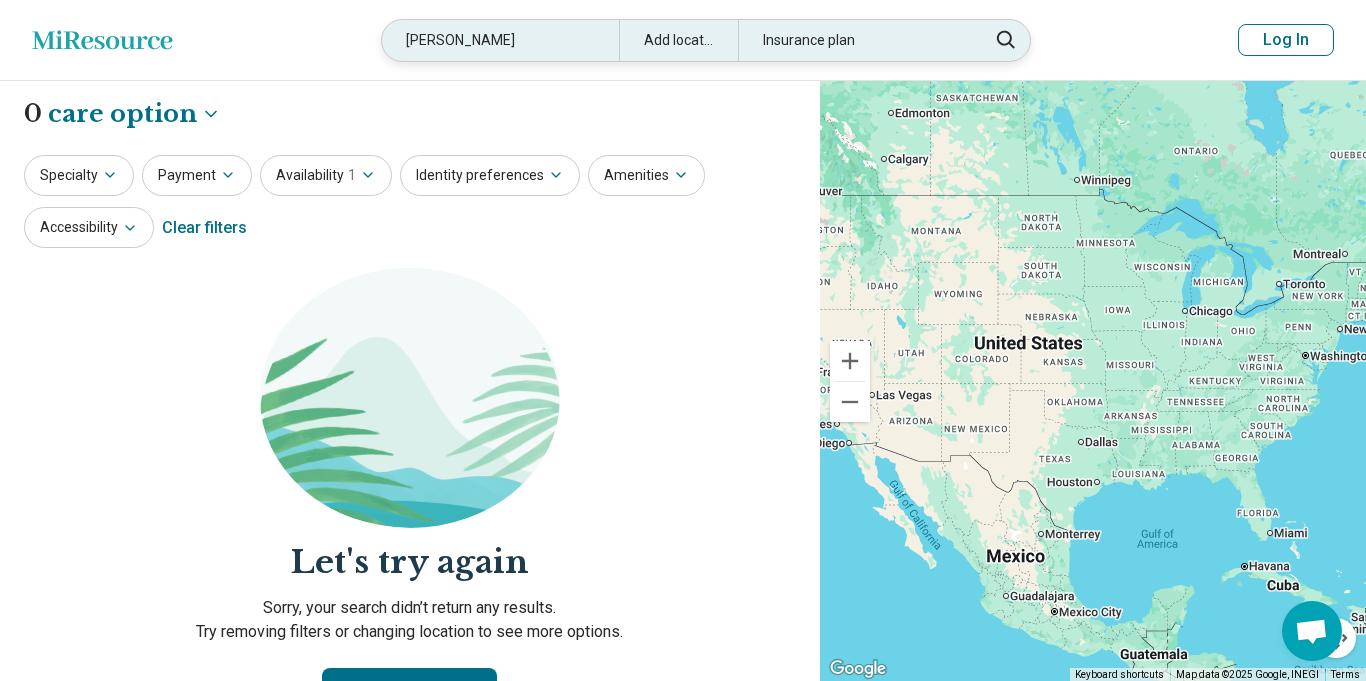 click on "Abhi Ghavalkar" at bounding box center [500, 40] 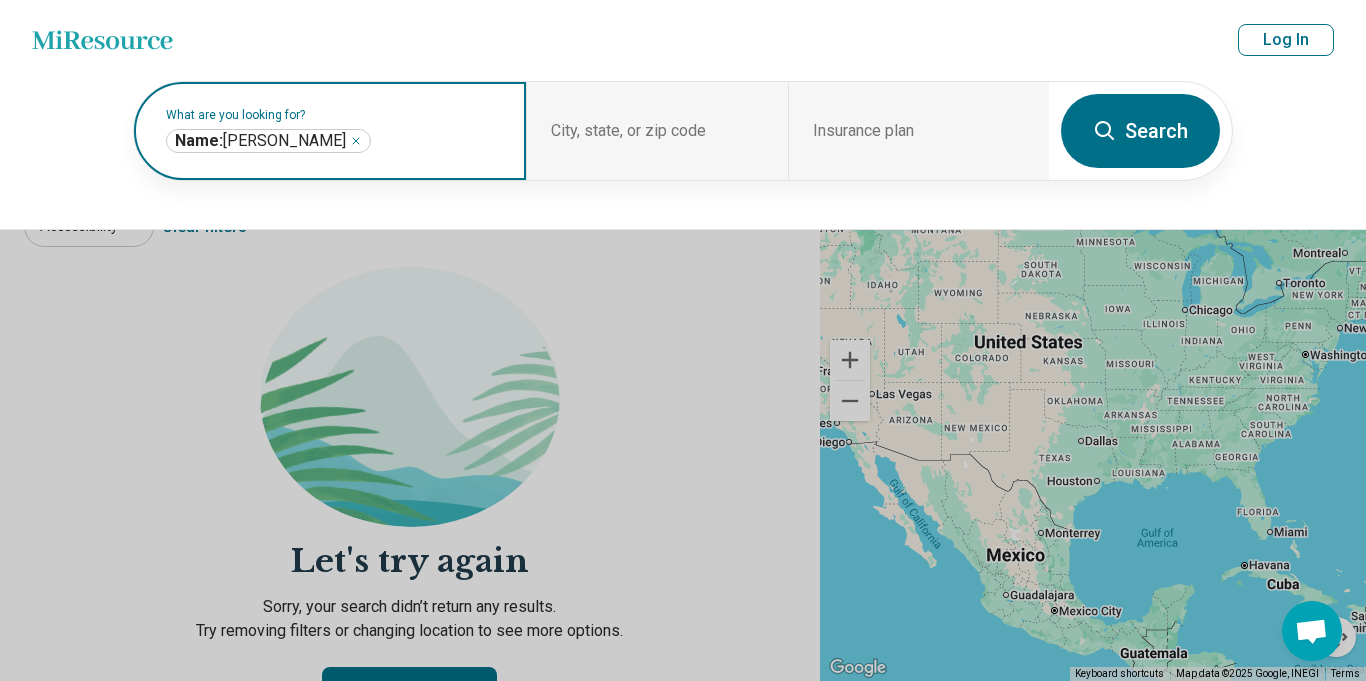 click 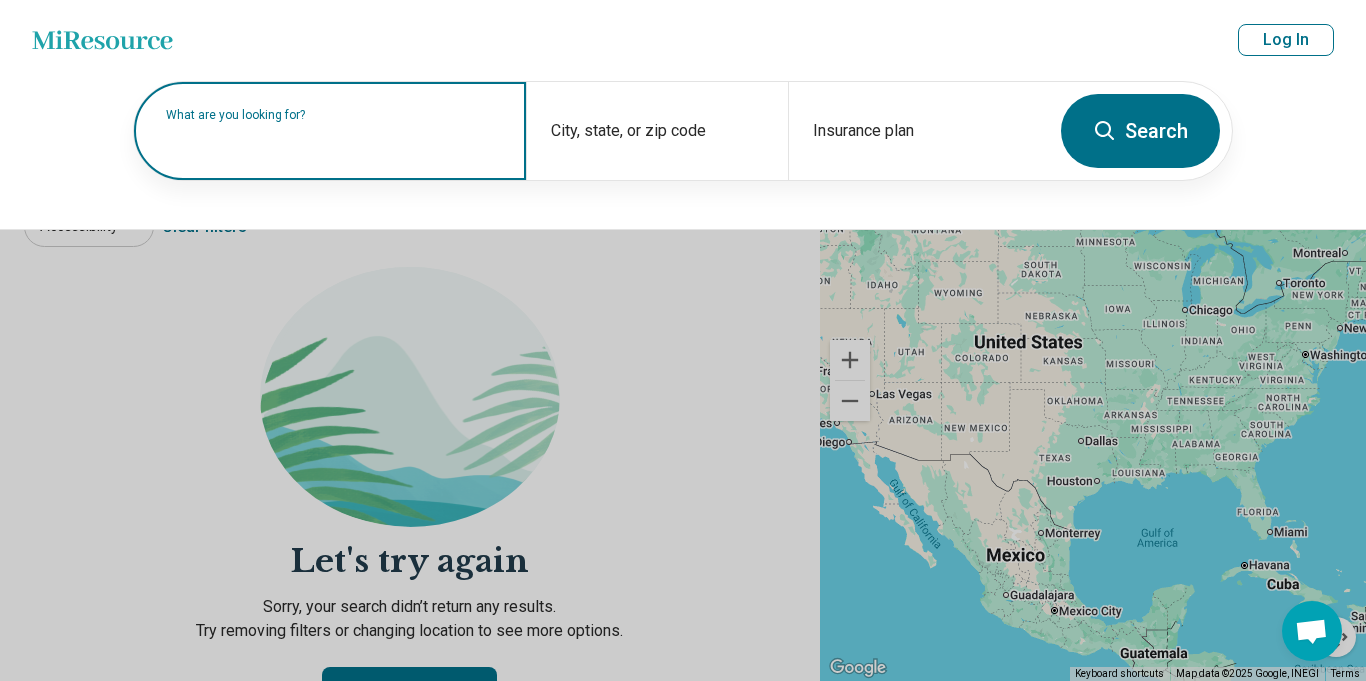 click at bounding box center (334, 141) 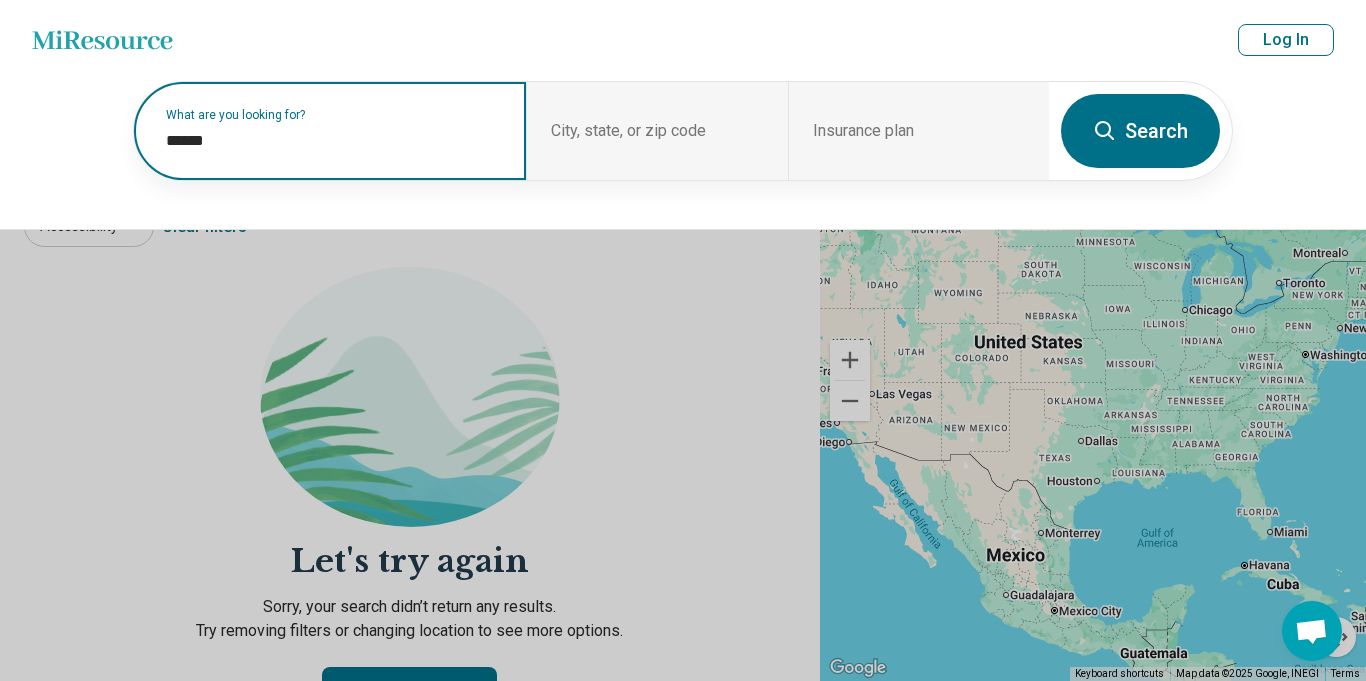 paste on "*******" 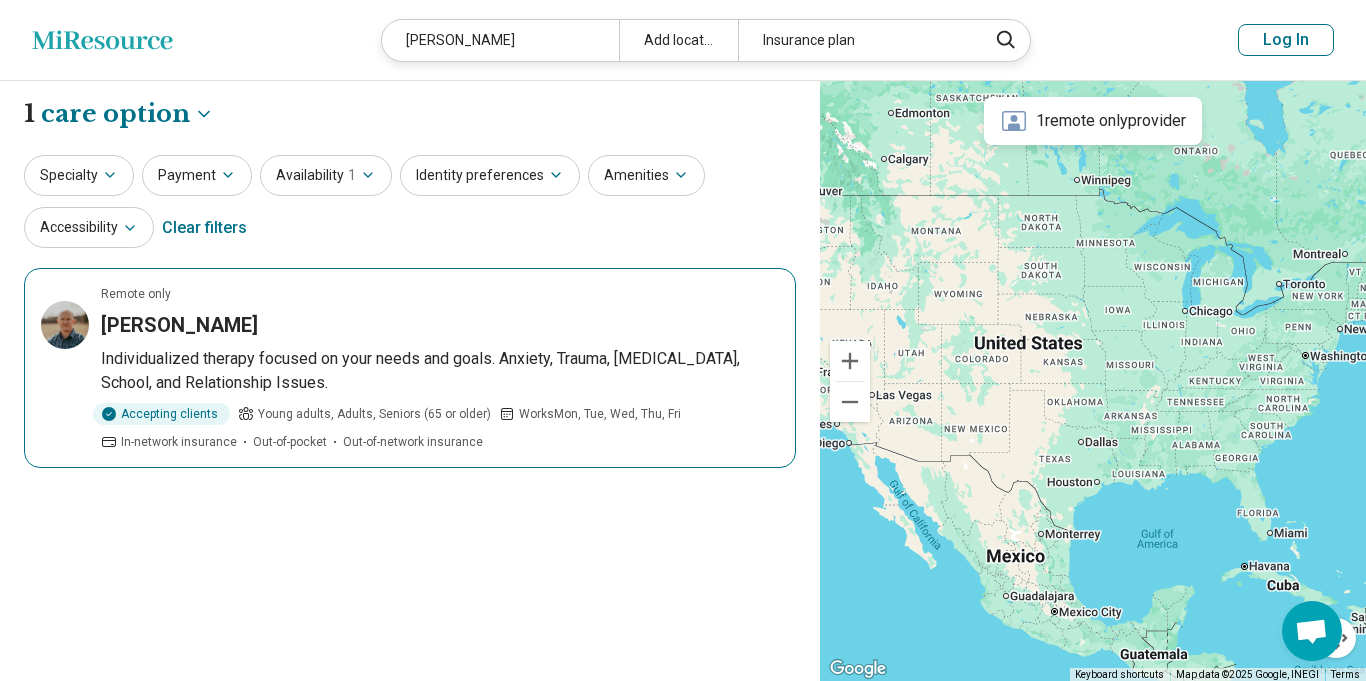 click on "Remote only Frank Thewes Individualized therapy focused on your needs and goals. Anxiety, Trauma, Depression, School, and Relationship Issues. Accepting clients Young adults, Adults, Seniors (65 or older) Works  Mon, Tue, Wed, Thu, Fri In-network insurance Out-of-pocket Out-of-network insurance" at bounding box center [410, 368] 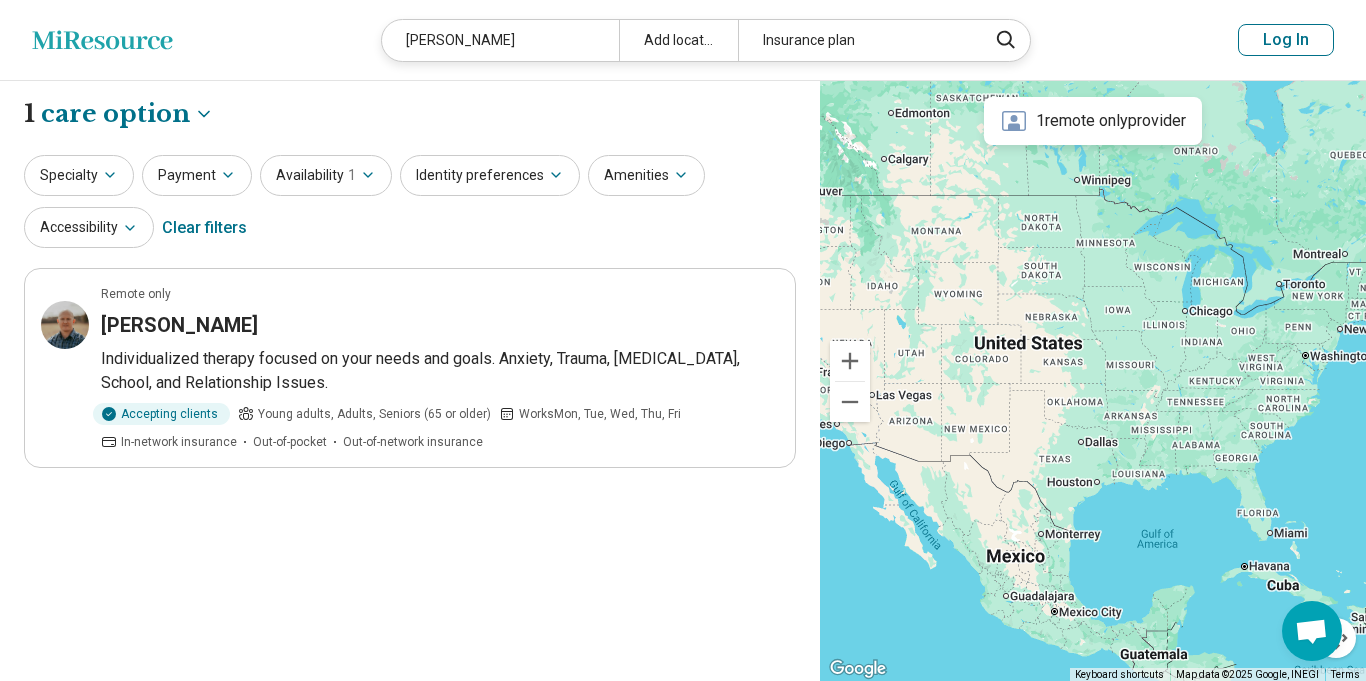 click on "Miresource logo Frank Thewes Add location Insurance plan Log In" at bounding box center [683, 40] 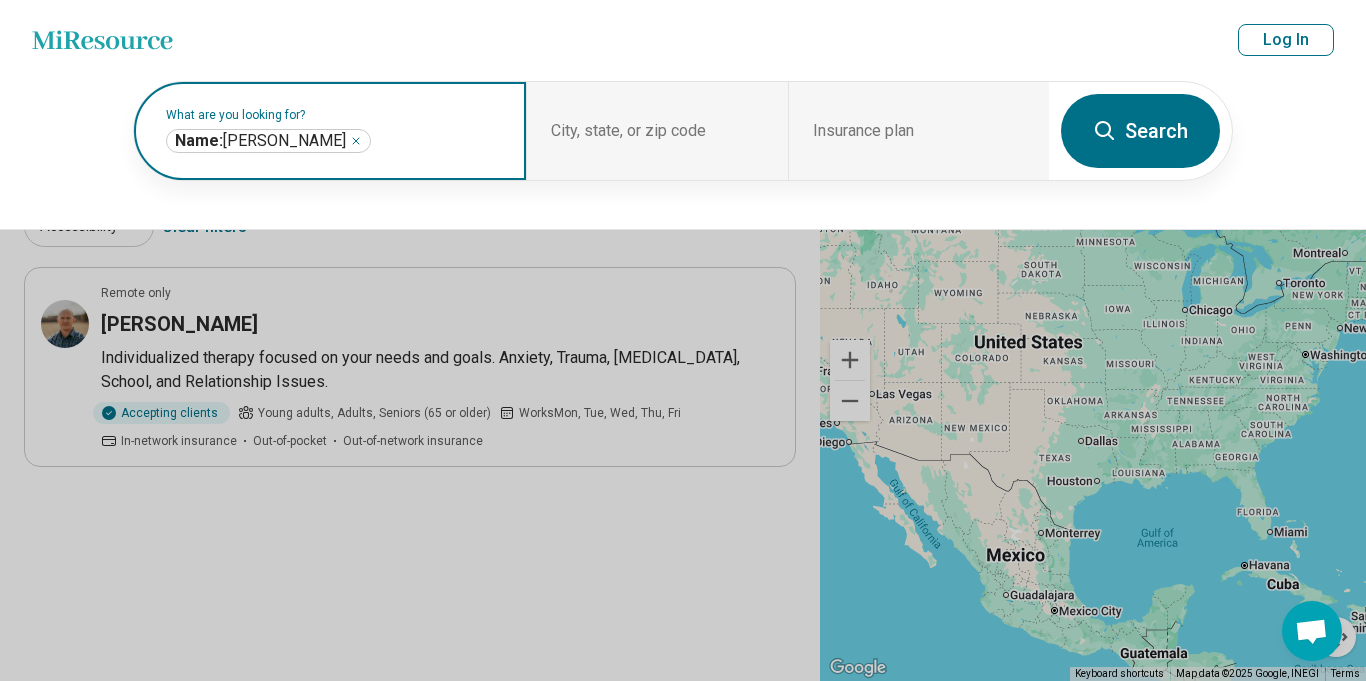 click 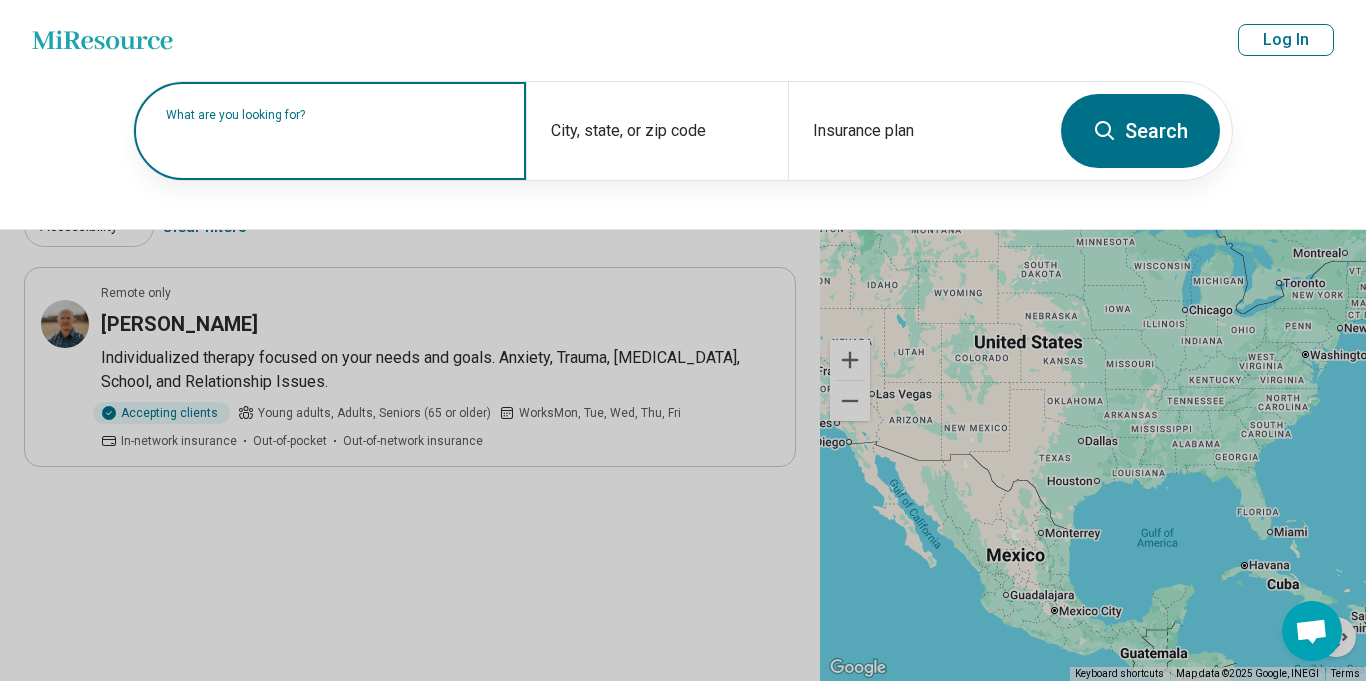 click at bounding box center (334, 141) 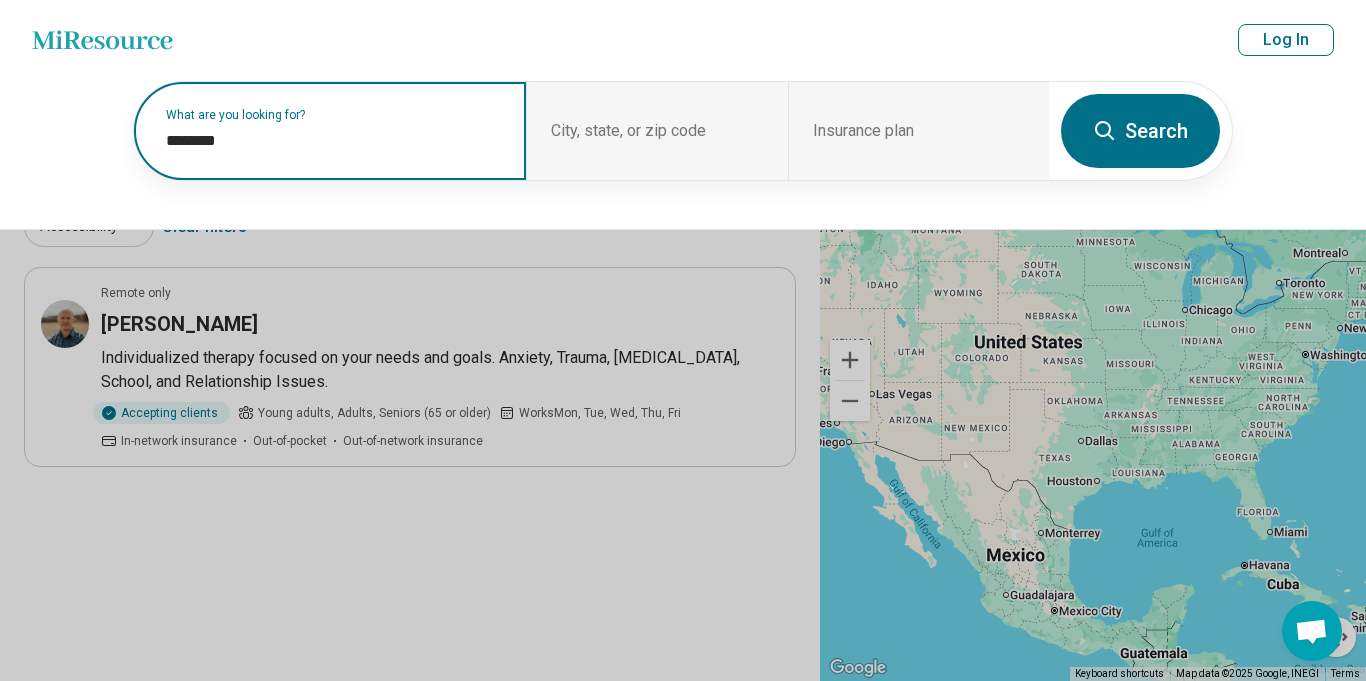 paste on "**********" 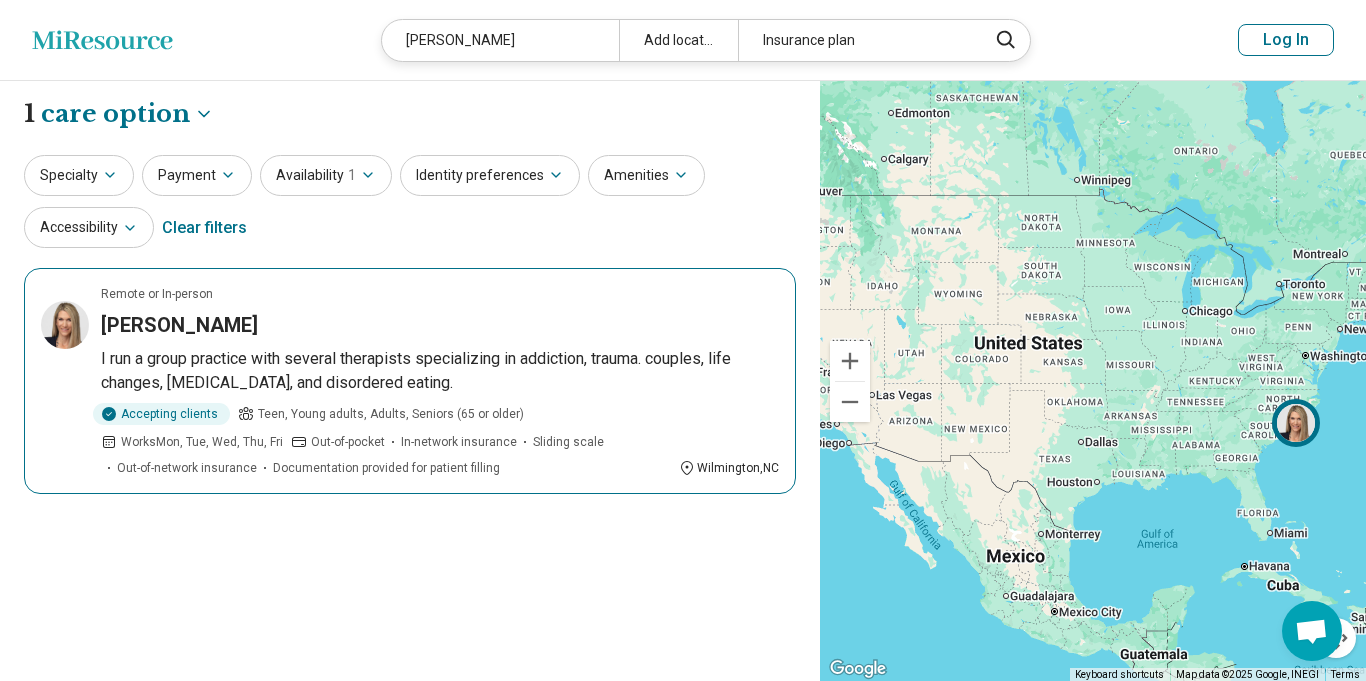 click on "Remote or In-person Cecilia Stonebraker I run a group practice with several therapists specializing in addiction, trauma. couples, life changes, depression, anxiety, and disordered eating. Accepting clients Teen, Young adults, Adults, Seniors (65 or older) Works  Mon, Tue, Wed, Thu, Fri Out-of-pocket In-network insurance Sliding scale Out-of-network insurance Documentation provided for patient filling Wilmington ,  NC" at bounding box center (410, 381) 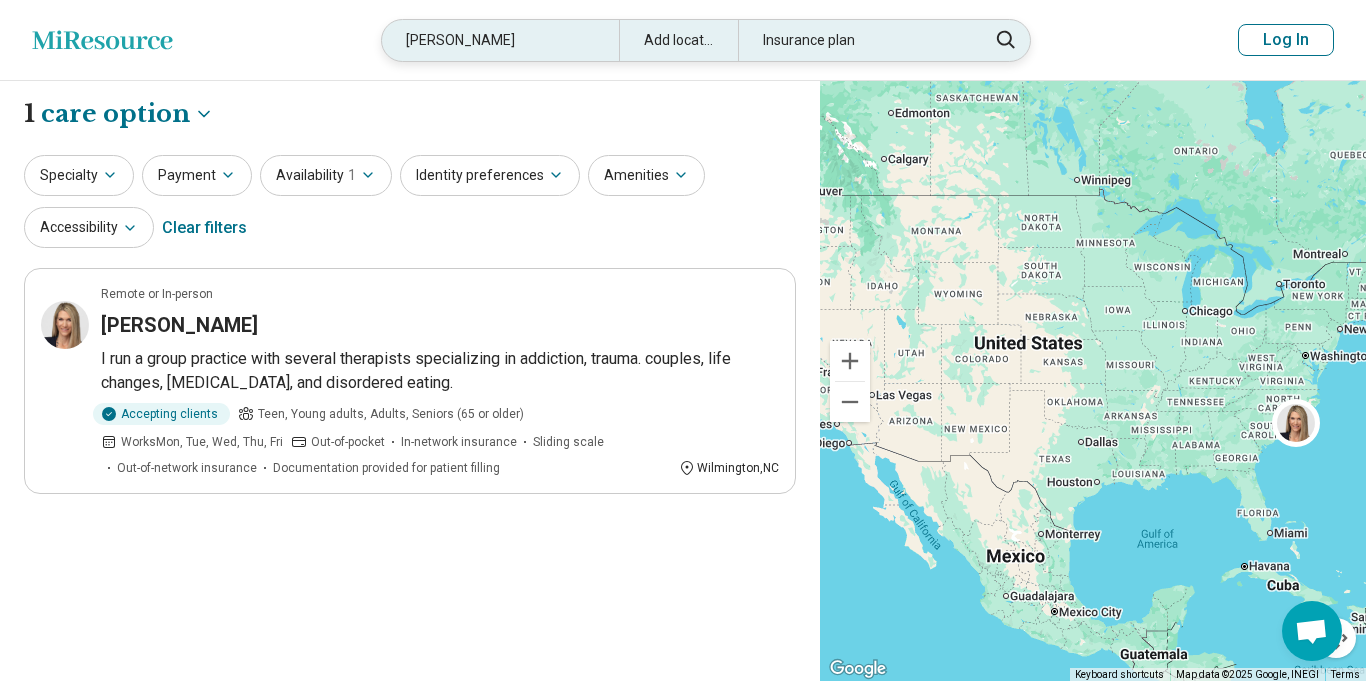 click on "Cecilia Stonebraker" at bounding box center [500, 40] 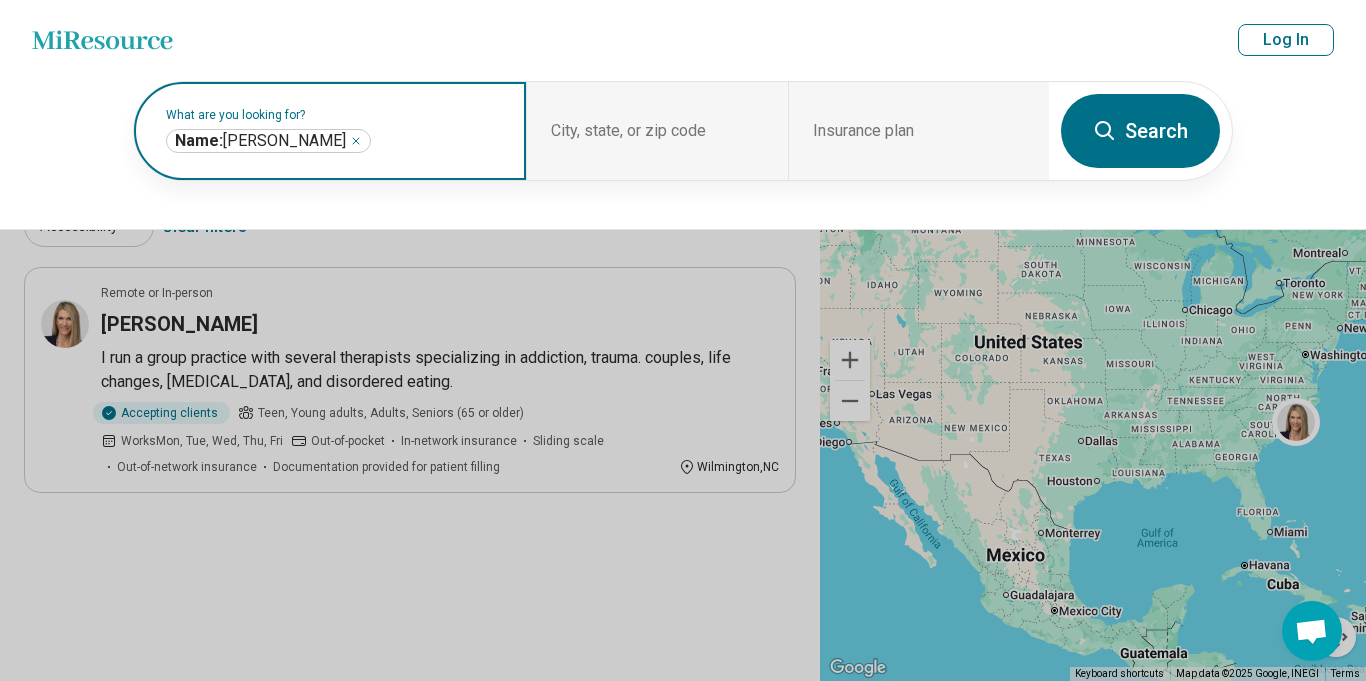 click 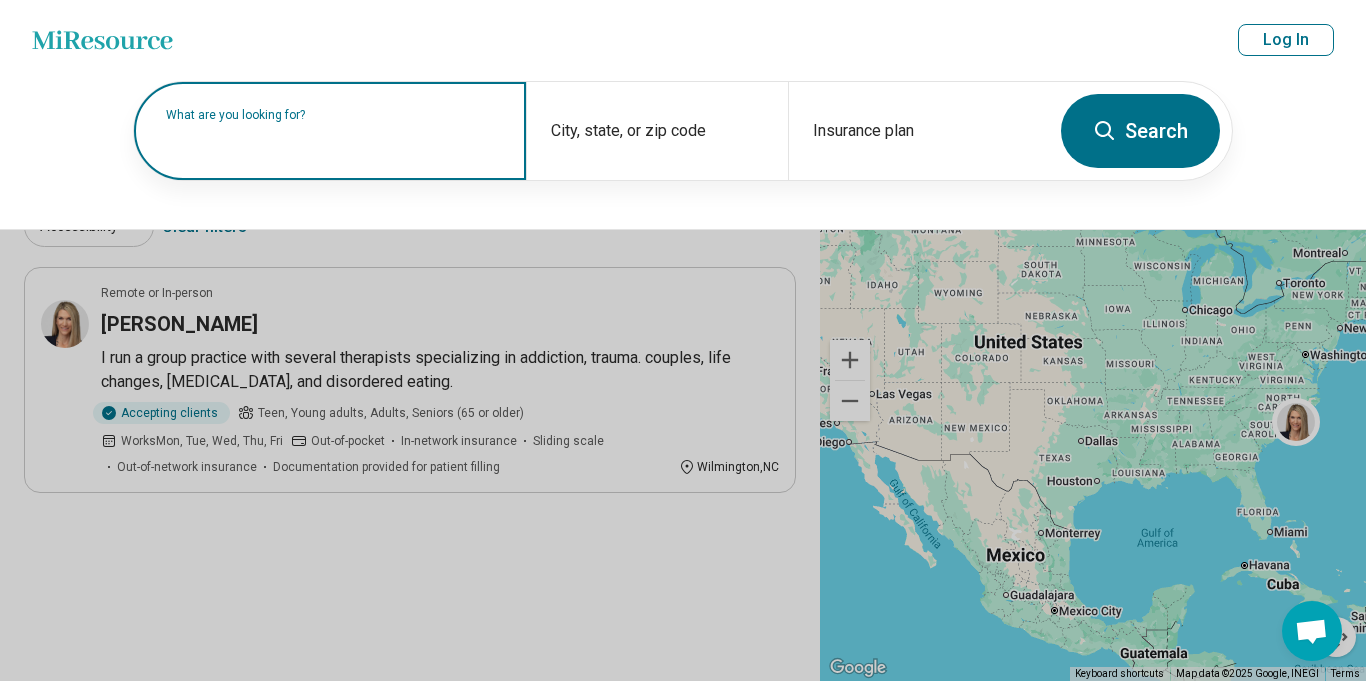click on "What are you looking for?" at bounding box center [330, 131] 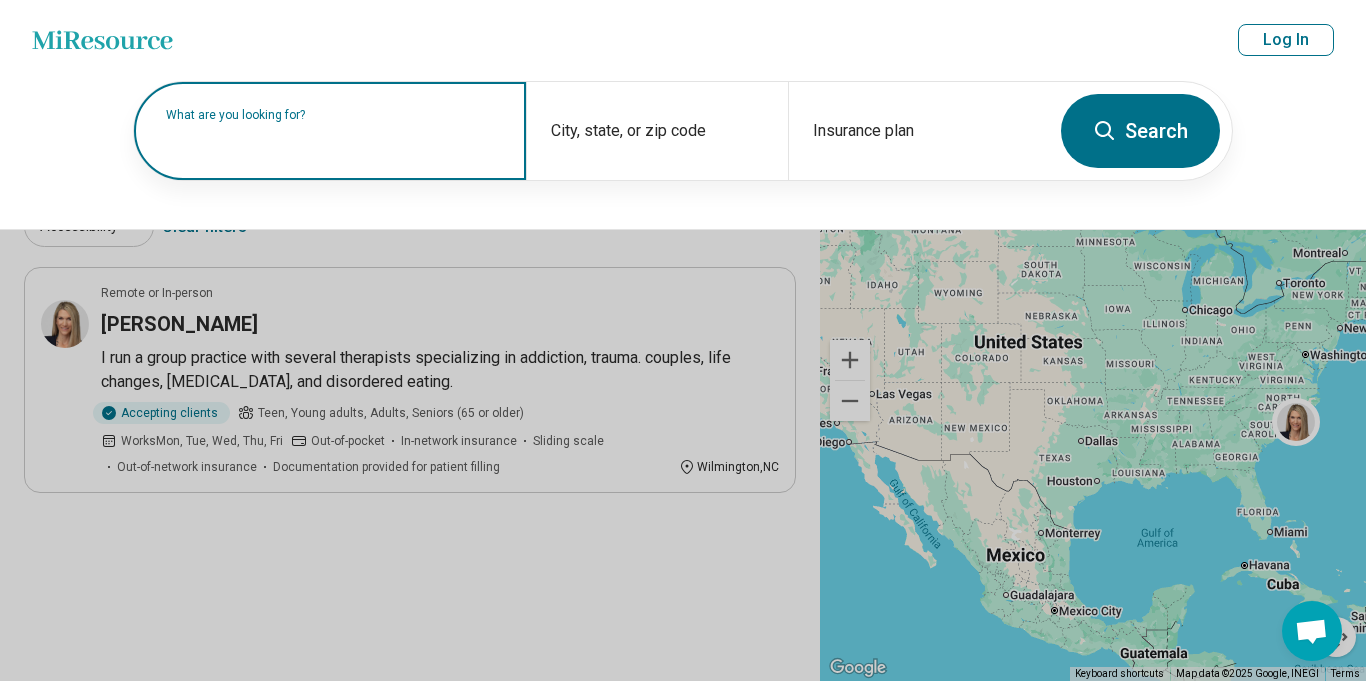 paste on "******" 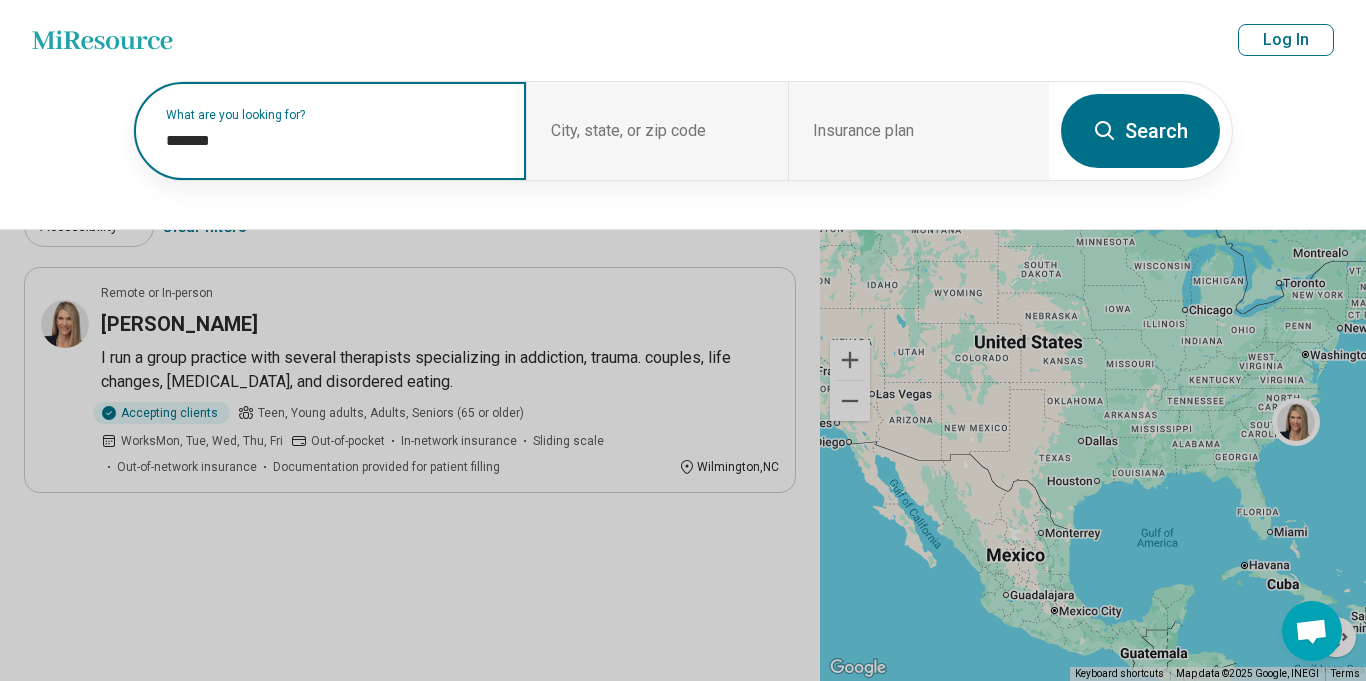 paste on "*****" 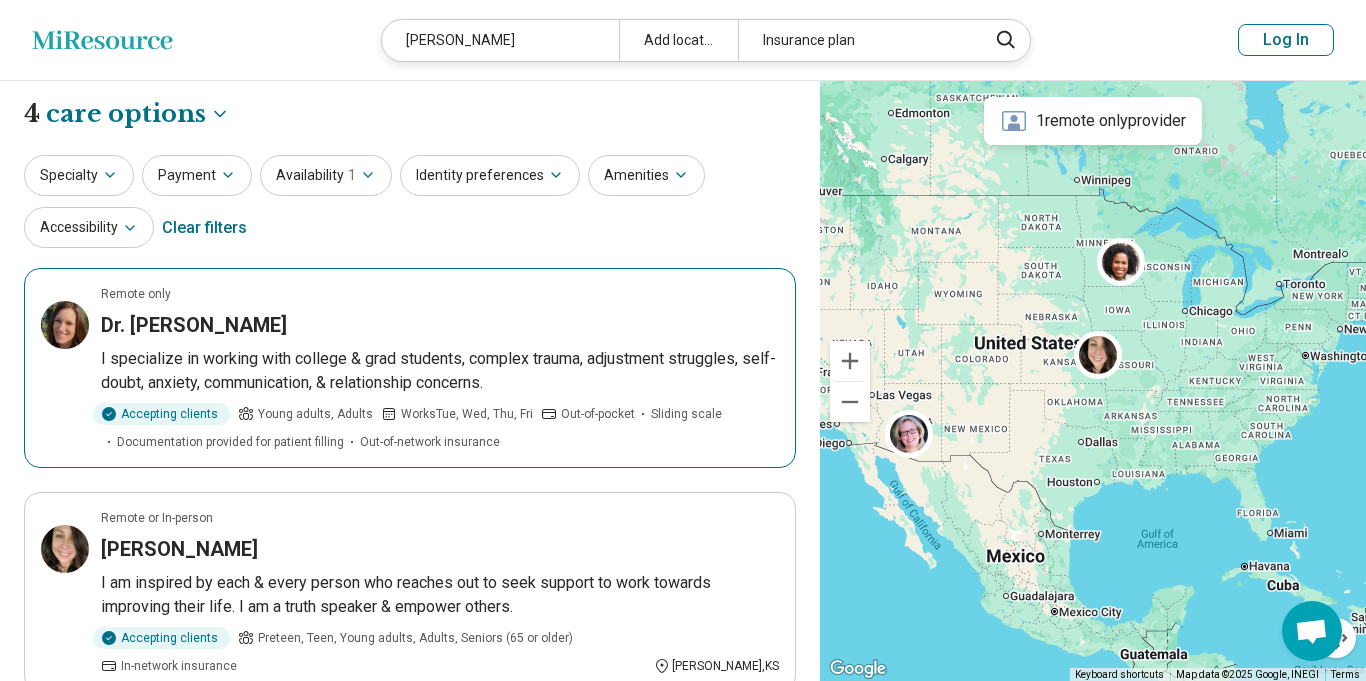 click on "Remote only Dr. Anissa York I specialize in working with college & grad students, complex trauma, adjustment struggles, self-doubt, anxiety, communication, & relationship concerns. Accepting clients Young adults, Adults Works  Tue, Wed, Thu, Fri Out-of-pocket Sliding scale Documentation provided for patient filling Out-of-network insurance" at bounding box center [410, 368] 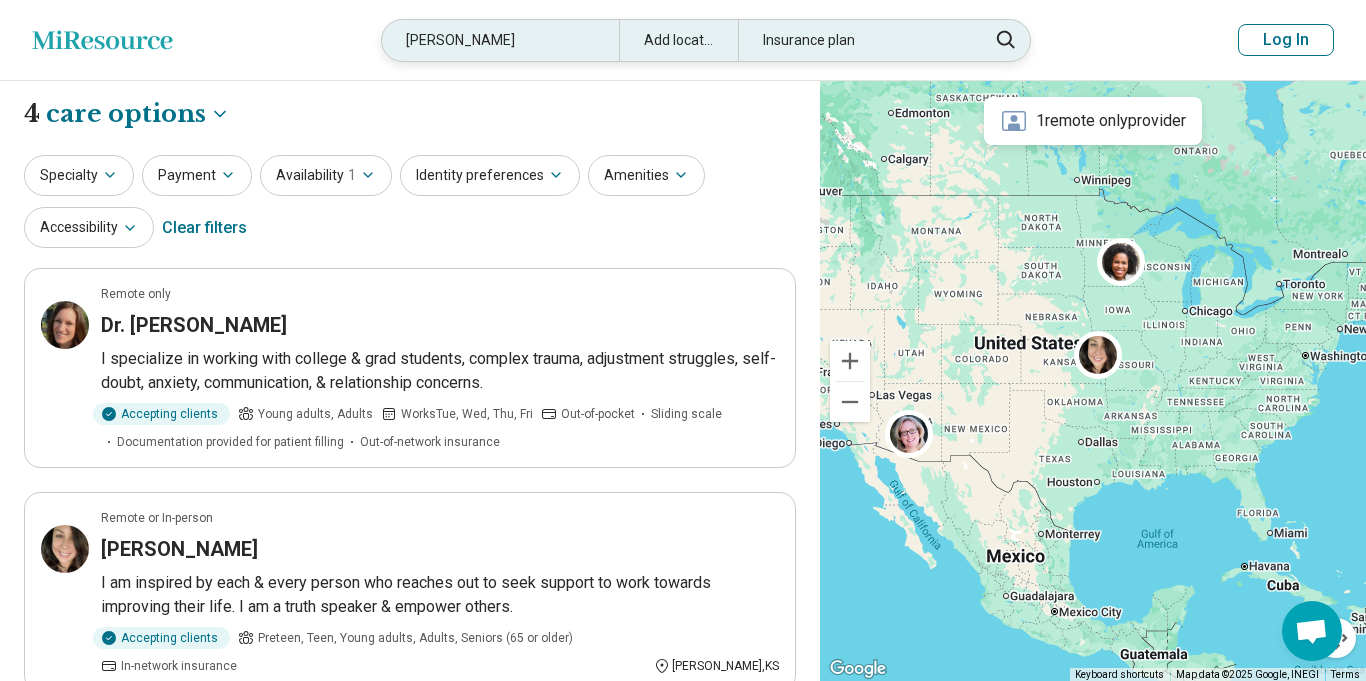 click on "Anissa York" at bounding box center [500, 40] 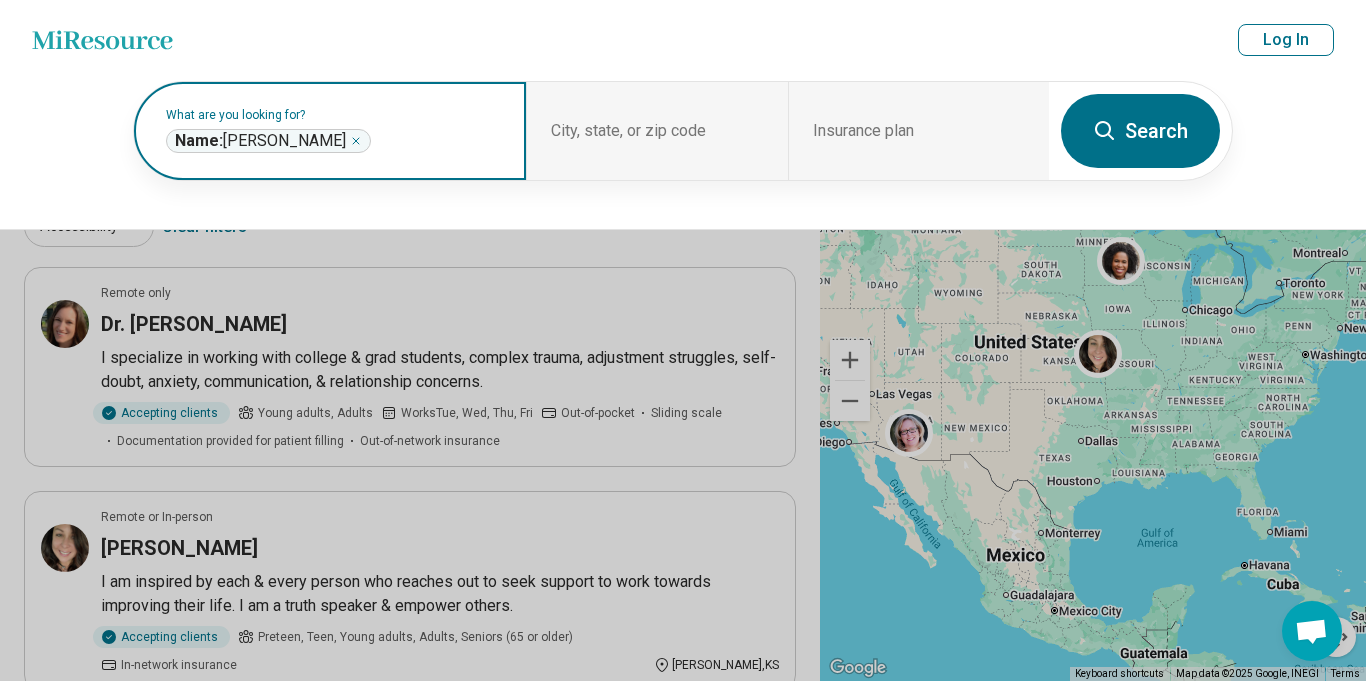 click 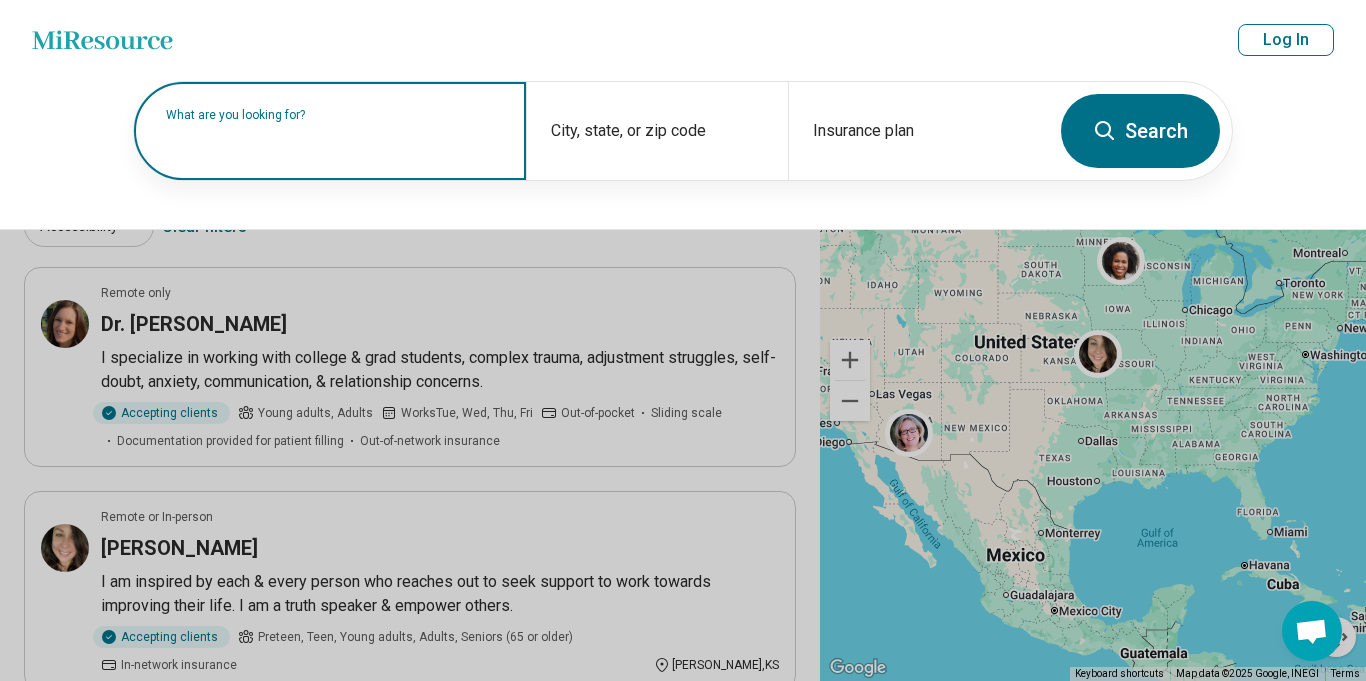 click at bounding box center [334, 141] 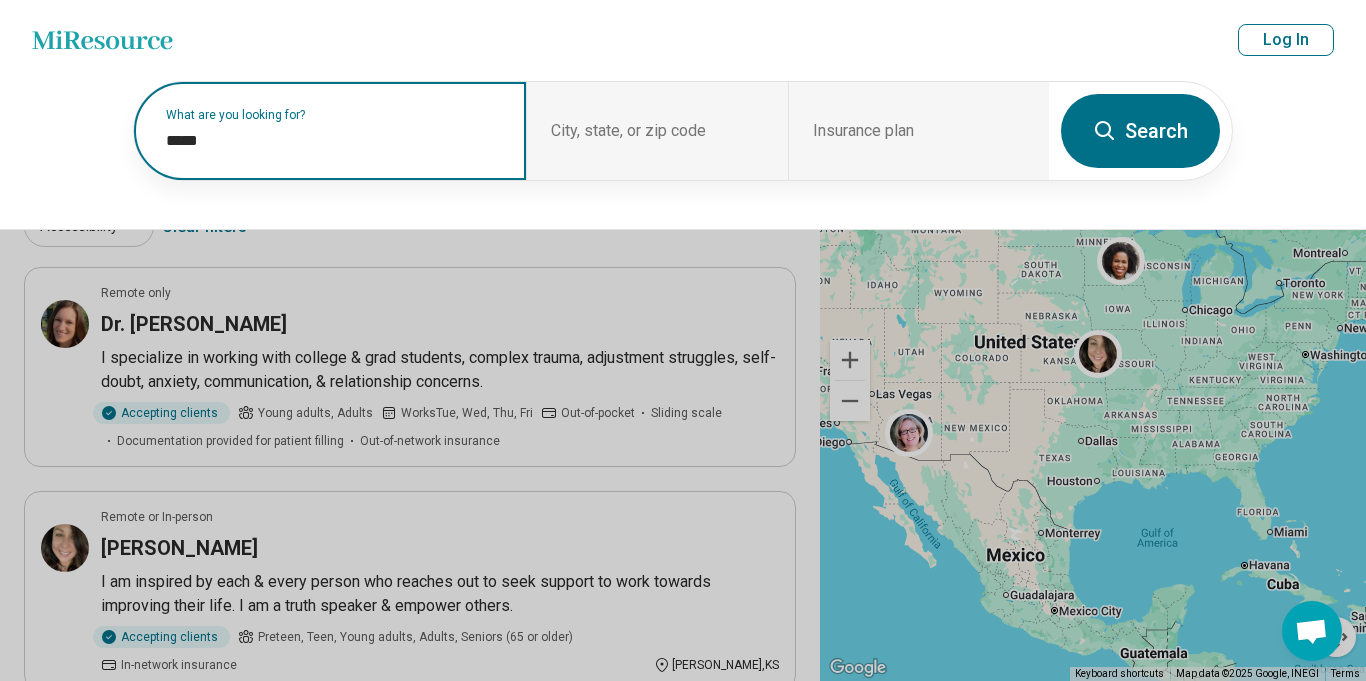 paste on "**********" 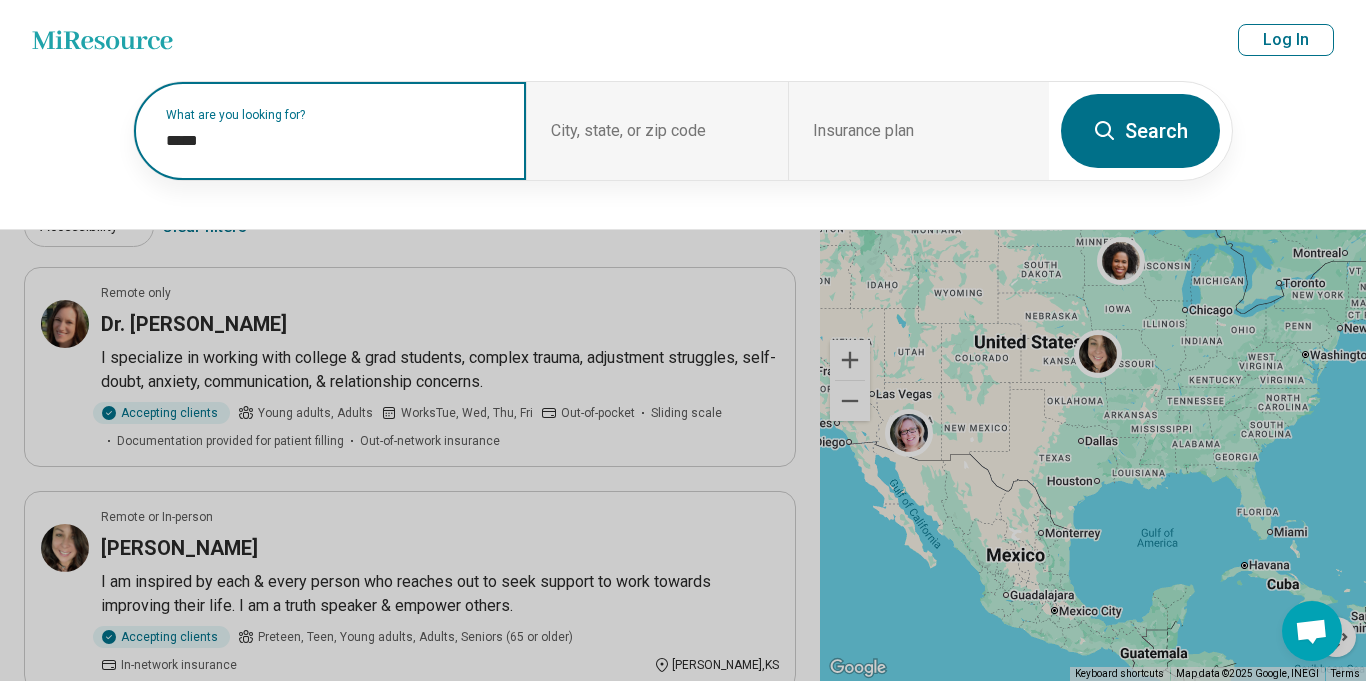 type on "**********" 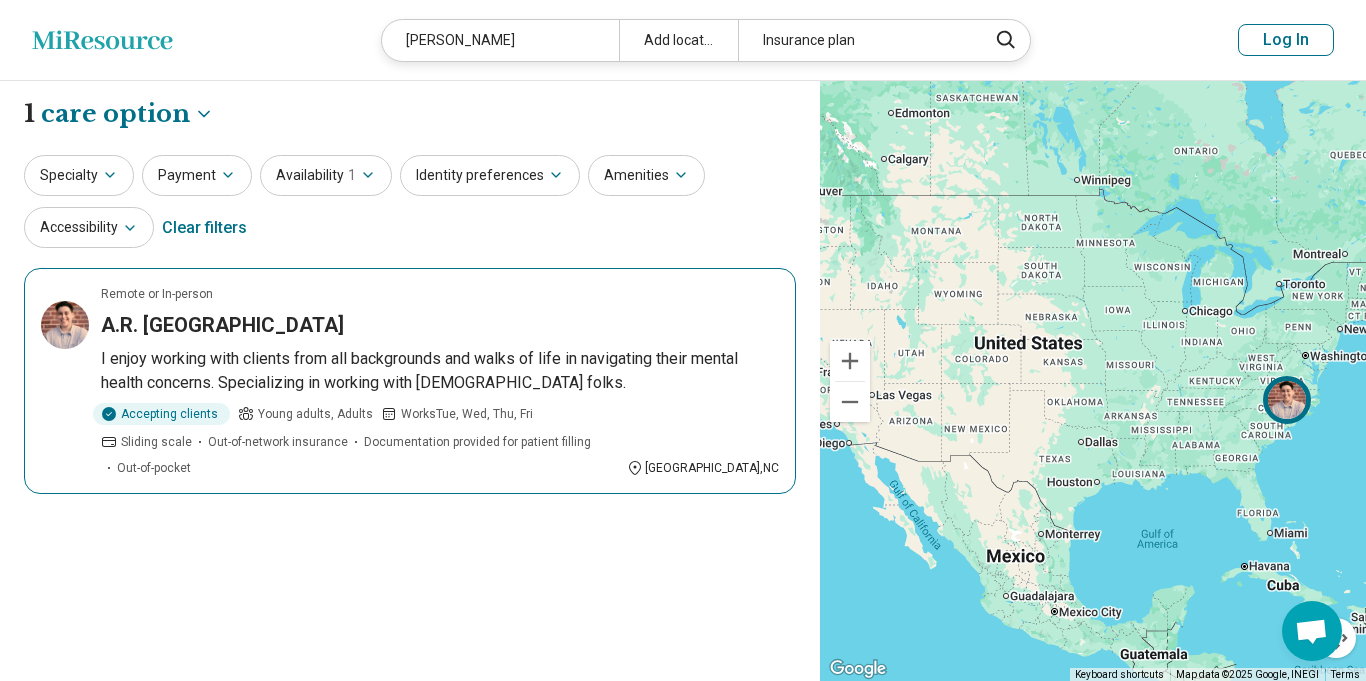 click on "I enjoy working with clients from all backgrounds and walks of life in navigating their mental health concerns. Specializing in working with LGBTQ+ folks." at bounding box center (440, 371) 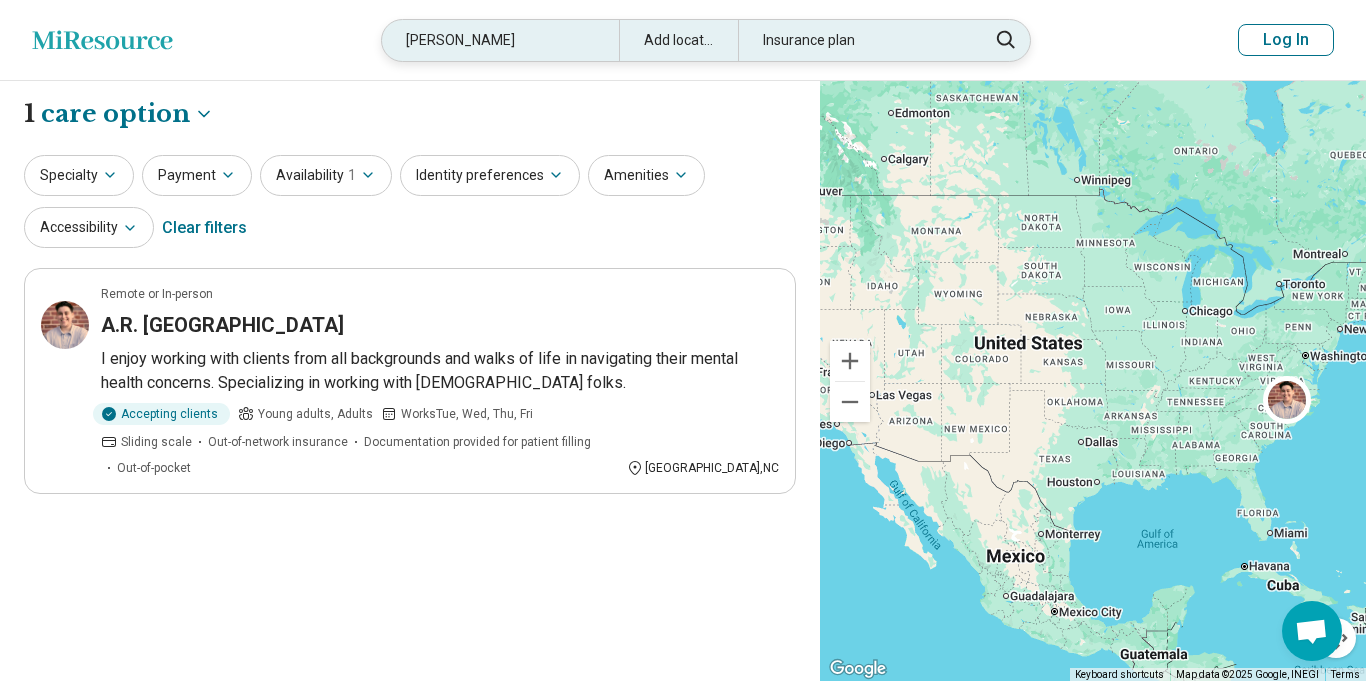 click on "Anna Ditesheim" at bounding box center (500, 40) 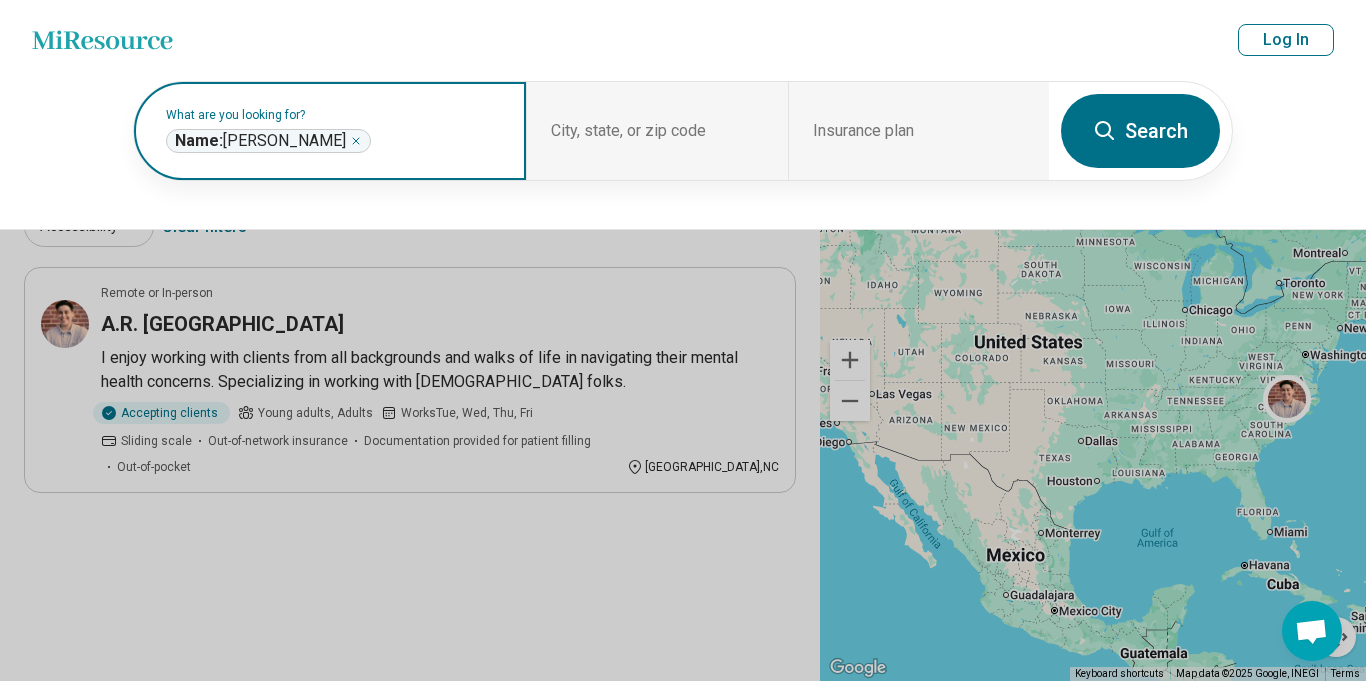click on "**********" at bounding box center [268, 141] 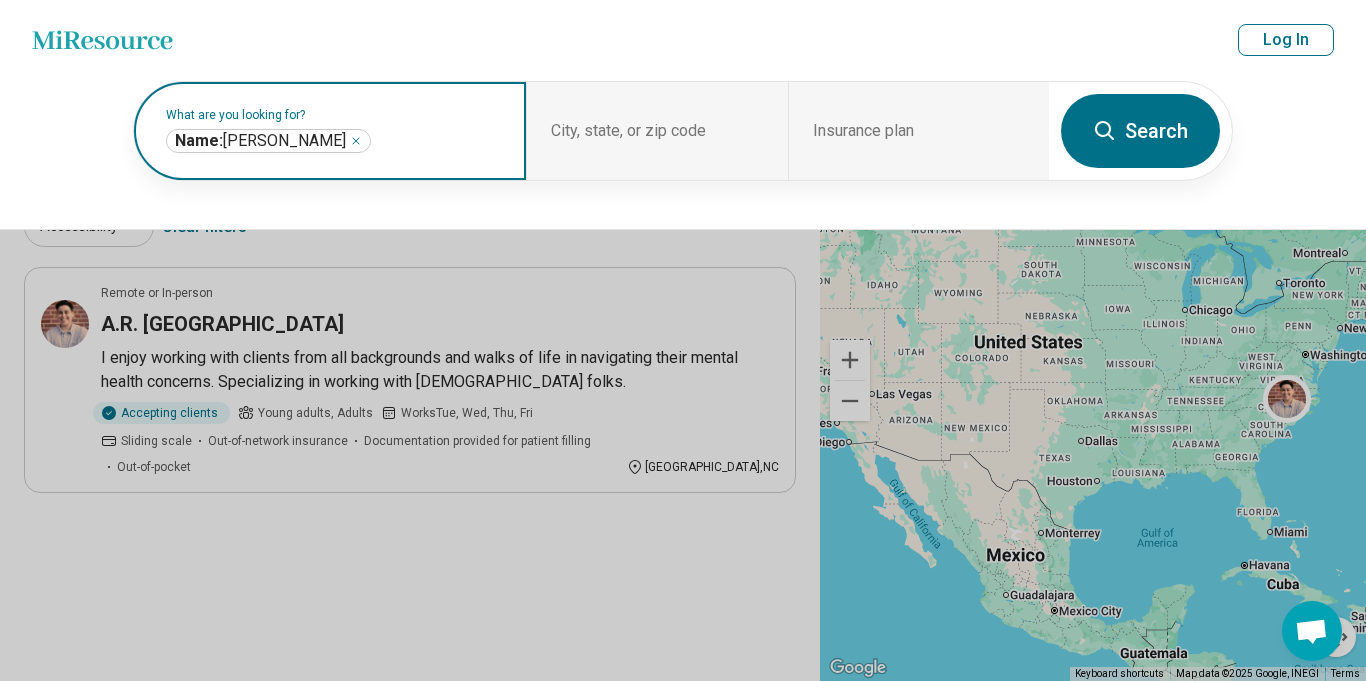 click 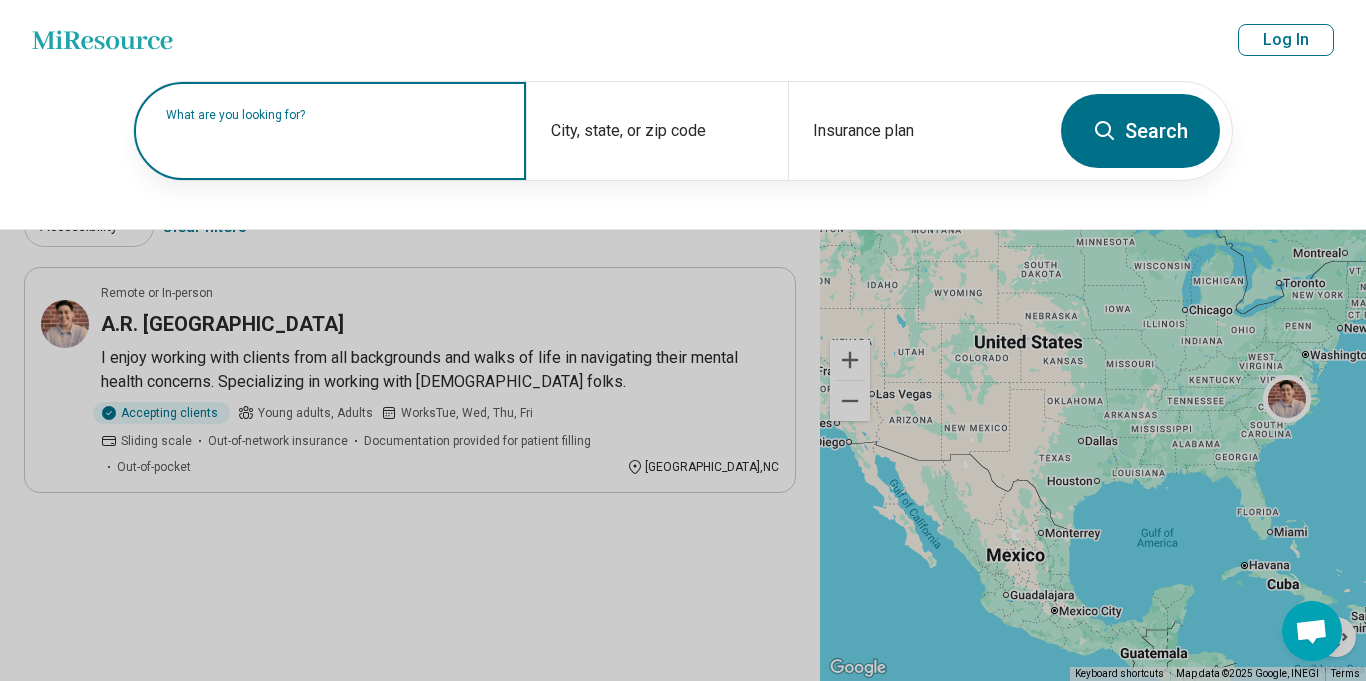 click at bounding box center [334, 141] 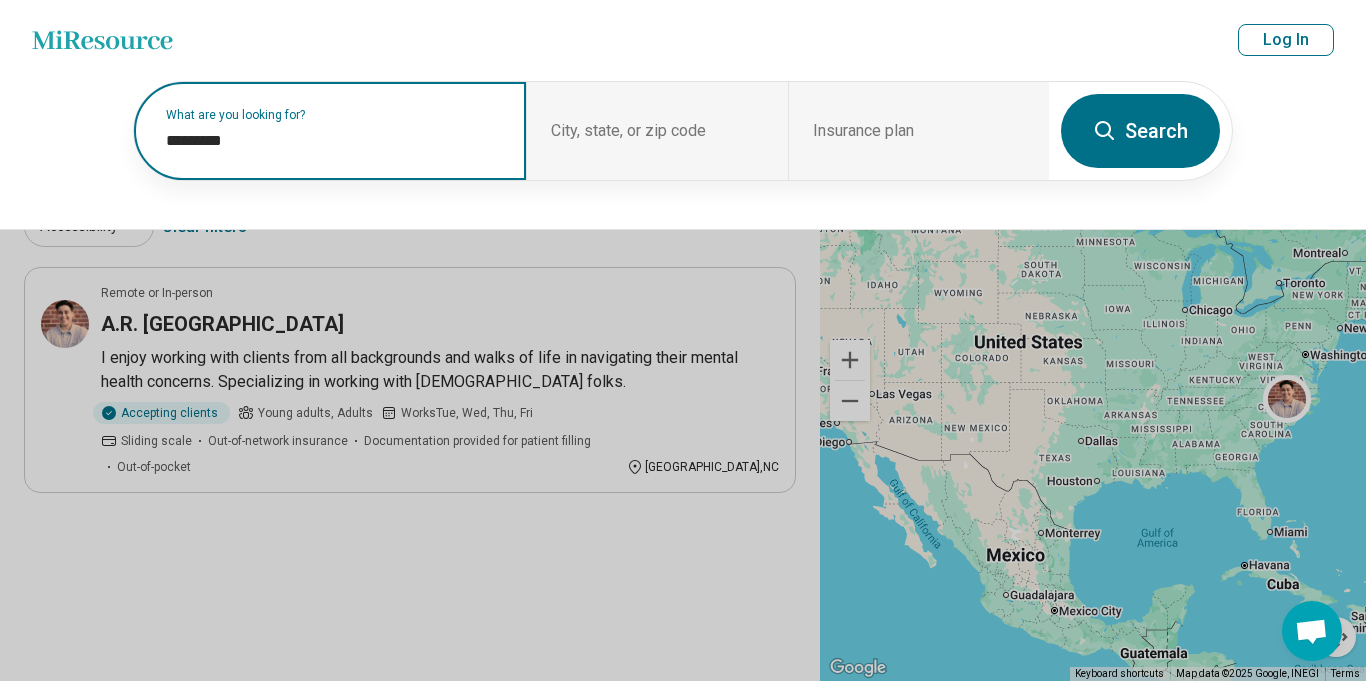 paste on "*******" 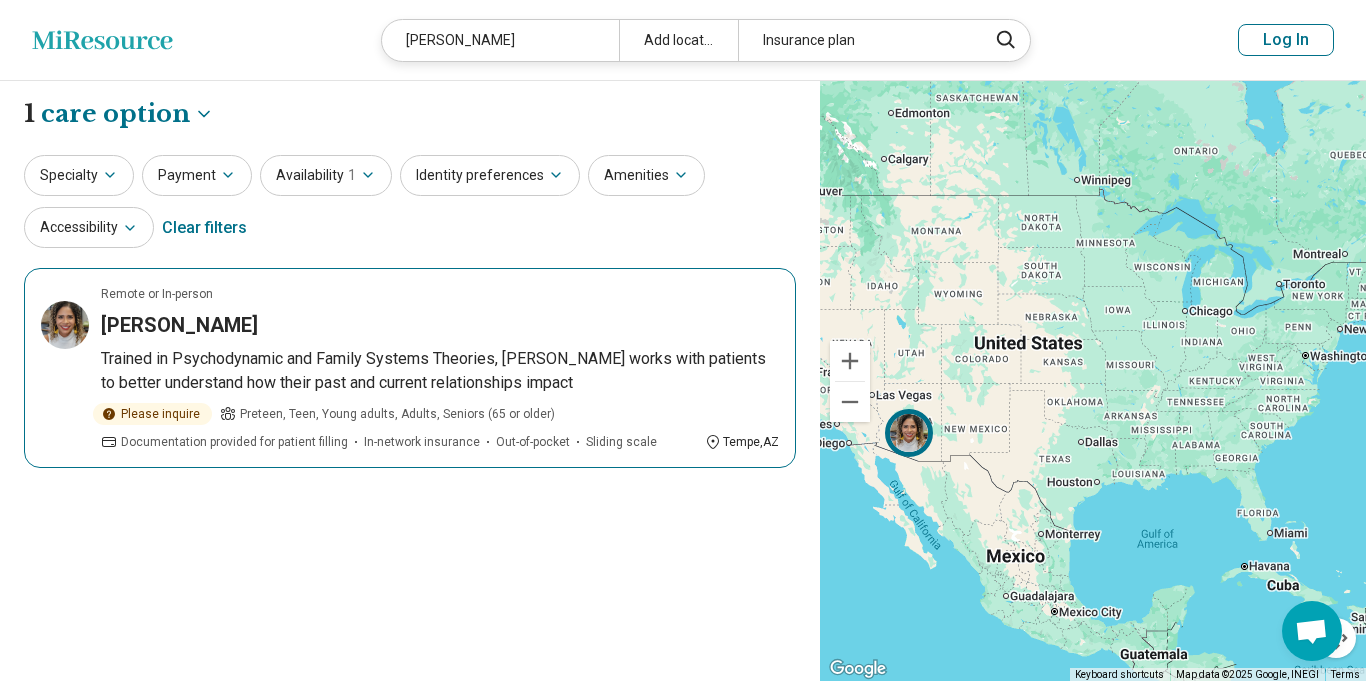 click on "Remote or In-person Sophia Murphy Trained in Psychodynamic and Family Systems Theories, Dr. Murphy works with patients to better understand how their past and current relationships impact Please inquire Preteen, Teen, Young adults, Adults, Seniors (65 or older) Documentation provided for patient filling In-network insurance Out-of-pocket Sliding scale Tempe ,  AZ" at bounding box center [410, 368] 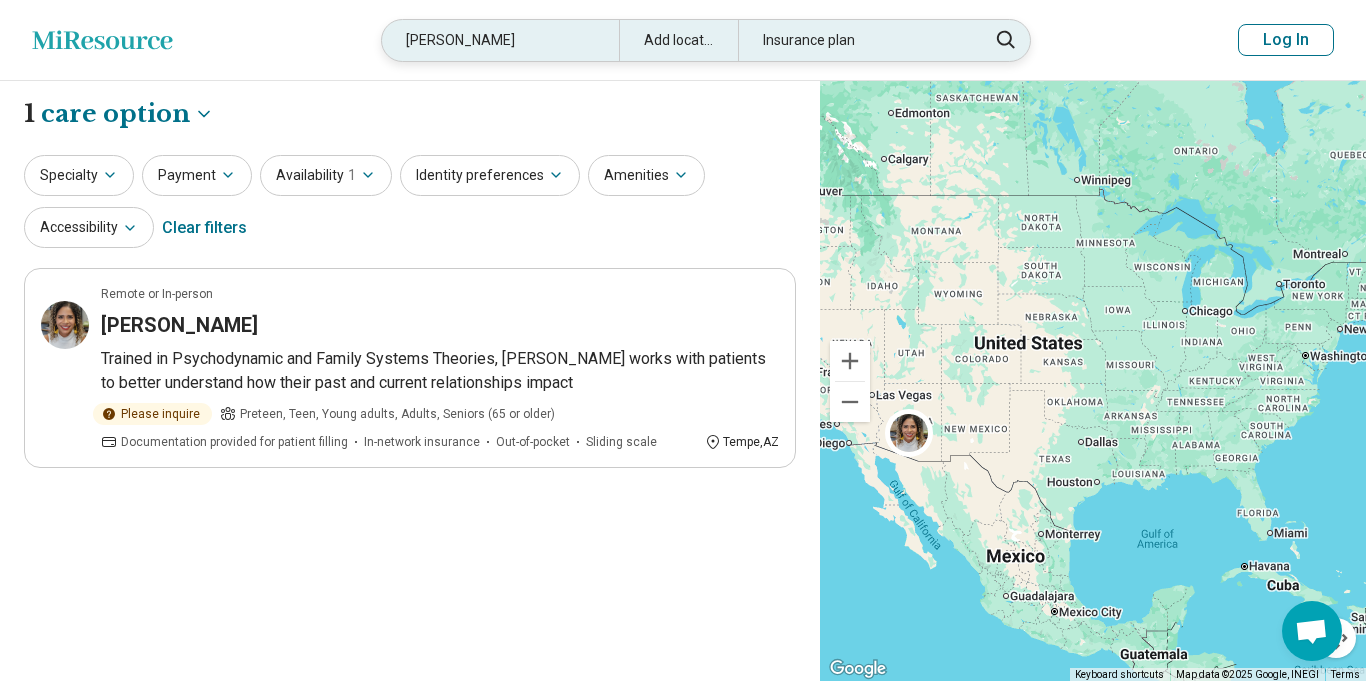 click on "Sophia S Murphy" at bounding box center (500, 40) 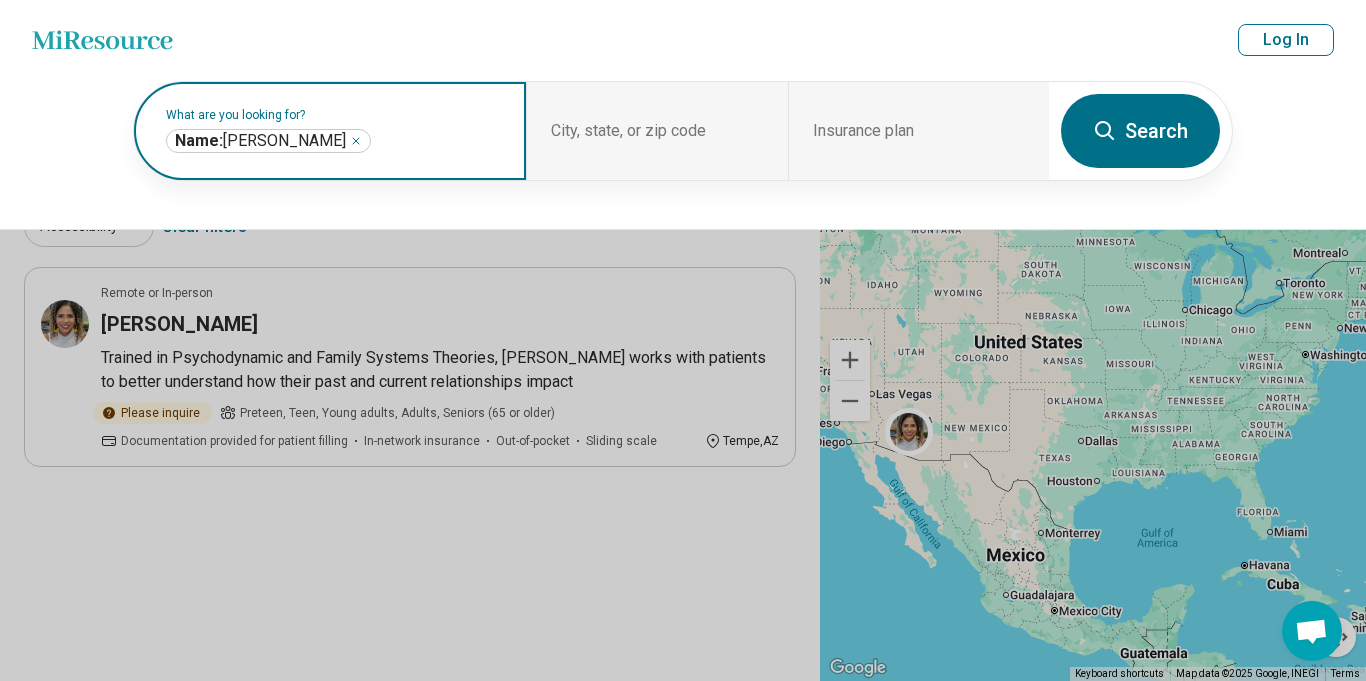 click 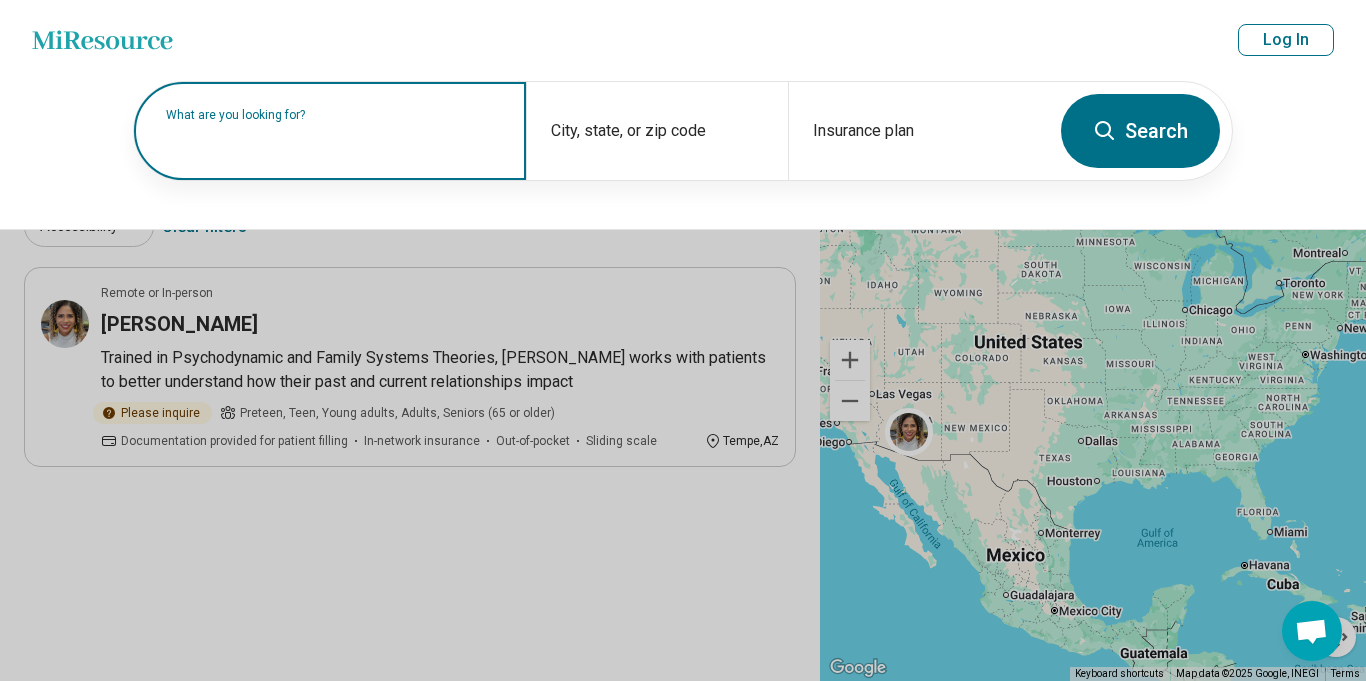 click on "What are you looking for?" at bounding box center [330, 131] 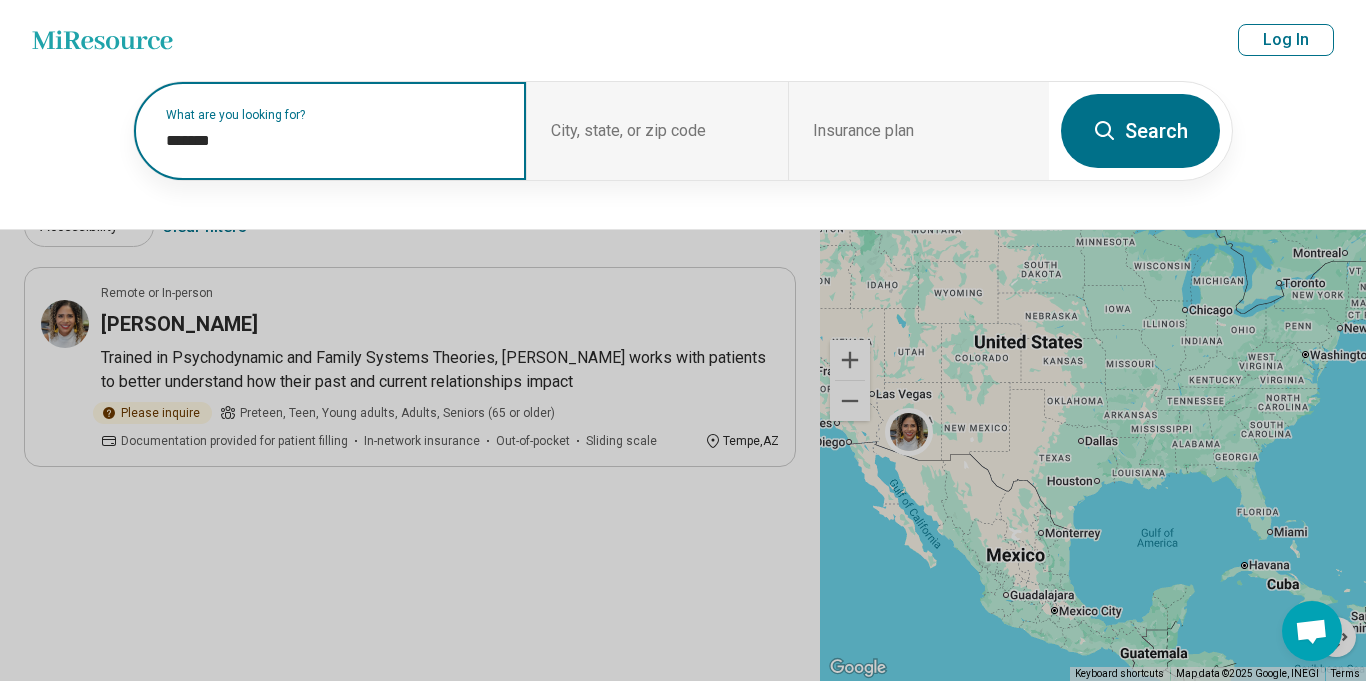 paste on "*******" 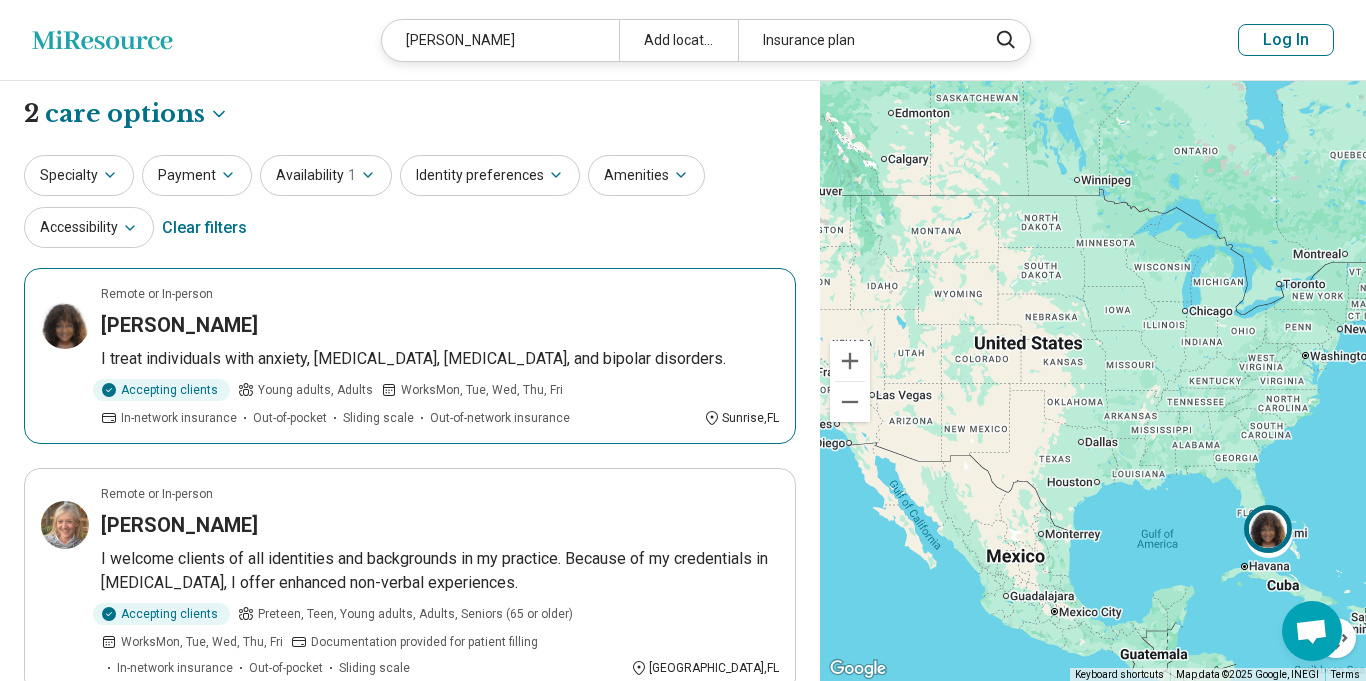 click on "I treat individuals with anxiety, [MEDICAL_DATA], [MEDICAL_DATA], and bipolar disorders." at bounding box center (440, 359) 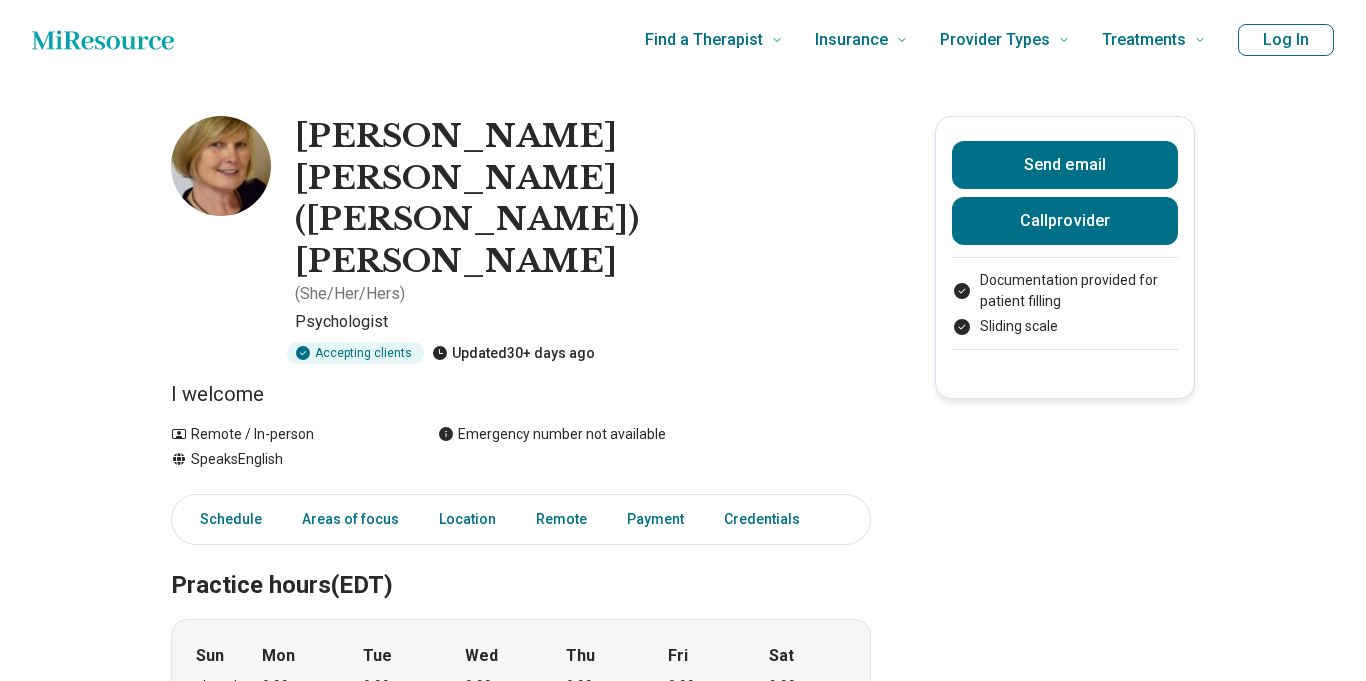 scroll, scrollTop: 0, scrollLeft: 0, axis: both 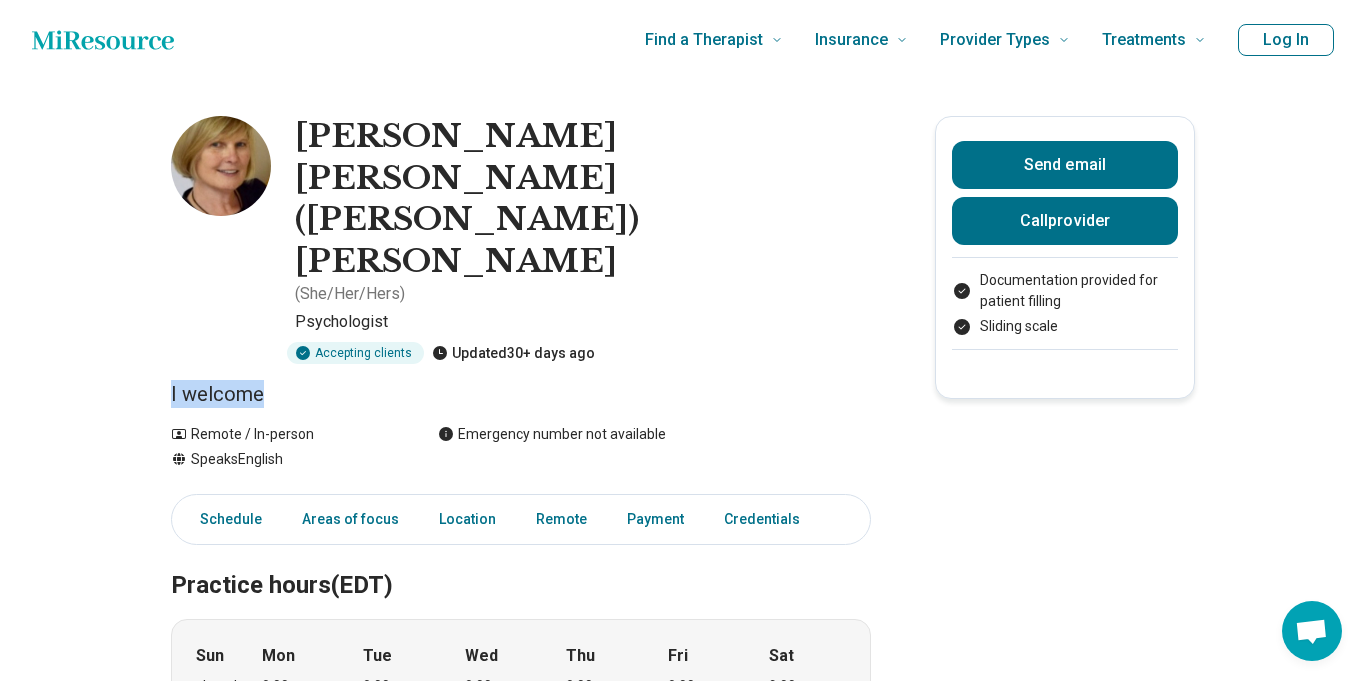 drag, startPoint x: 160, startPoint y: 253, endPoint x: 343, endPoint y: 259, distance: 183.09833 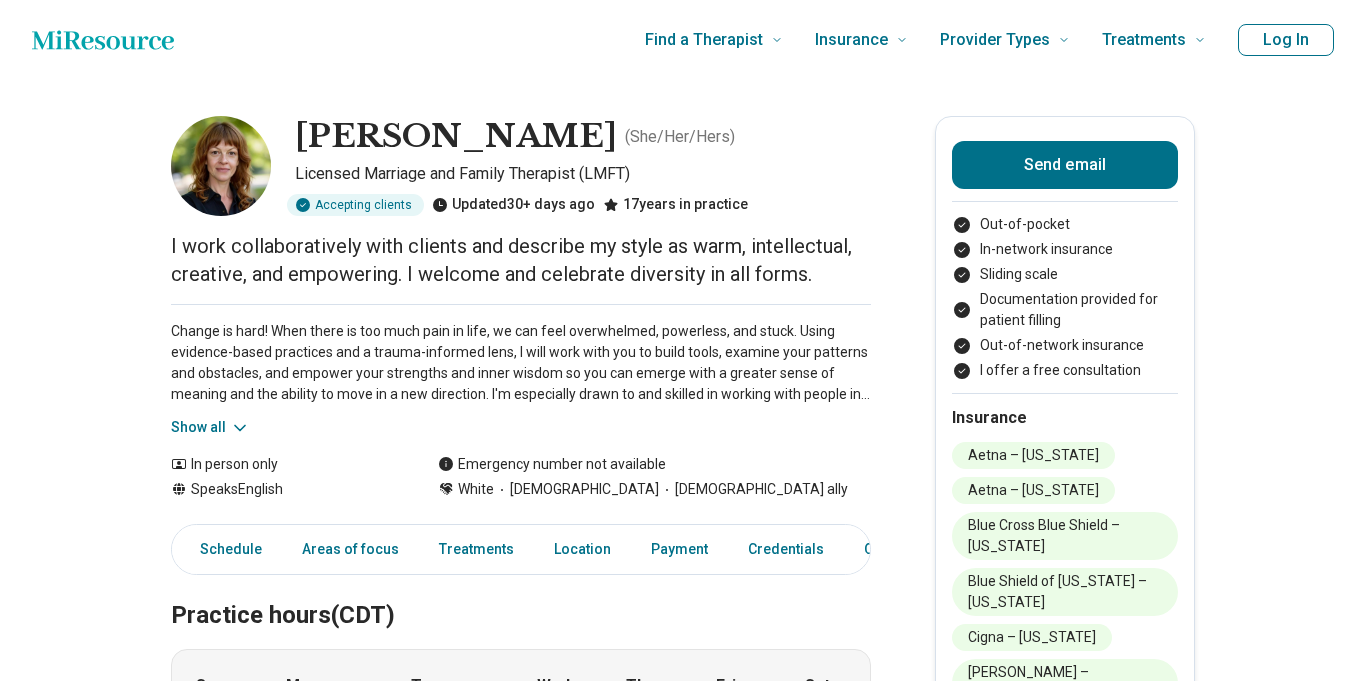 scroll, scrollTop: 0, scrollLeft: 0, axis: both 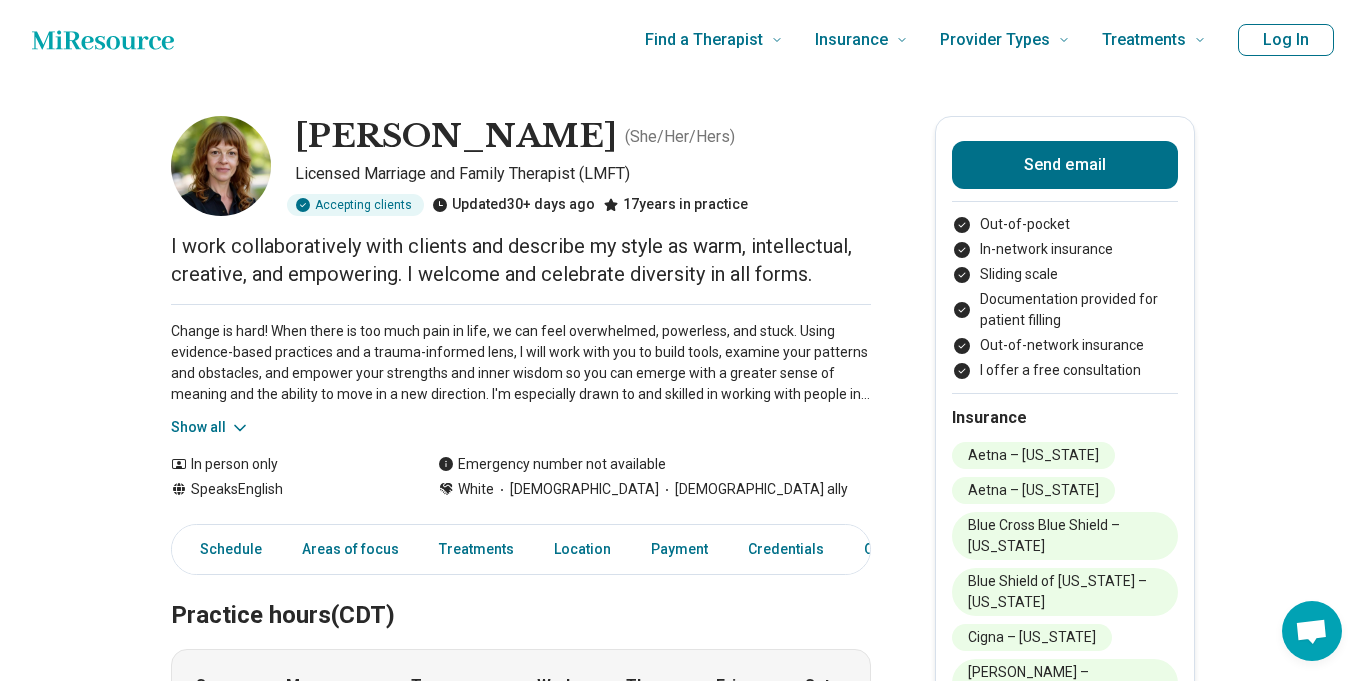 click on "Show all" at bounding box center [210, 427] 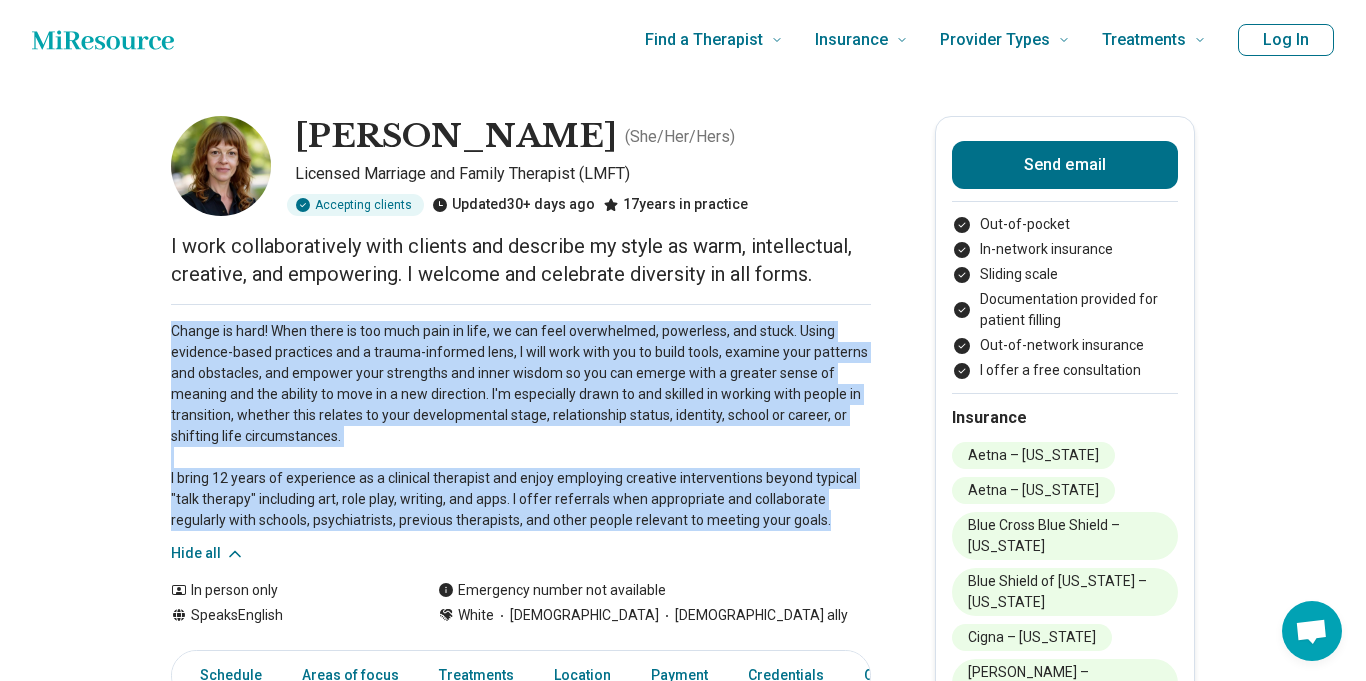 drag, startPoint x: 168, startPoint y: 335, endPoint x: 799, endPoint y: 523, distance: 658.41095 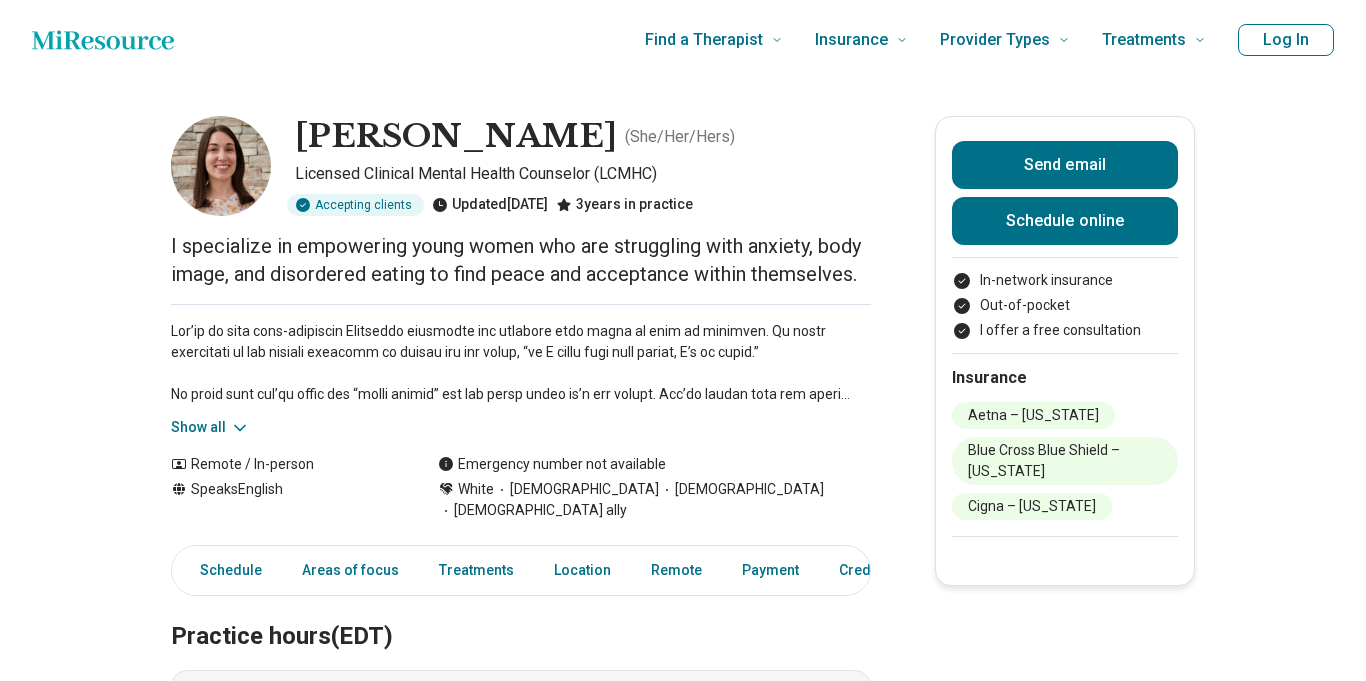 scroll, scrollTop: 0, scrollLeft: 0, axis: both 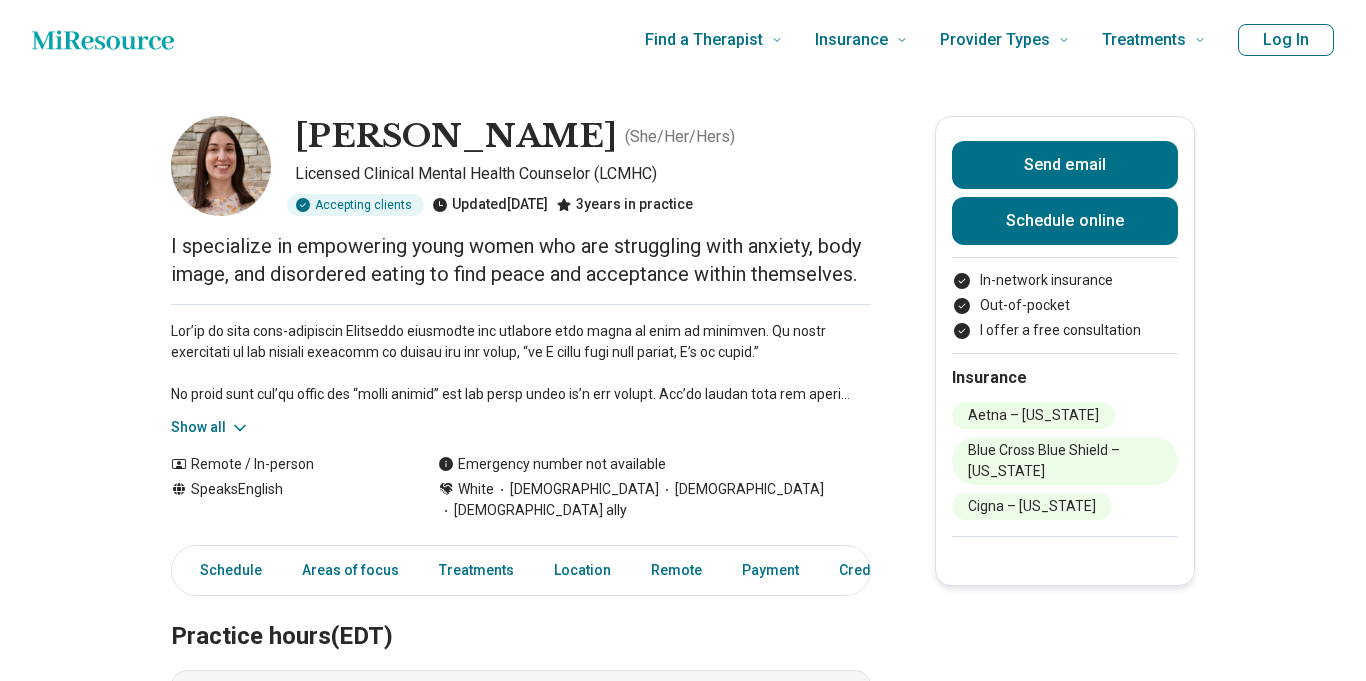 click on "Show all" at bounding box center (210, 427) 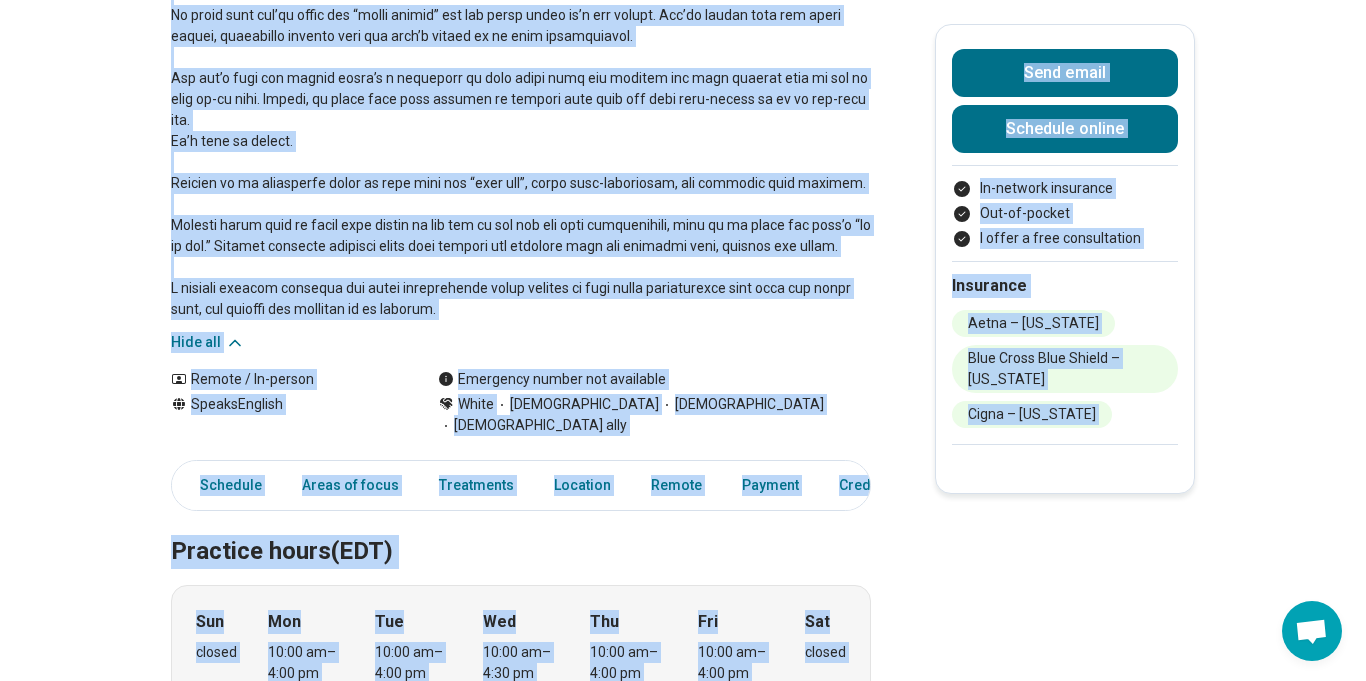 scroll, scrollTop: 499, scrollLeft: 0, axis: vertical 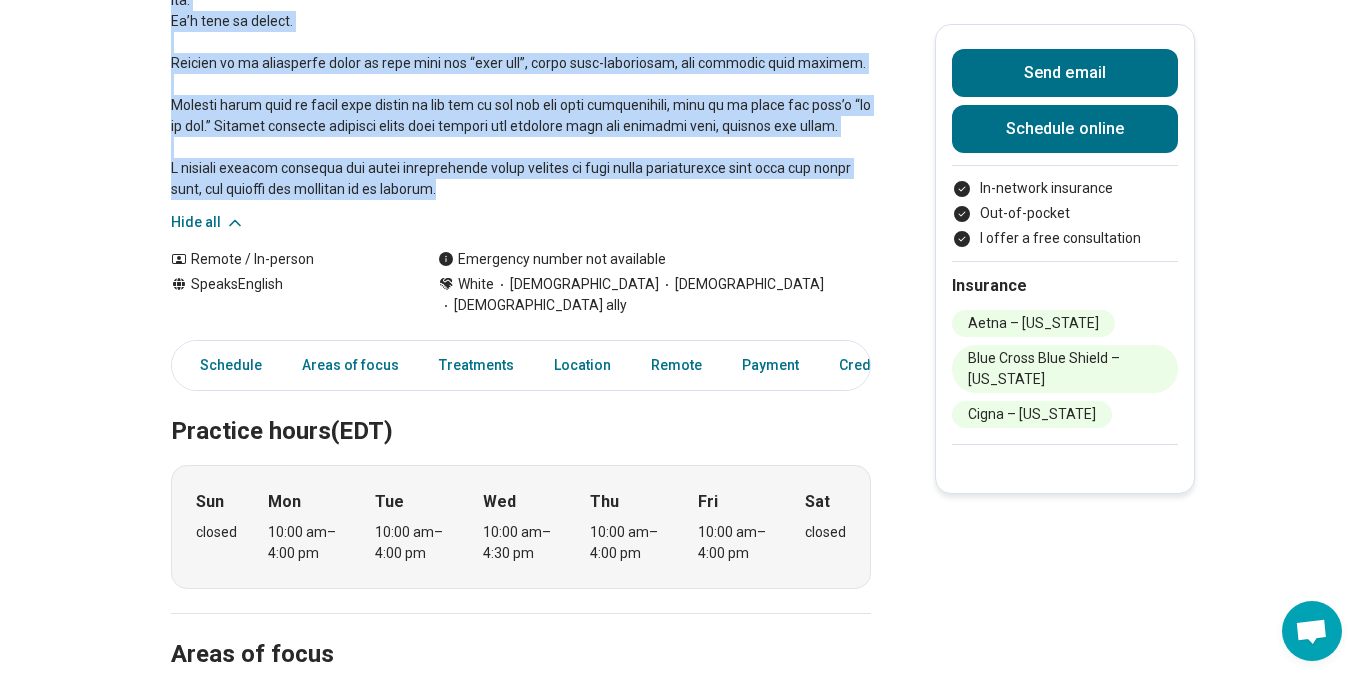 drag, startPoint x: 168, startPoint y: 327, endPoint x: 473, endPoint y: 163, distance: 346.2961 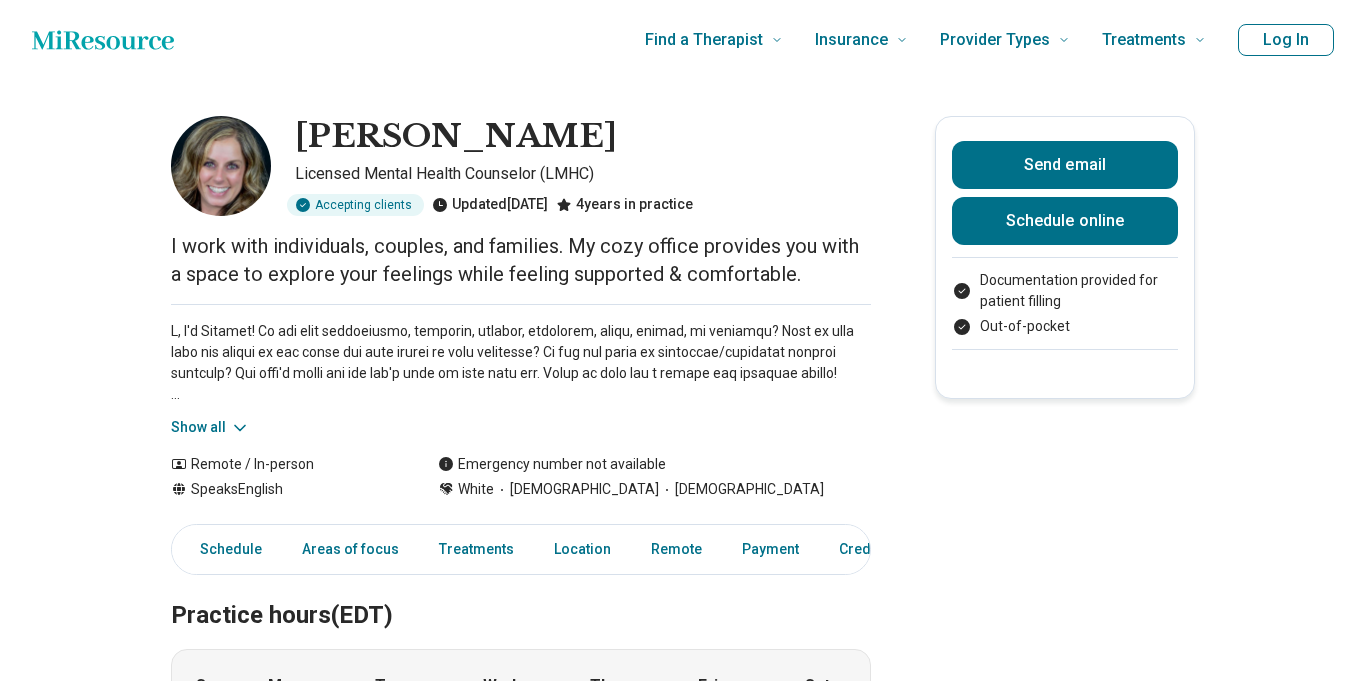 scroll, scrollTop: 0, scrollLeft: 0, axis: both 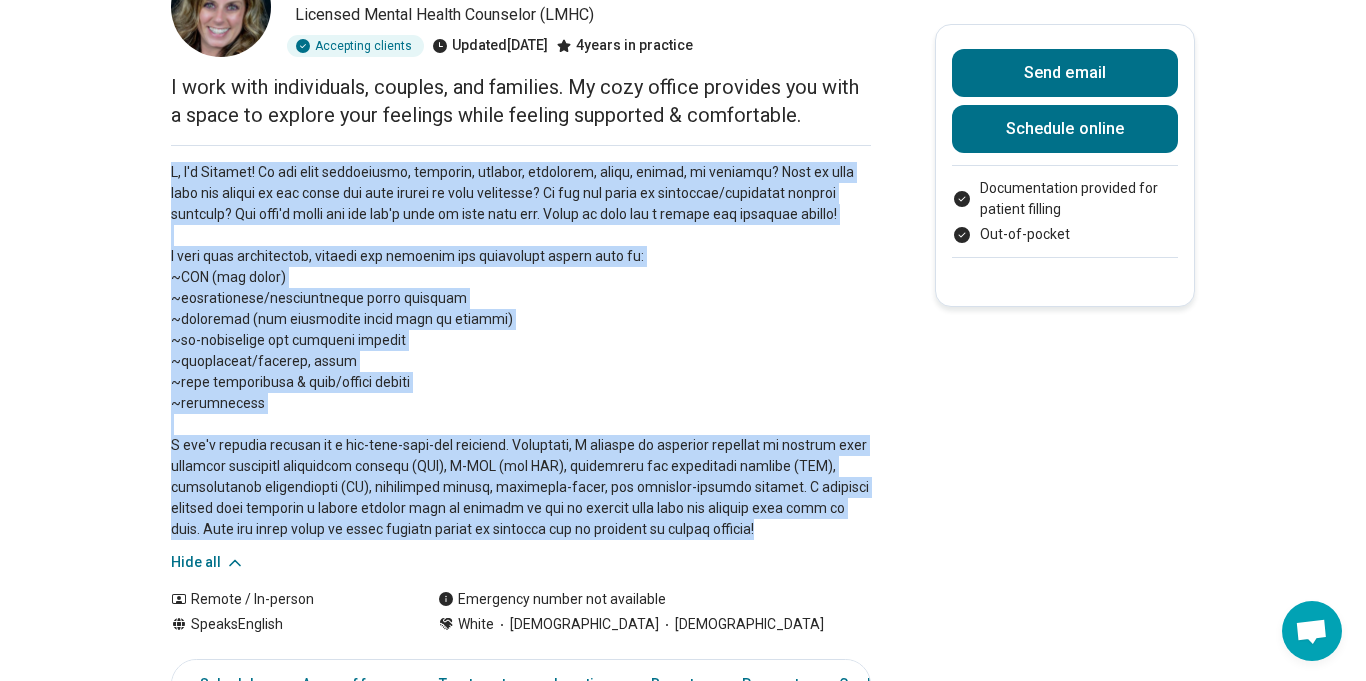 drag, startPoint x: 167, startPoint y: 162, endPoint x: 806, endPoint y: 532, distance: 738.3908 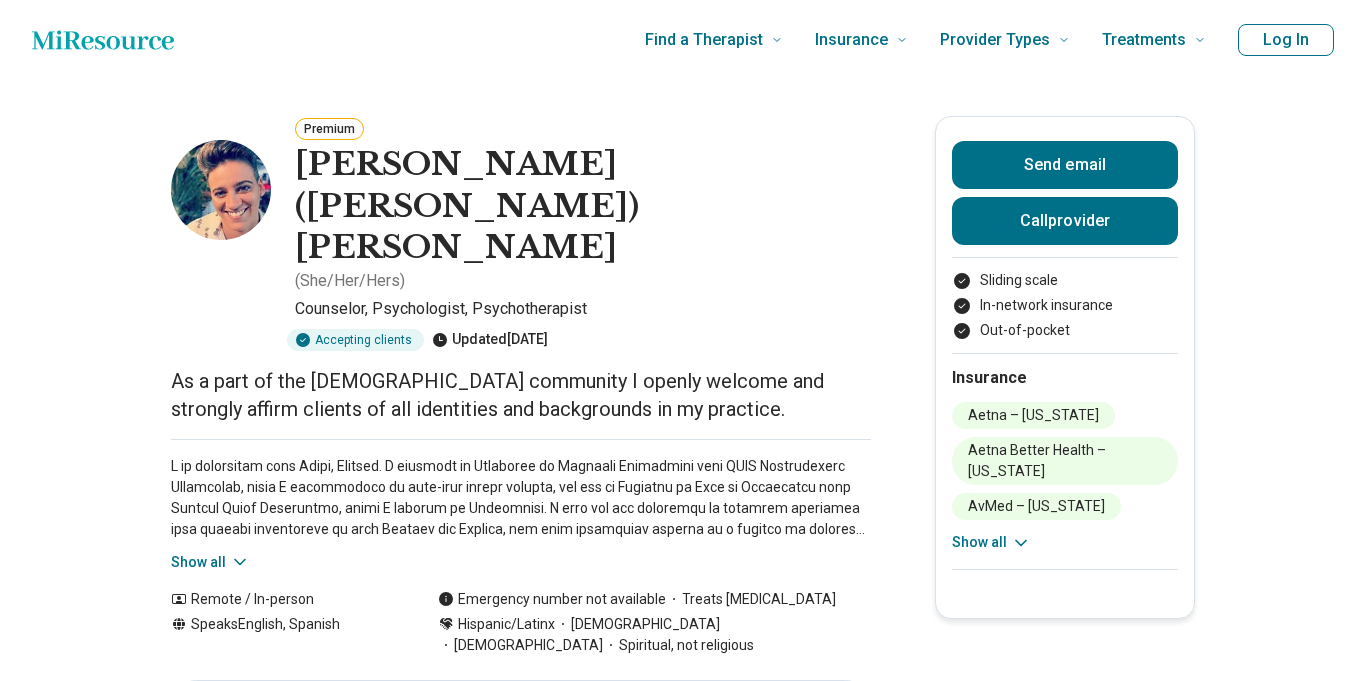 click on "Show all" at bounding box center [210, 562] 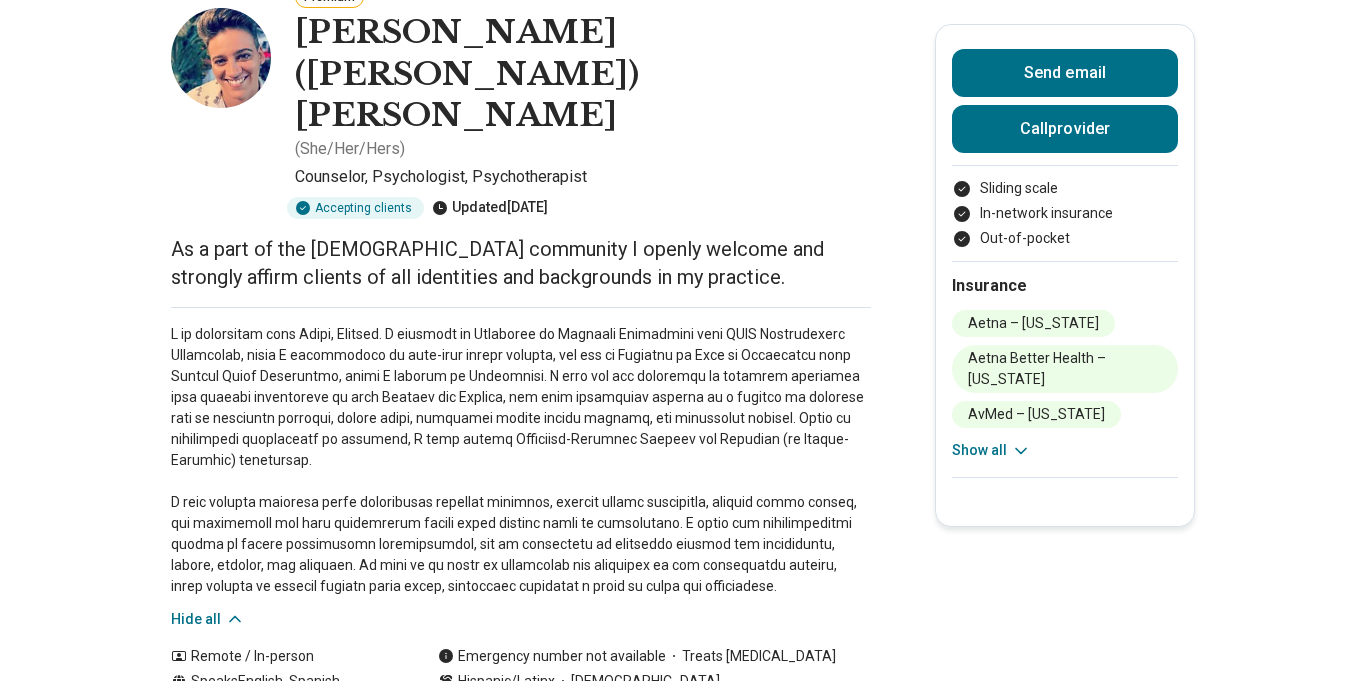 scroll, scrollTop: 141, scrollLeft: 0, axis: vertical 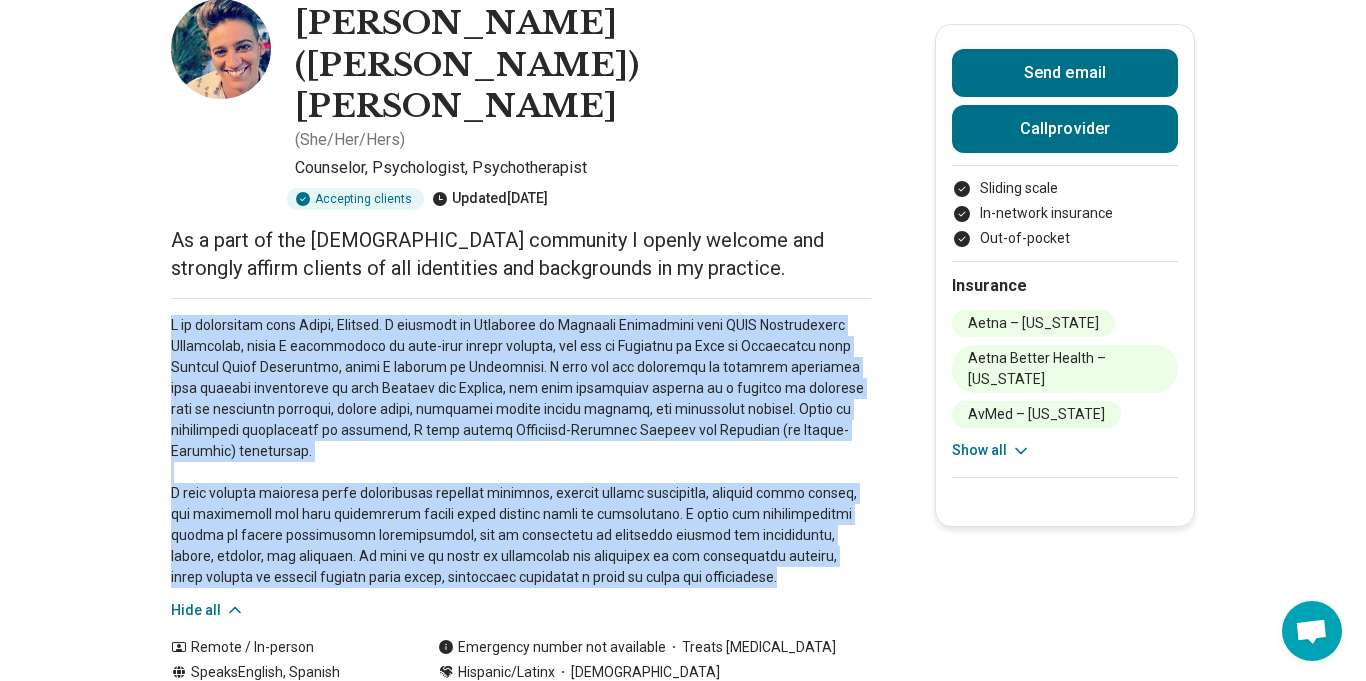 drag, startPoint x: 167, startPoint y: 226, endPoint x: 660, endPoint y: 467, distance: 548.7531 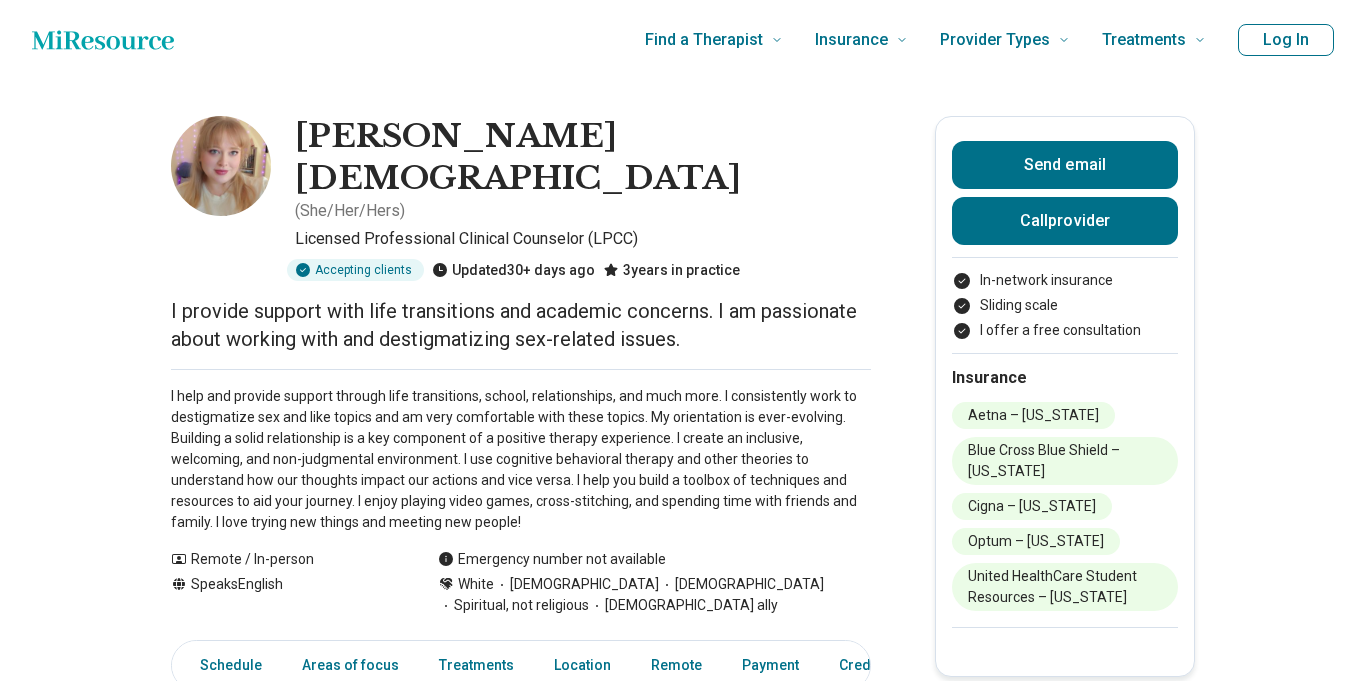 scroll, scrollTop: 0, scrollLeft: 0, axis: both 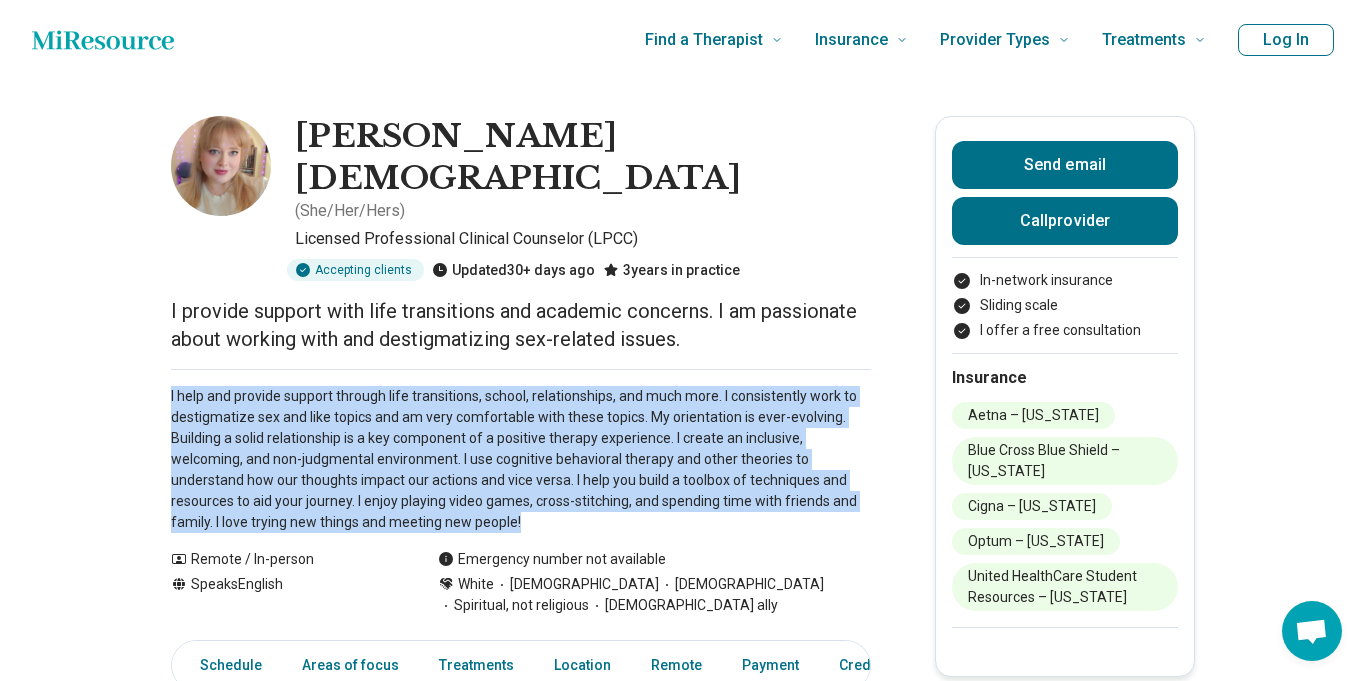 drag, startPoint x: 165, startPoint y: 325, endPoint x: 524, endPoint y: 452, distance: 380.8018 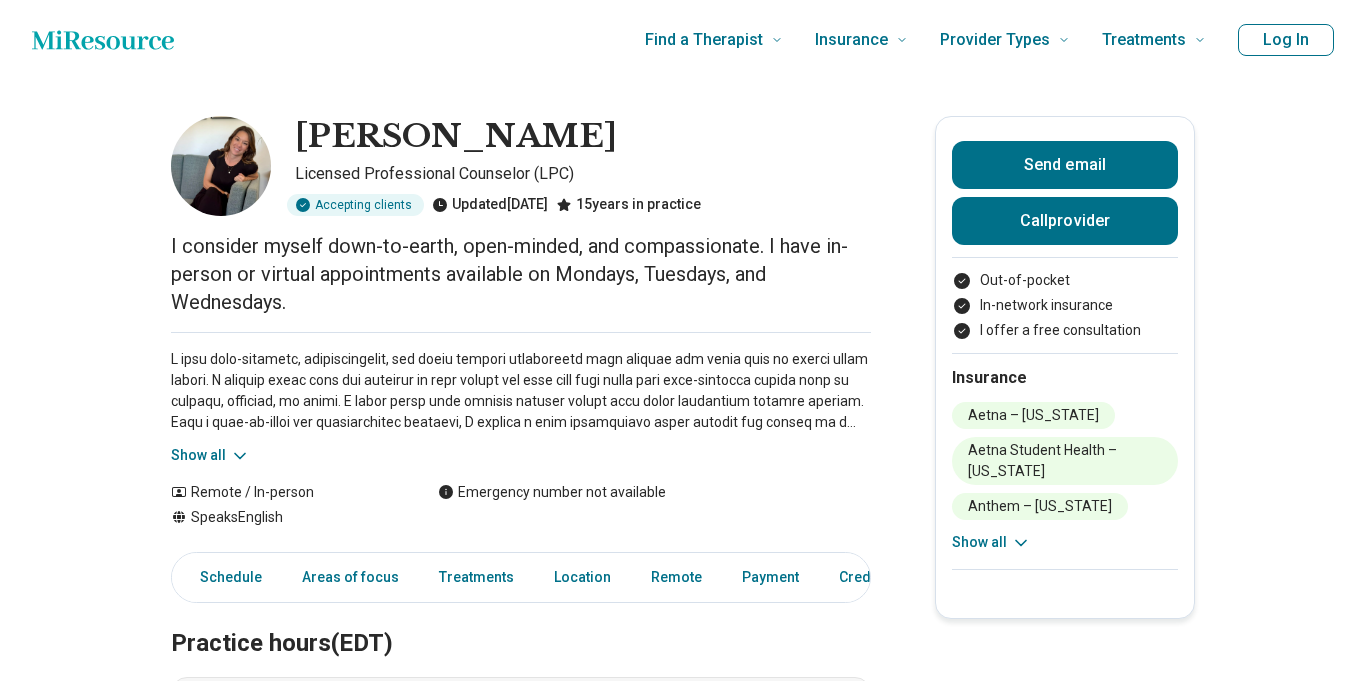 scroll, scrollTop: 0, scrollLeft: 0, axis: both 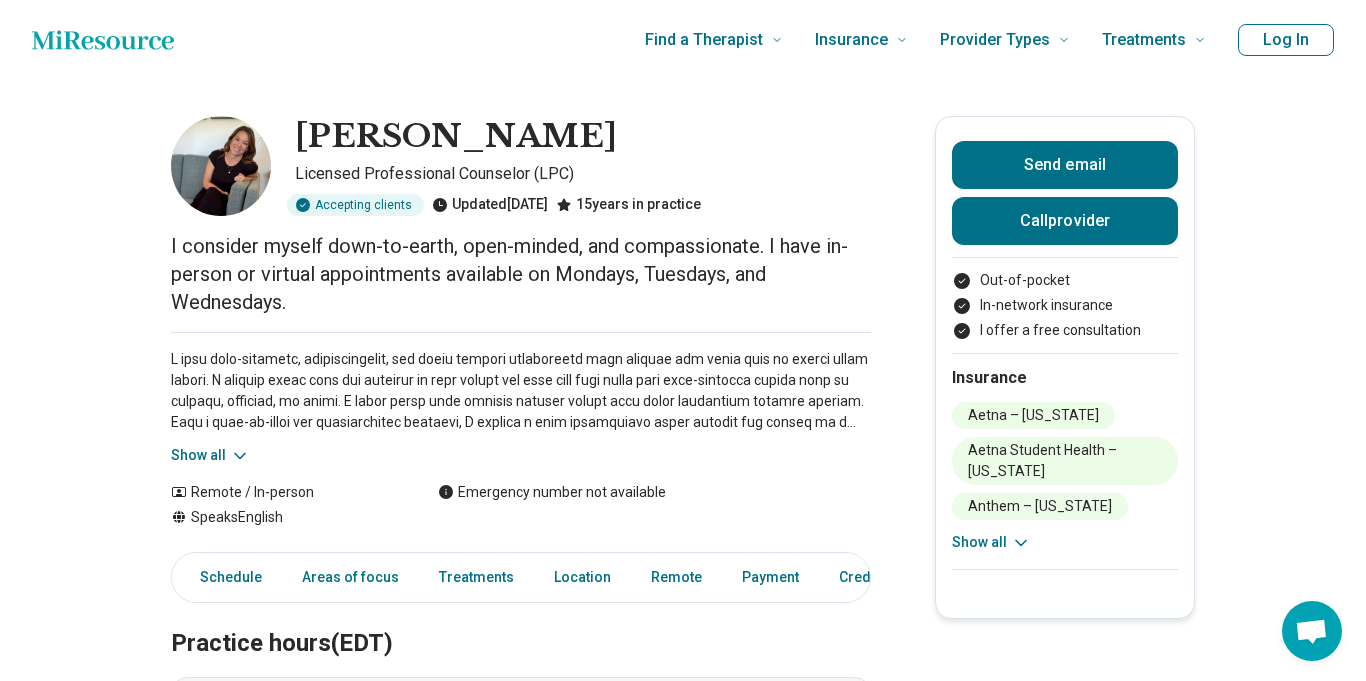 click on "Show all" at bounding box center (210, 455) 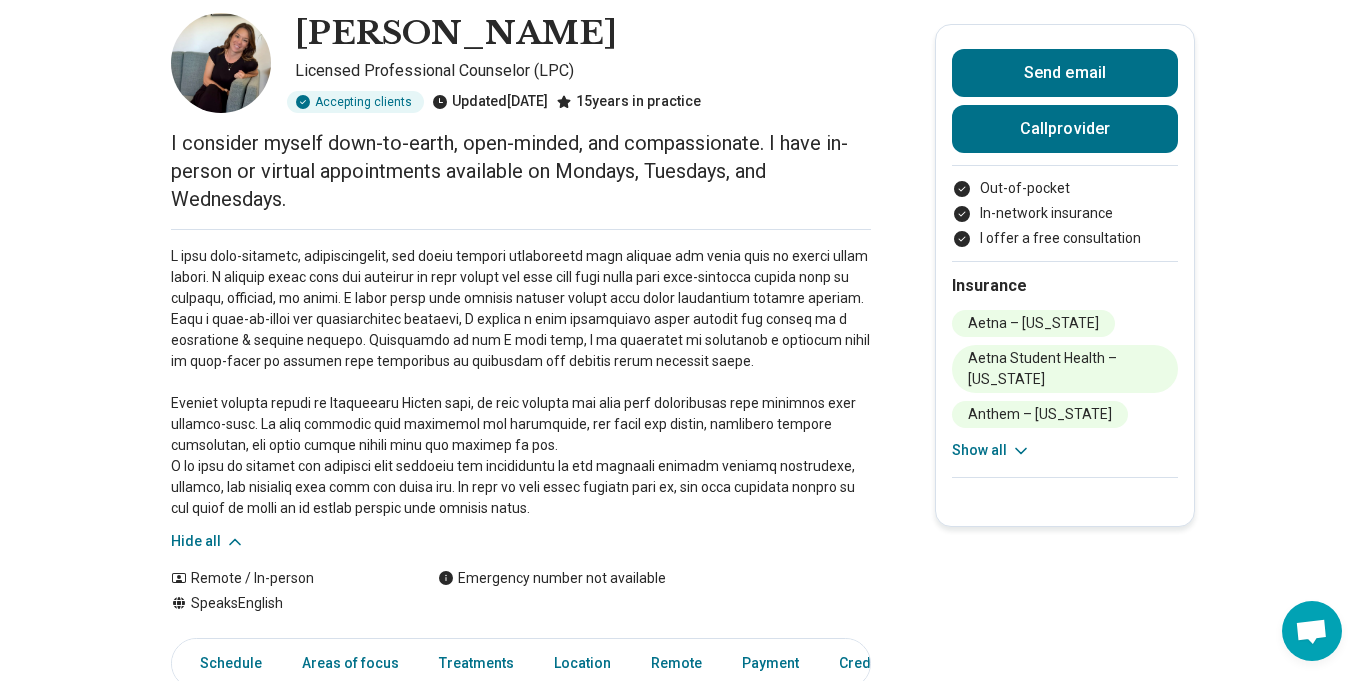 scroll, scrollTop: 107, scrollLeft: 0, axis: vertical 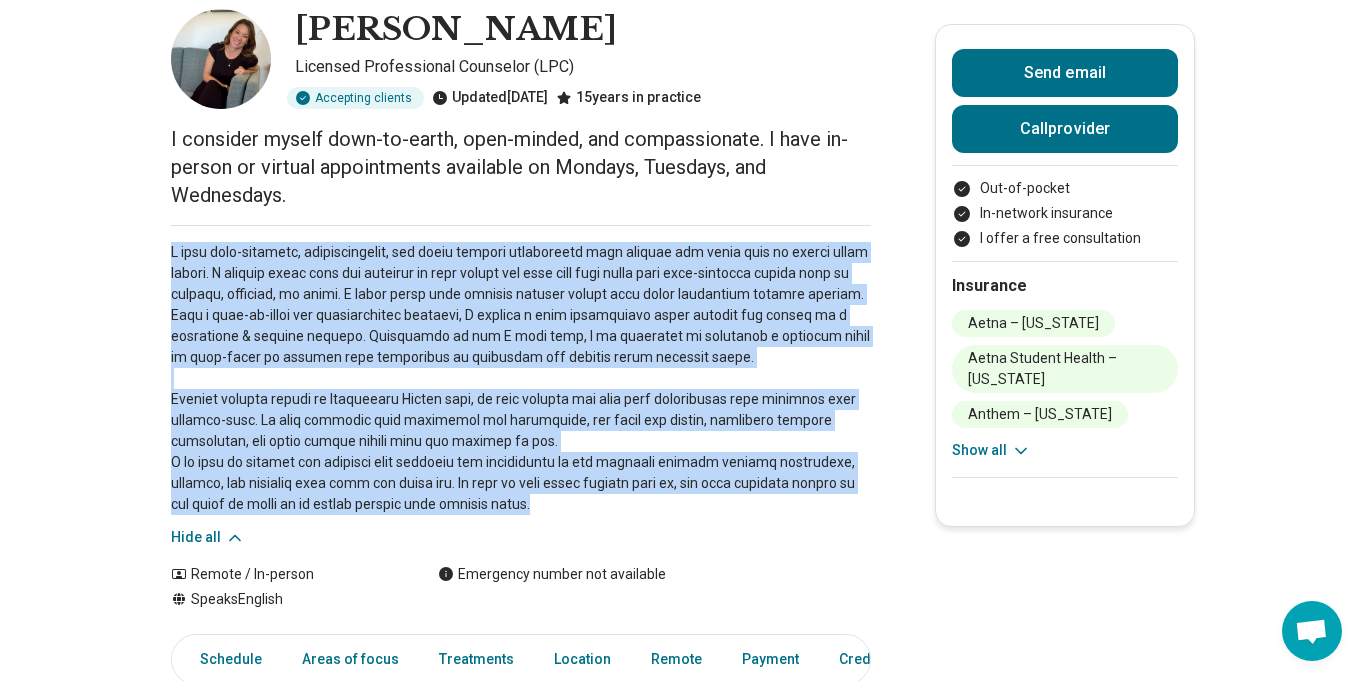 drag, startPoint x: 164, startPoint y: 244, endPoint x: 548, endPoint y: 503, distance: 463.1814 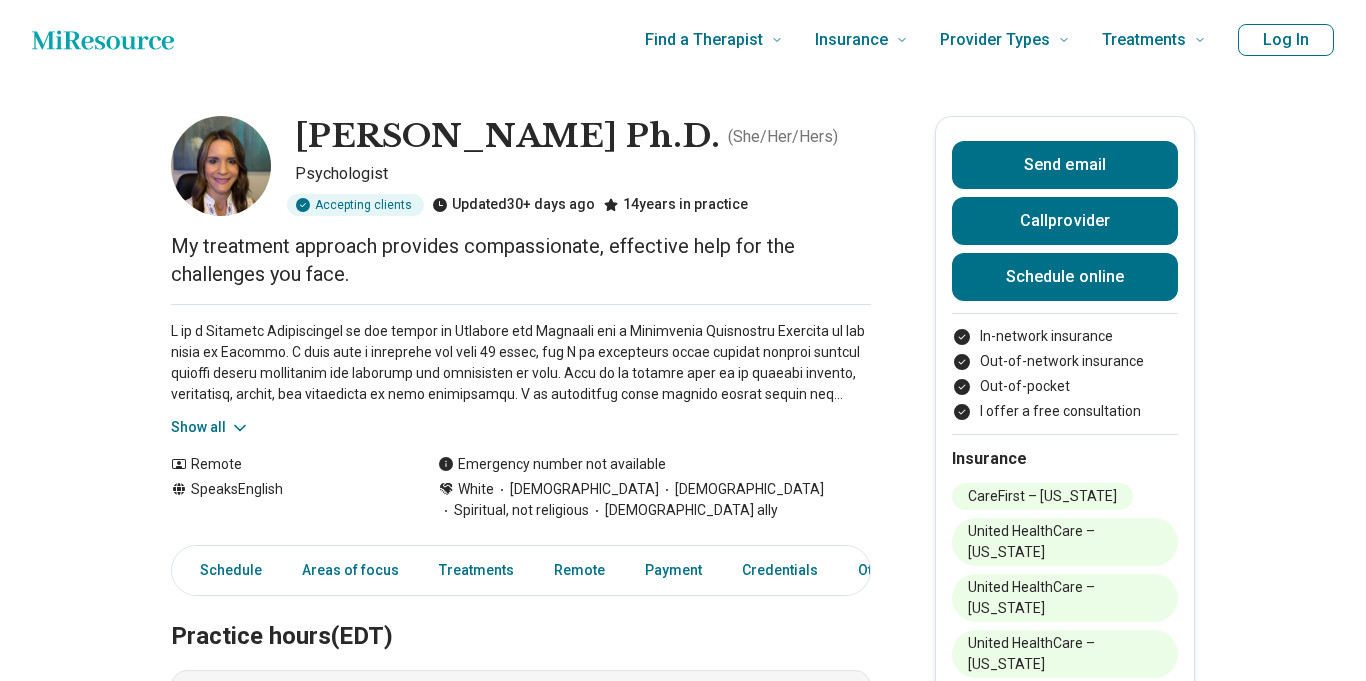 scroll, scrollTop: 0, scrollLeft: 0, axis: both 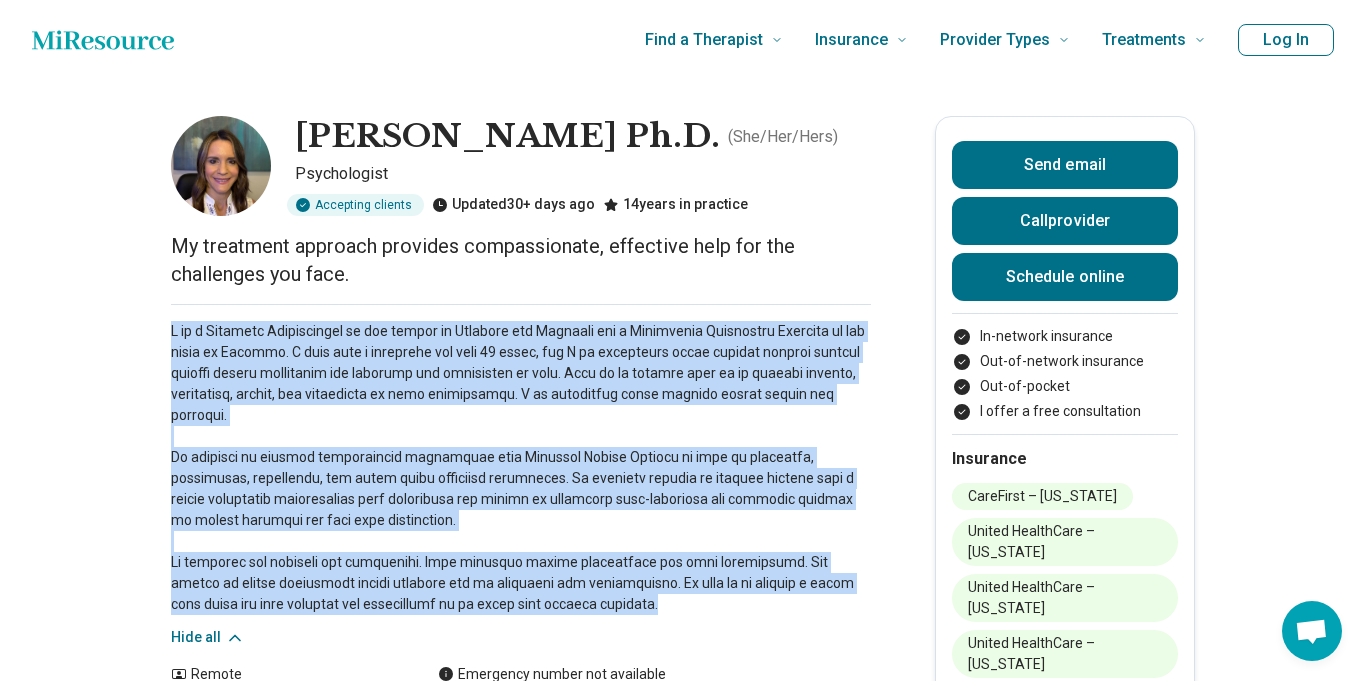 drag, startPoint x: 170, startPoint y: 329, endPoint x: 607, endPoint y: 585, distance: 506.46323 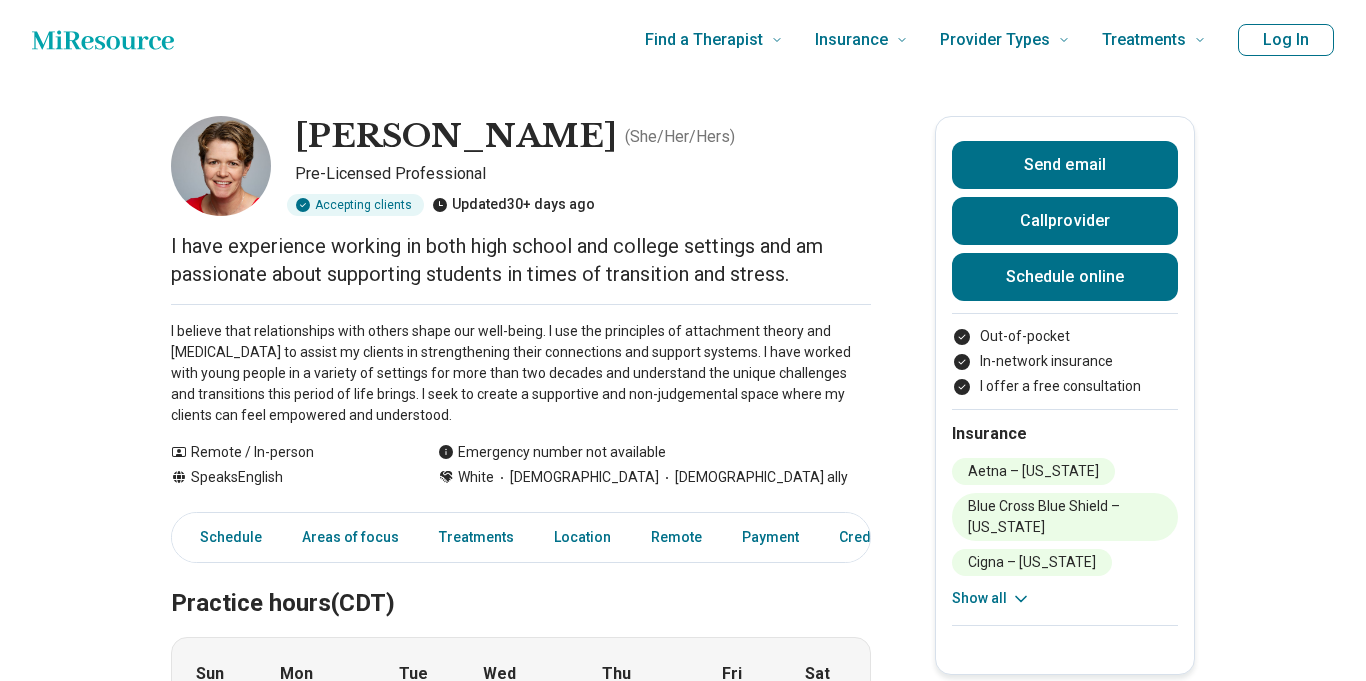 scroll, scrollTop: 0, scrollLeft: 0, axis: both 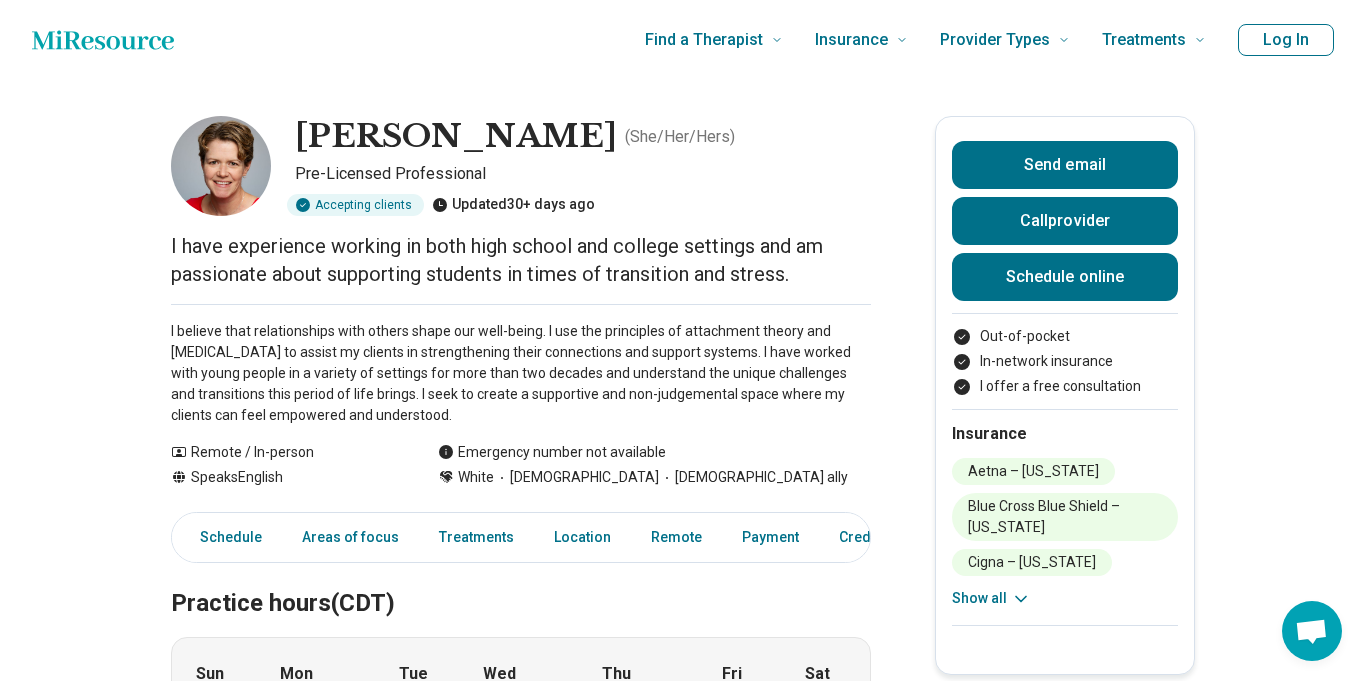 drag, startPoint x: 162, startPoint y: 327, endPoint x: 550, endPoint y: 416, distance: 398.07663 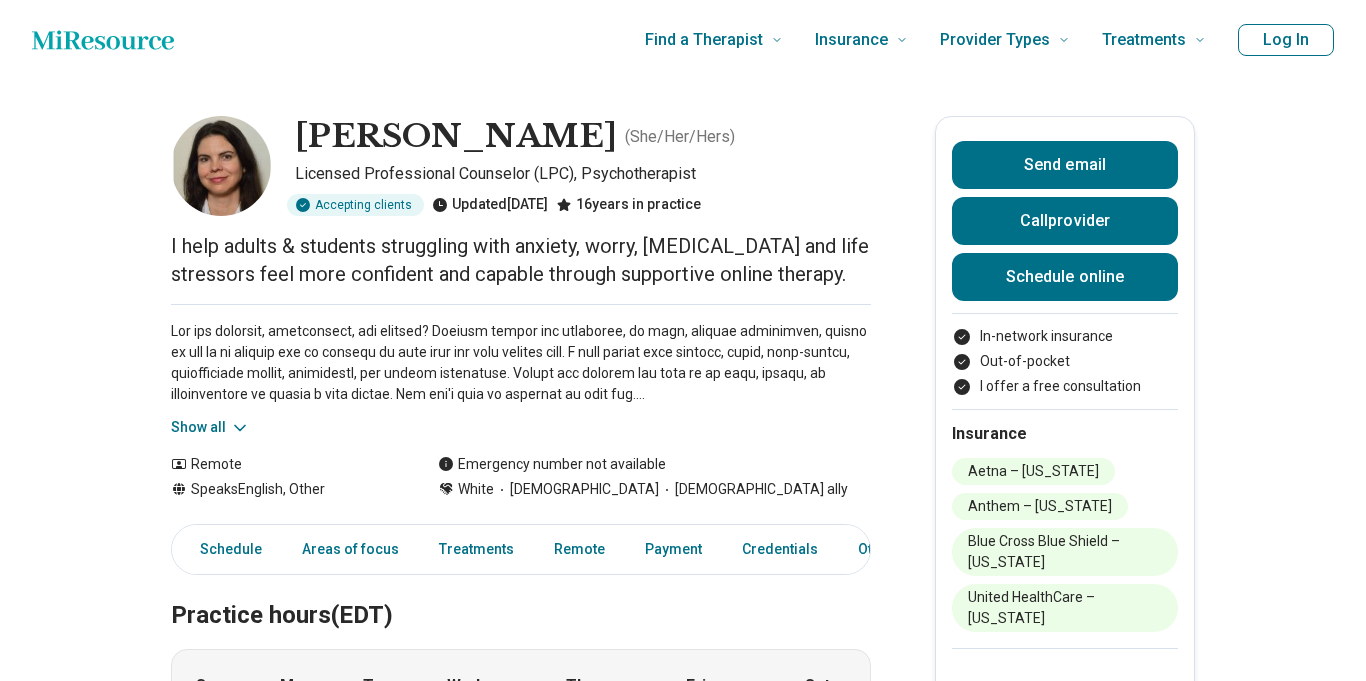 click on "Show all" at bounding box center (210, 427) 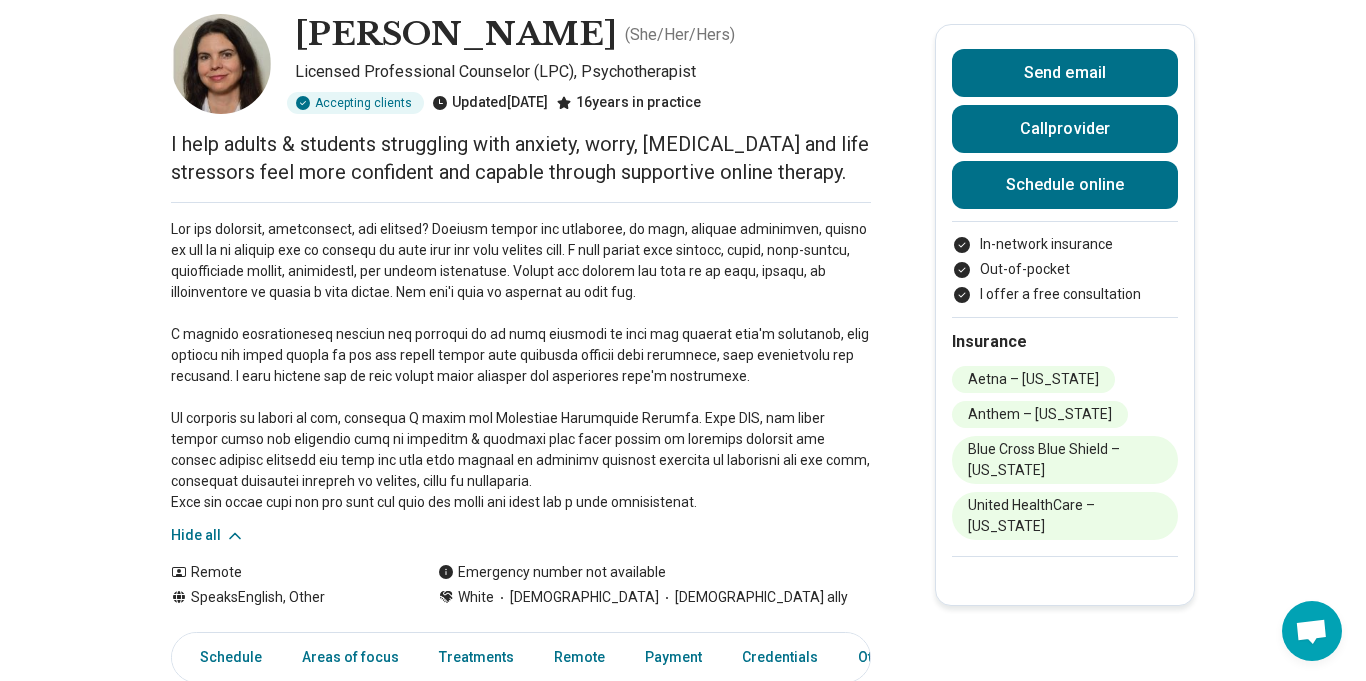 scroll, scrollTop: 131, scrollLeft: 0, axis: vertical 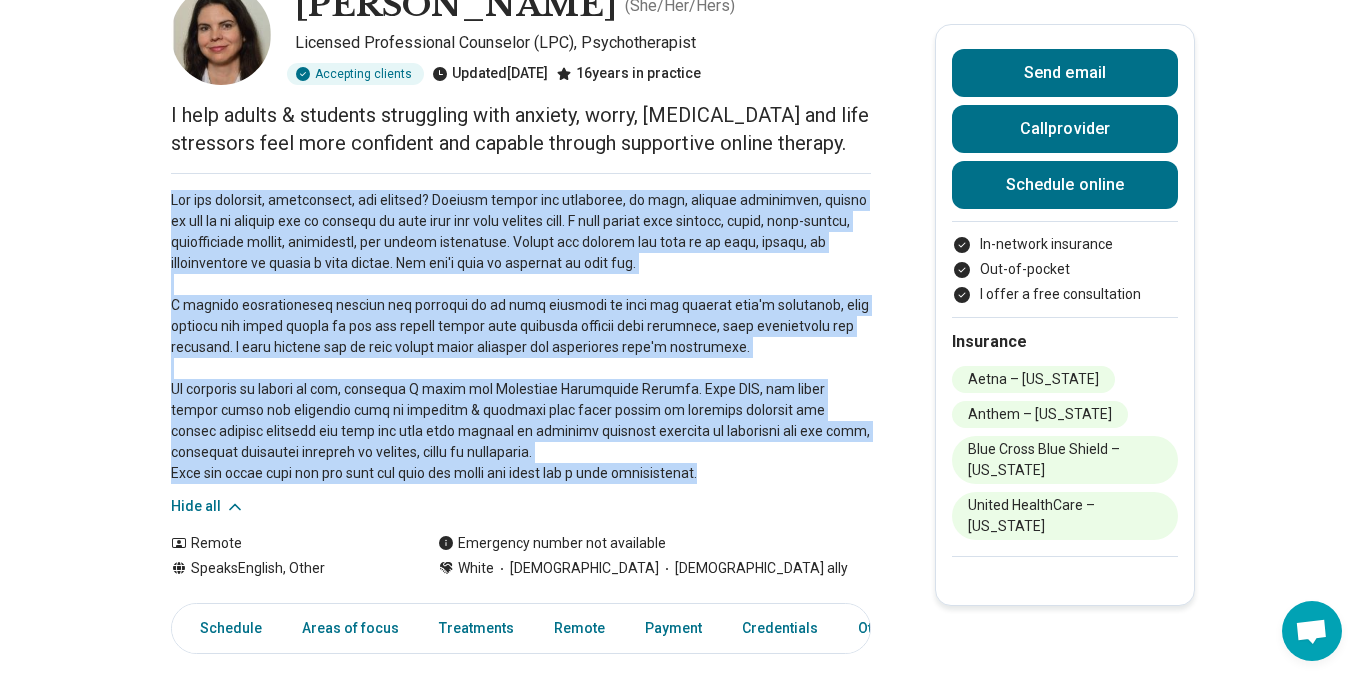 drag, startPoint x: 162, startPoint y: 193, endPoint x: 701, endPoint y: 471, distance: 606.4693 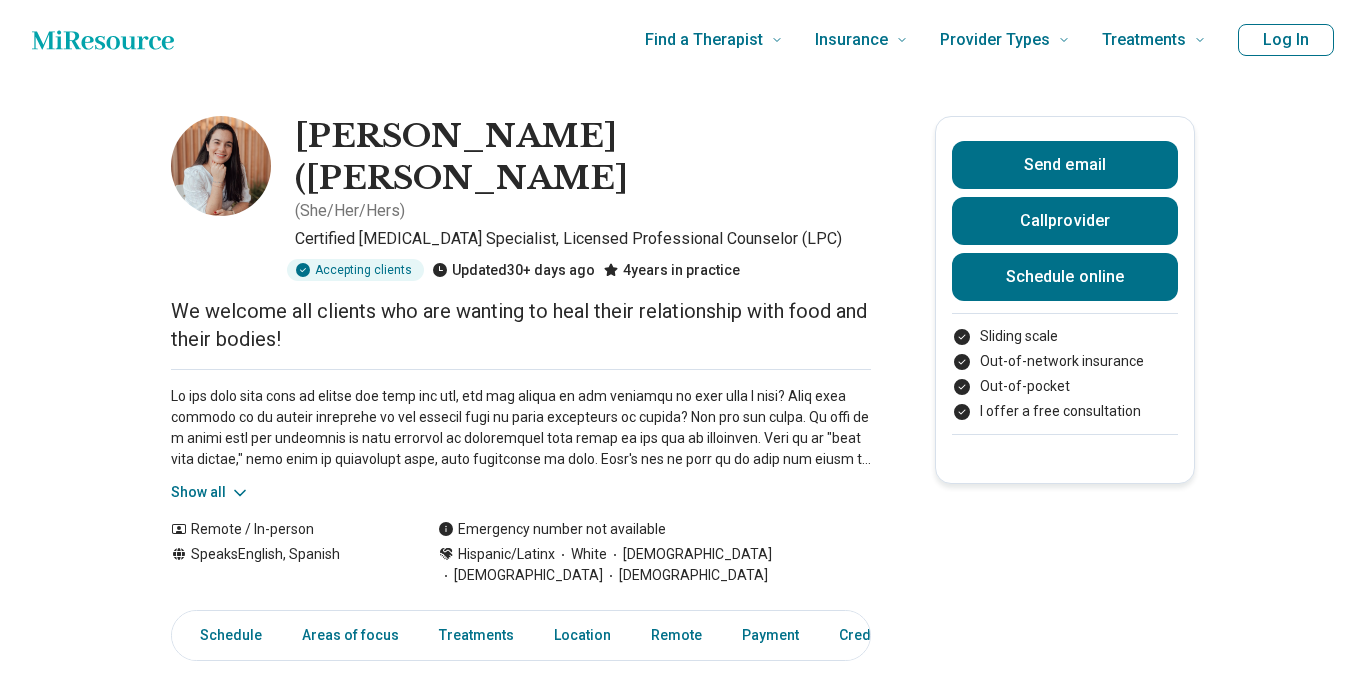 scroll, scrollTop: 0, scrollLeft: 0, axis: both 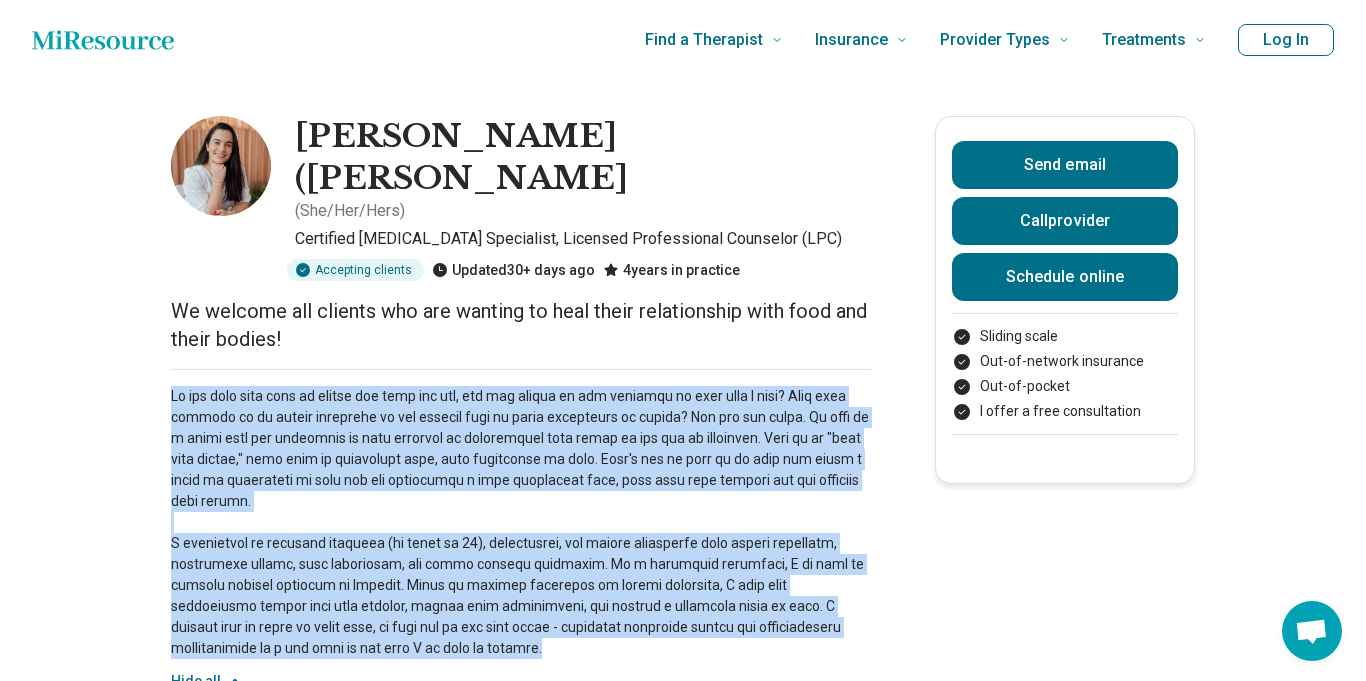 drag, startPoint x: 169, startPoint y: 325, endPoint x: 310, endPoint y: 560, distance: 274.05475 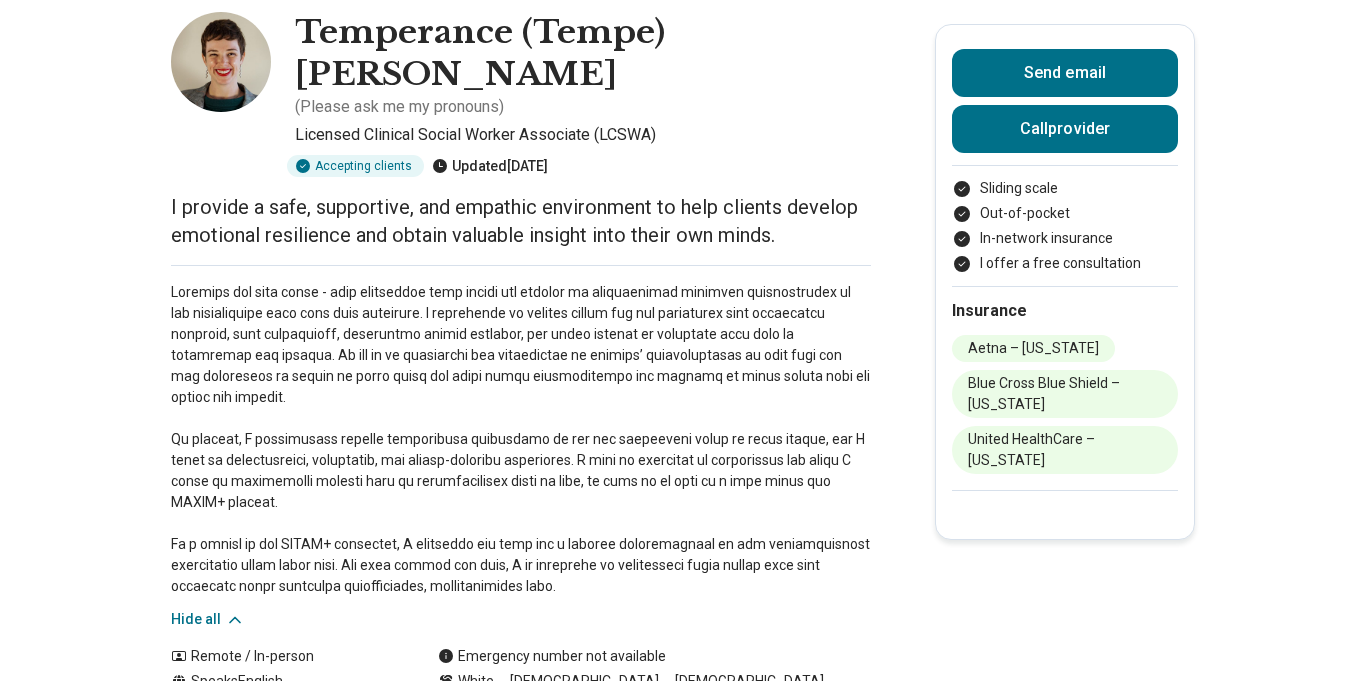 scroll, scrollTop: 134, scrollLeft: 0, axis: vertical 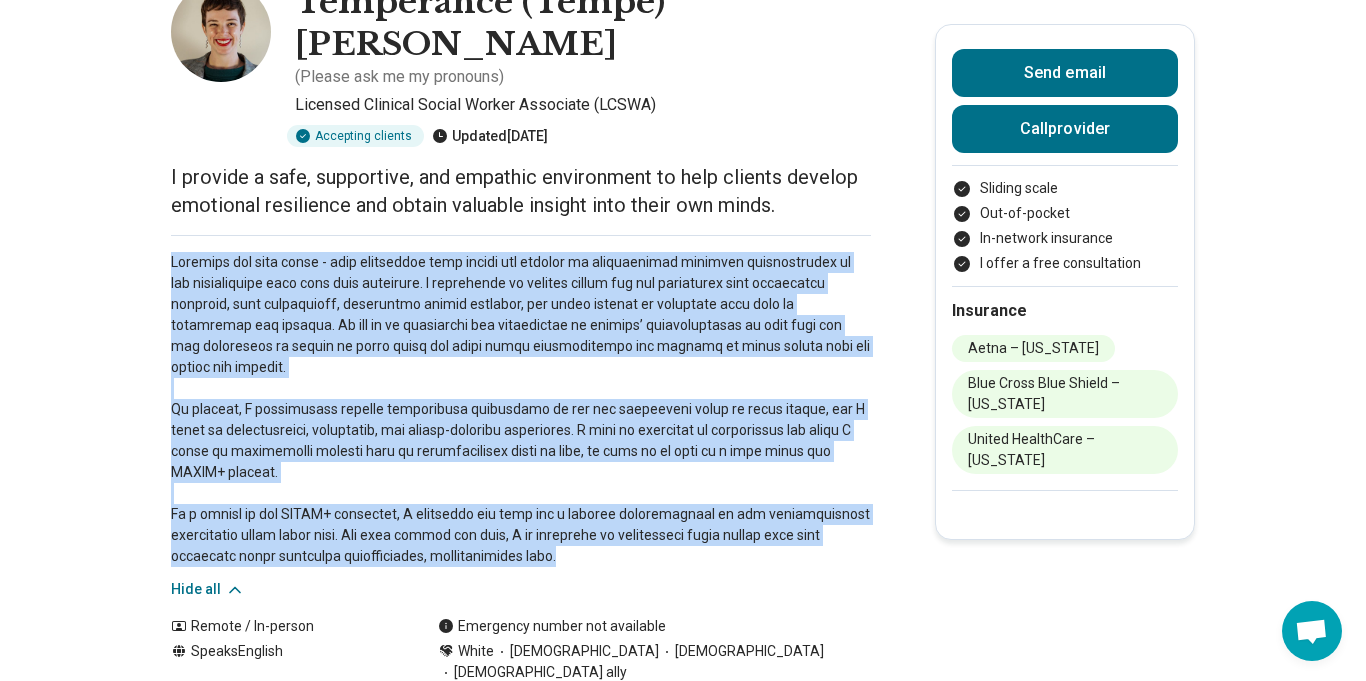 drag, startPoint x: 164, startPoint y: 213, endPoint x: 559, endPoint y: 501, distance: 488.84454 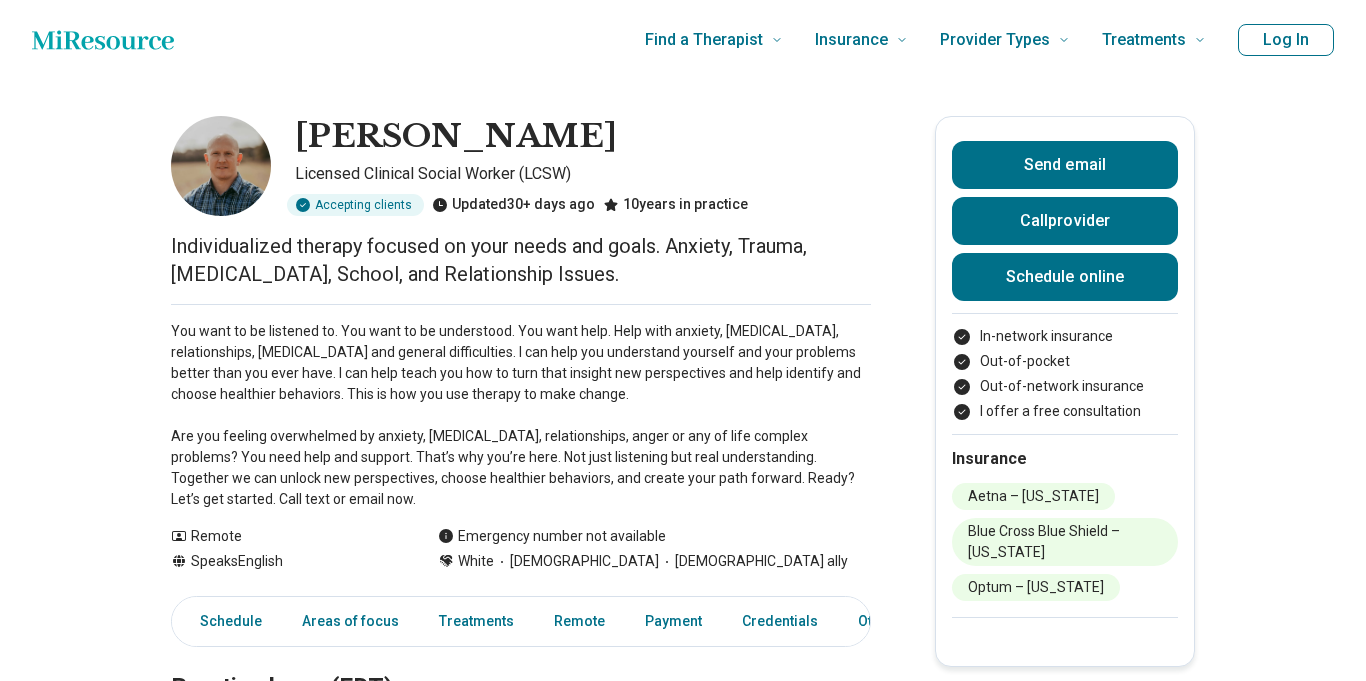 scroll, scrollTop: 0, scrollLeft: 0, axis: both 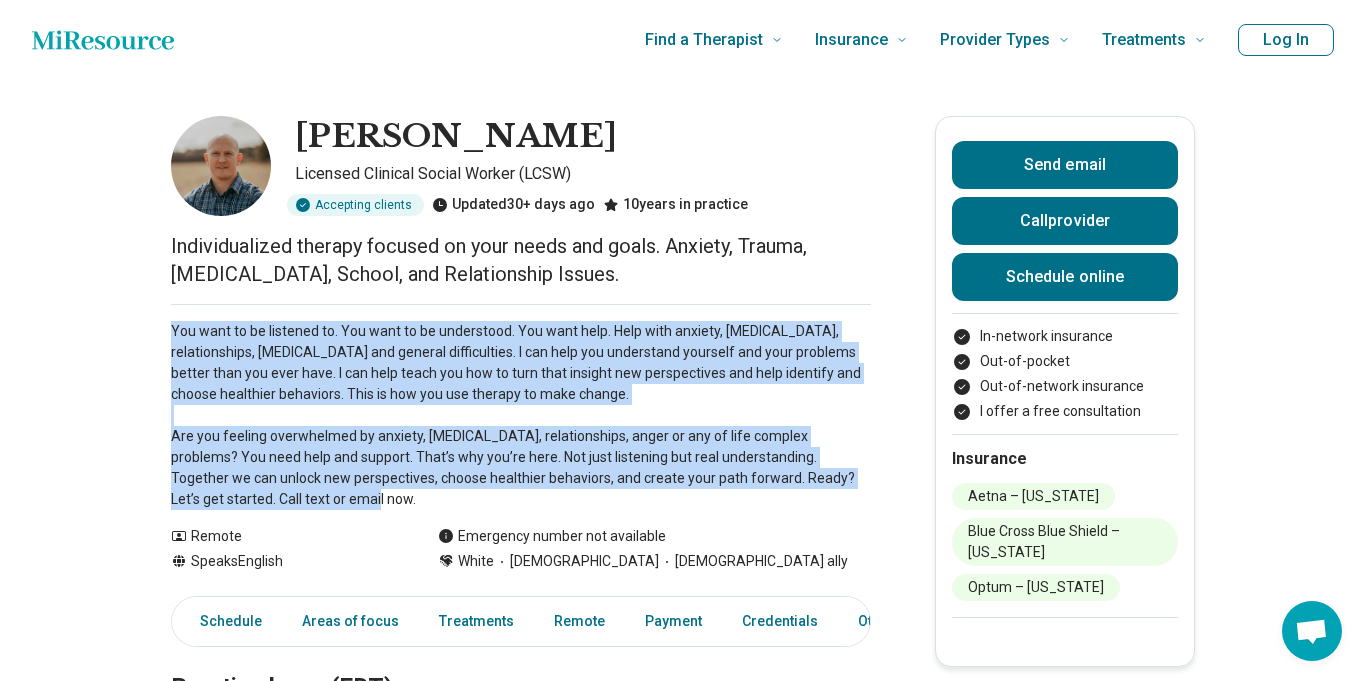 drag, startPoint x: 171, startPoint y: 329, endPoint x: 254, endPoint y: 491, distance: 182.02472 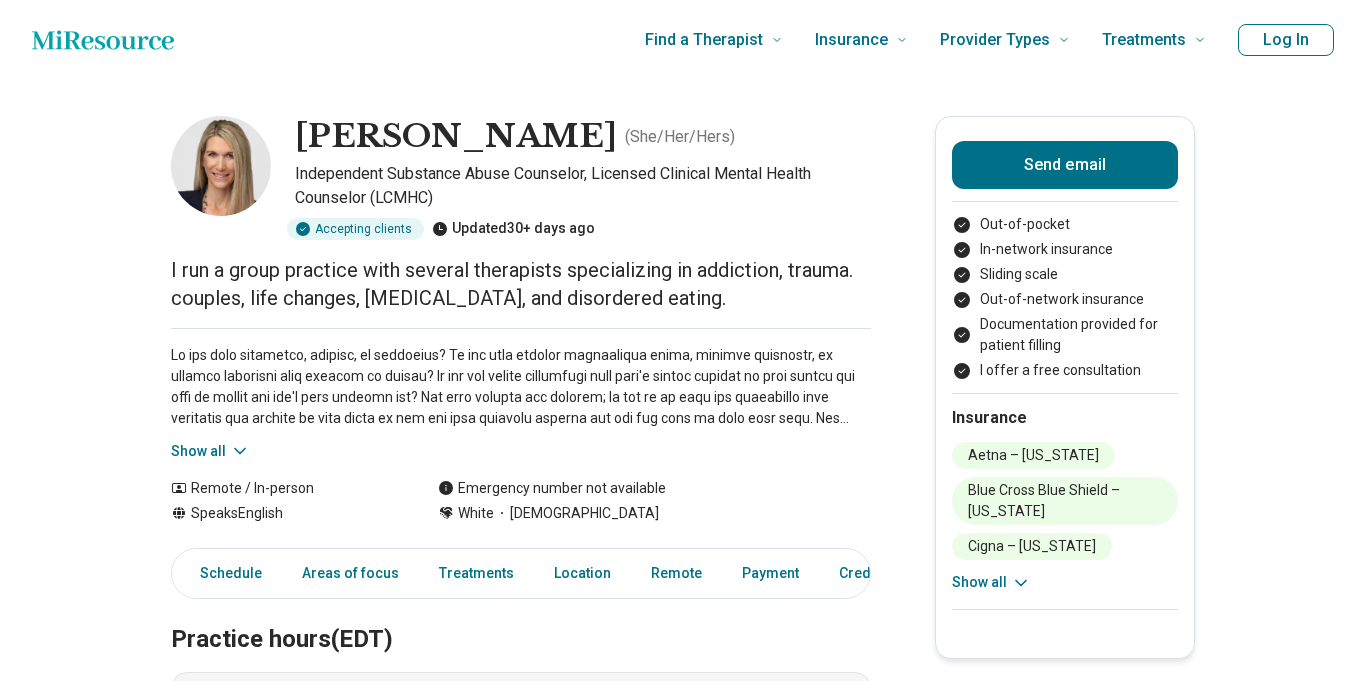 scroll, scrollTop: 0, scrollLeft: 0, axis: both 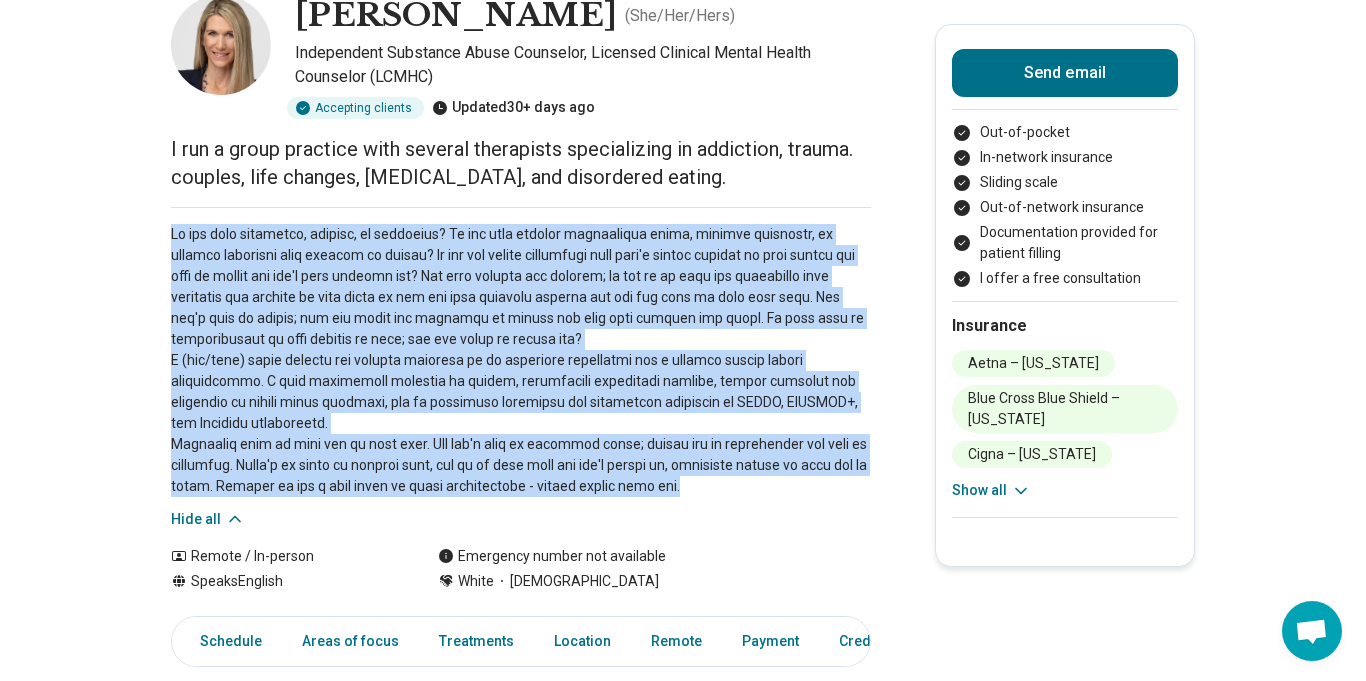 drag, startPoint x: 171, startPoint y: 228, endPoint x: 759, endPoint y: 485, distance: 641.711 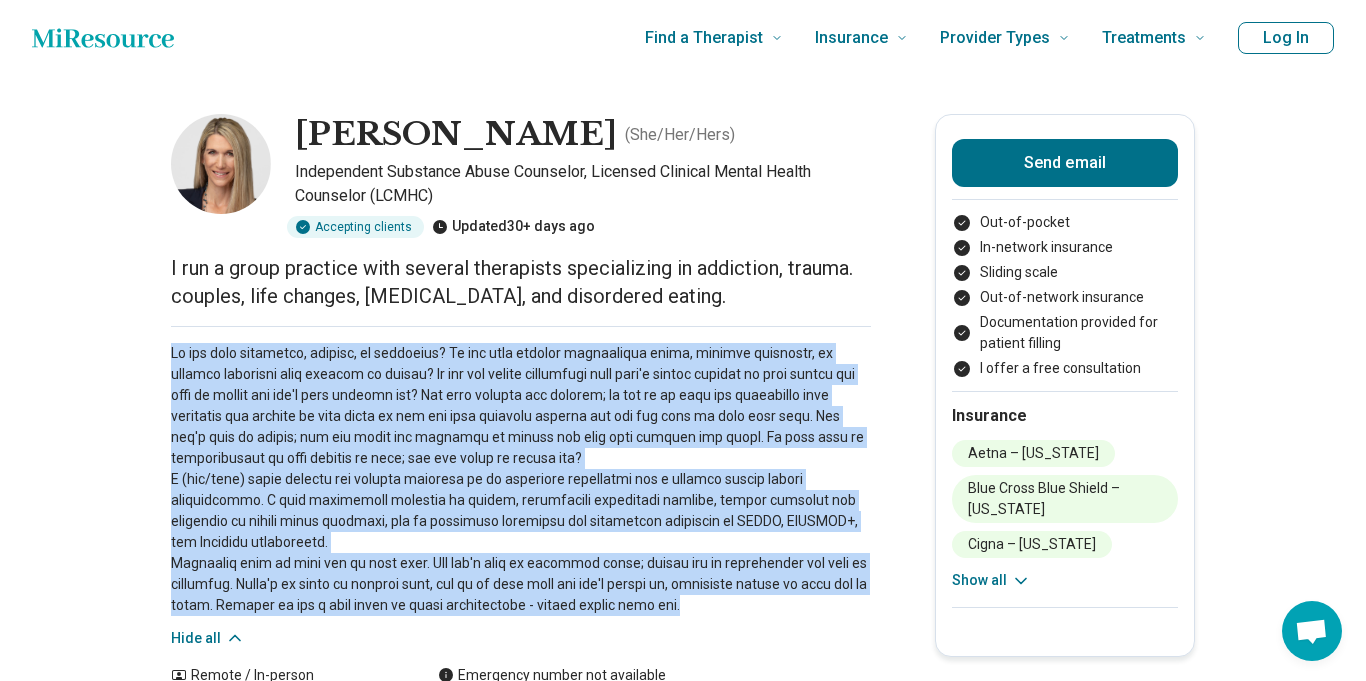 scroll, scrollTop: 0, scrollLeft: 0, axis: both 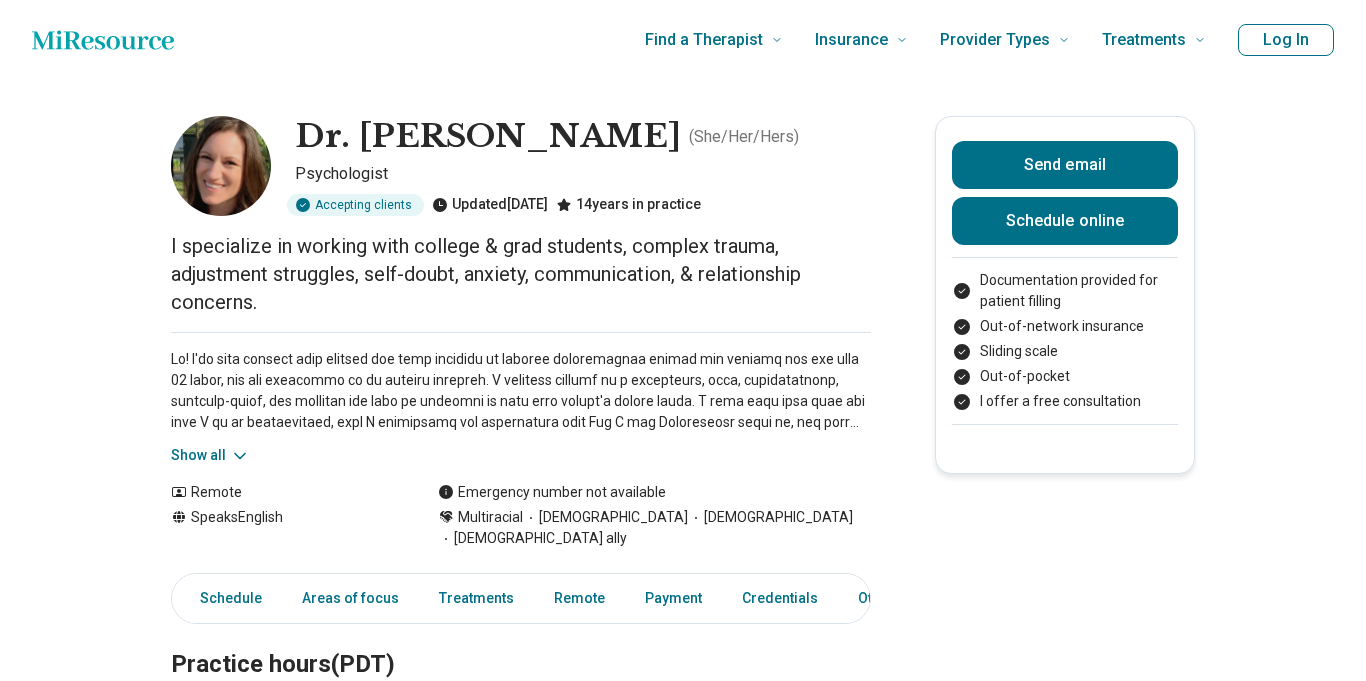 click on "Show all" at bounding box center [210, 455] 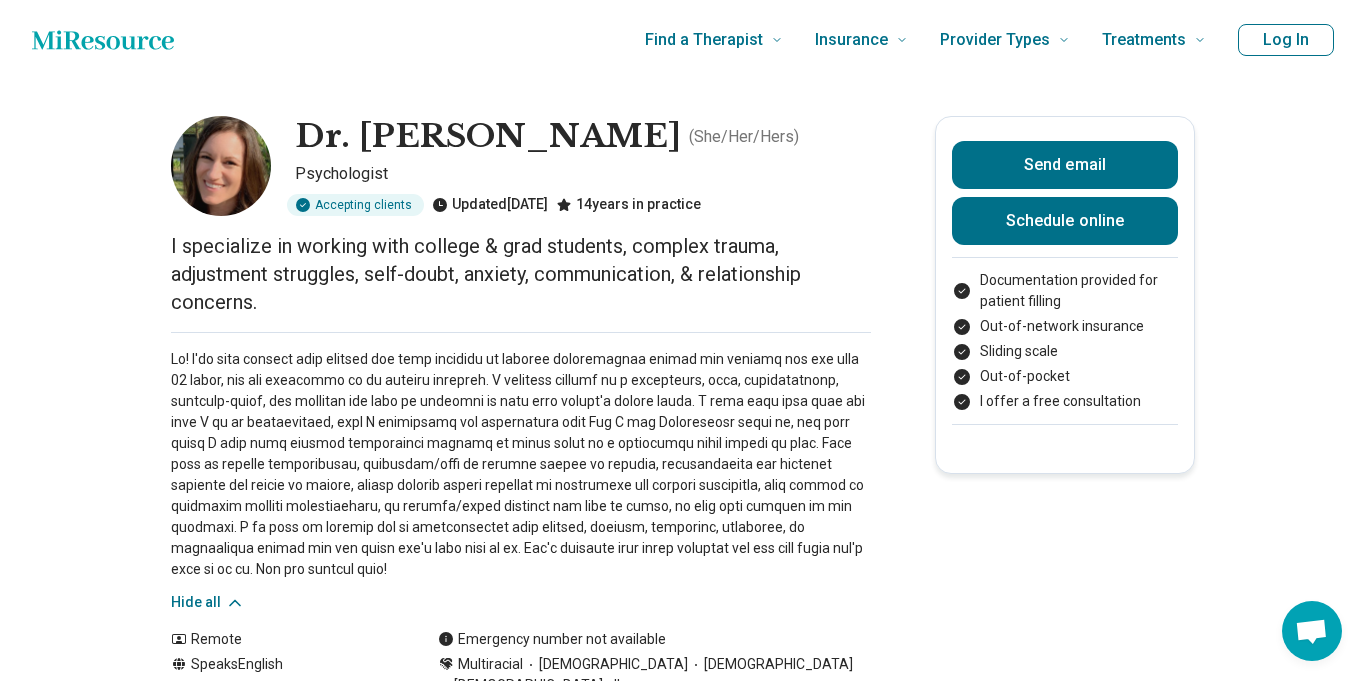 scroll, scrollTop: 138, scrollLeft: 0, axis: vertical 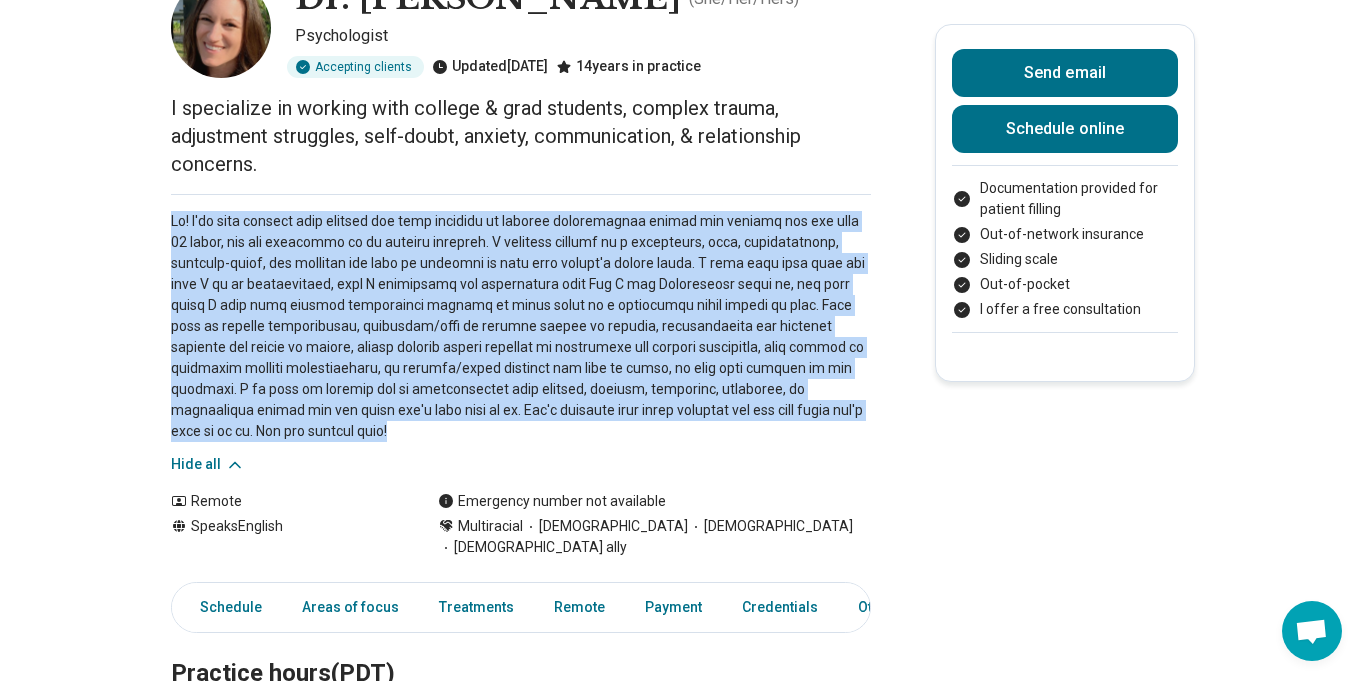 drag, startPoint x: 161, startPoint y: 211, endPoint x: 260, endPoint y: 433, distance: 243.07407 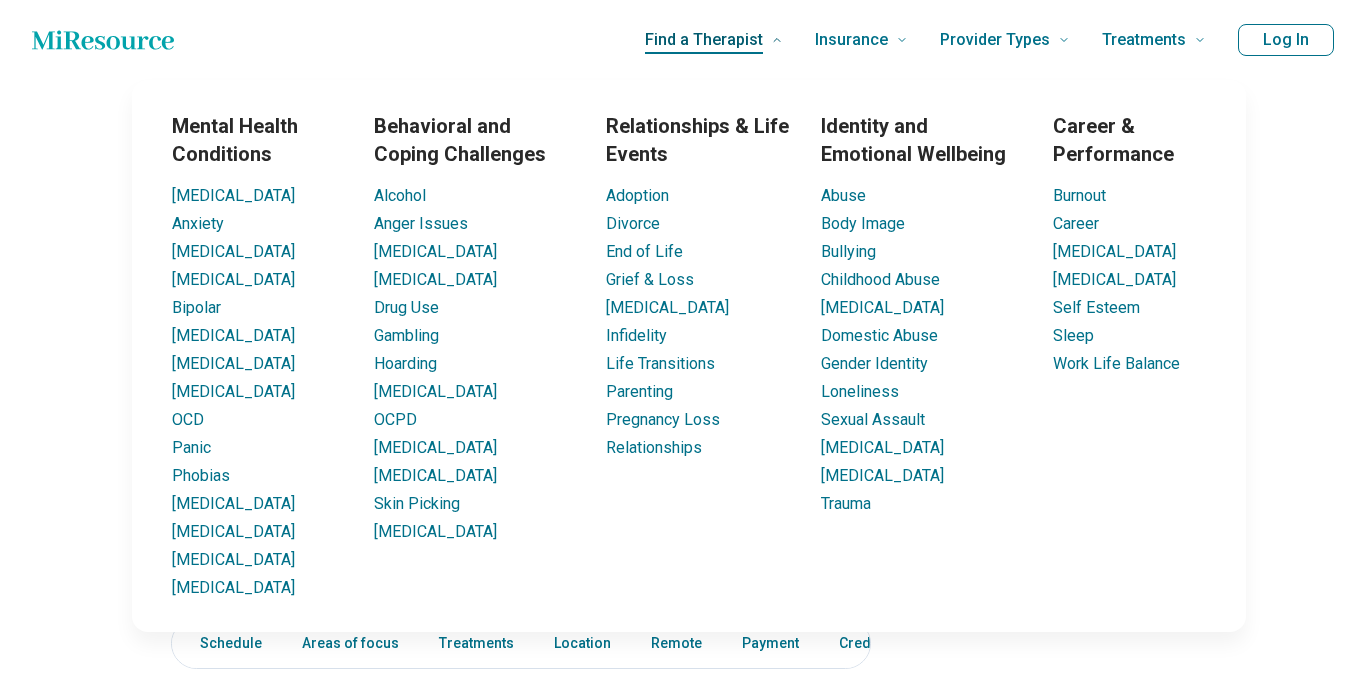scroll, scrollTop: 0, scrollLeft: 0, axis: both 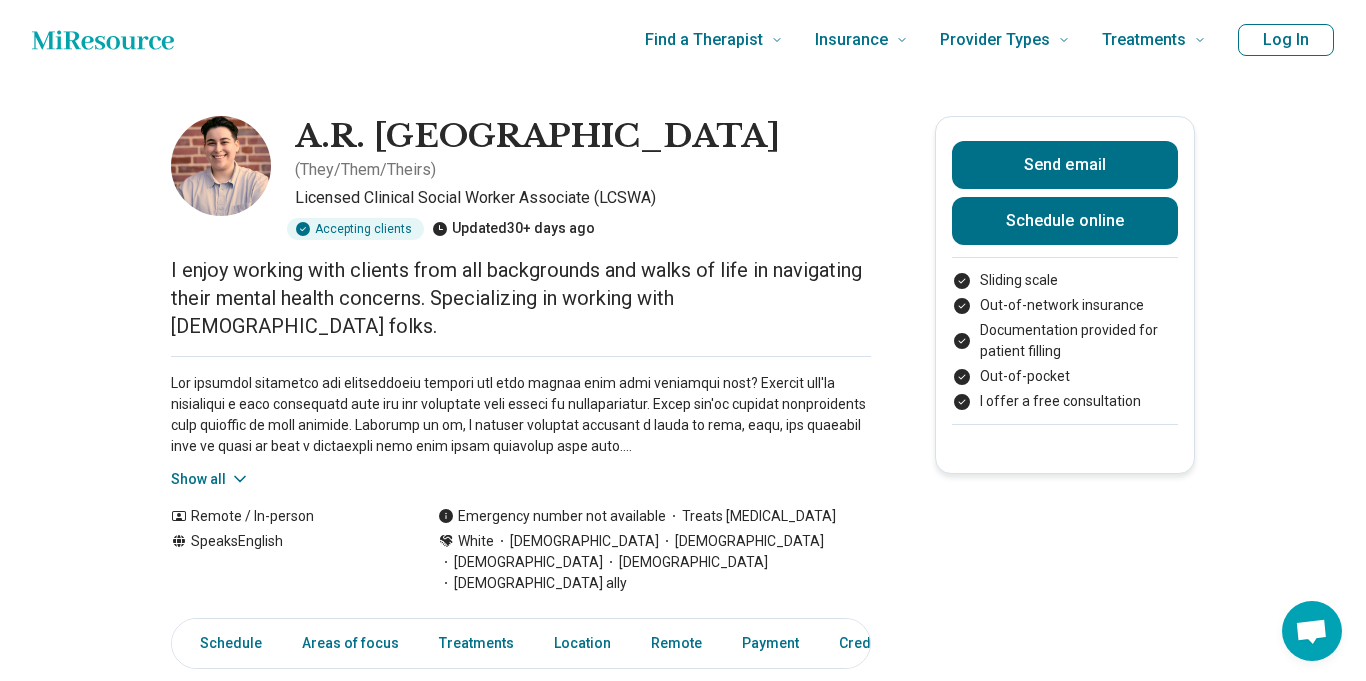 click 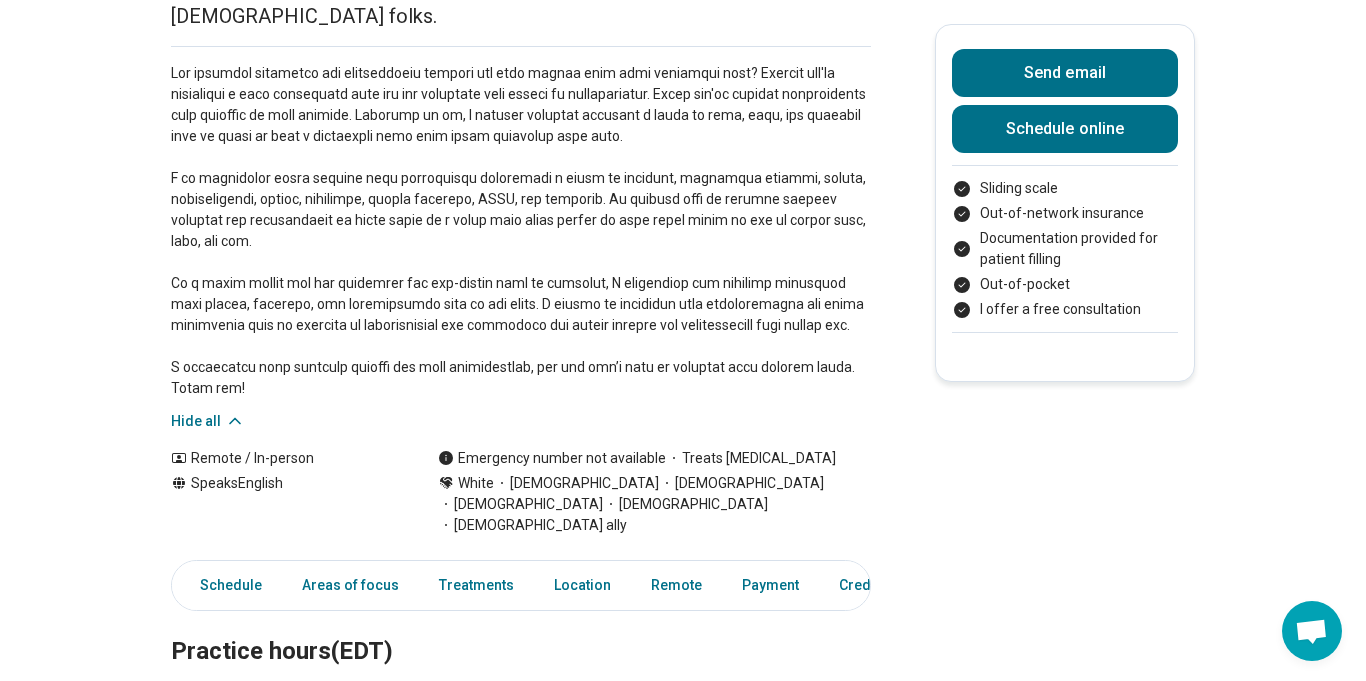scroll, scrollTop: 315, scrollLeft: 0, axis: vertical 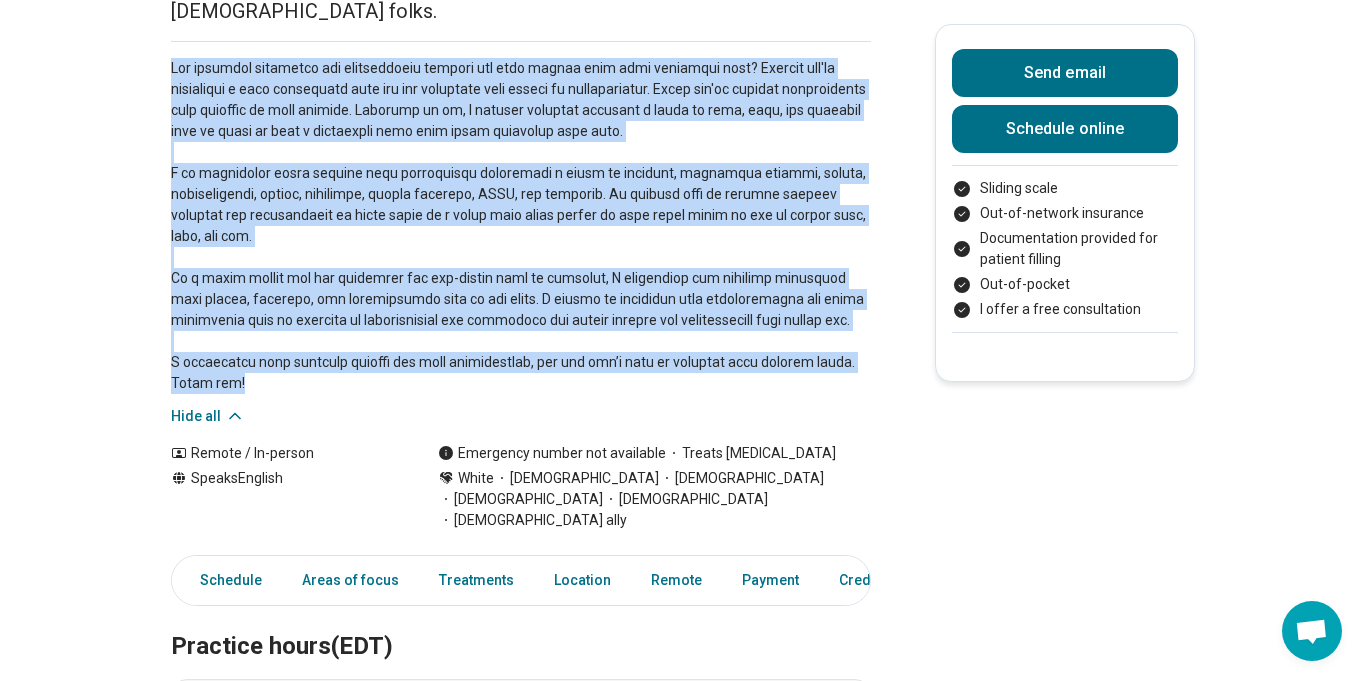 drag, startPoint x: 164, startPoint y: 39, endPoint x: 233, endPoint y: 362, distance: 330.28775 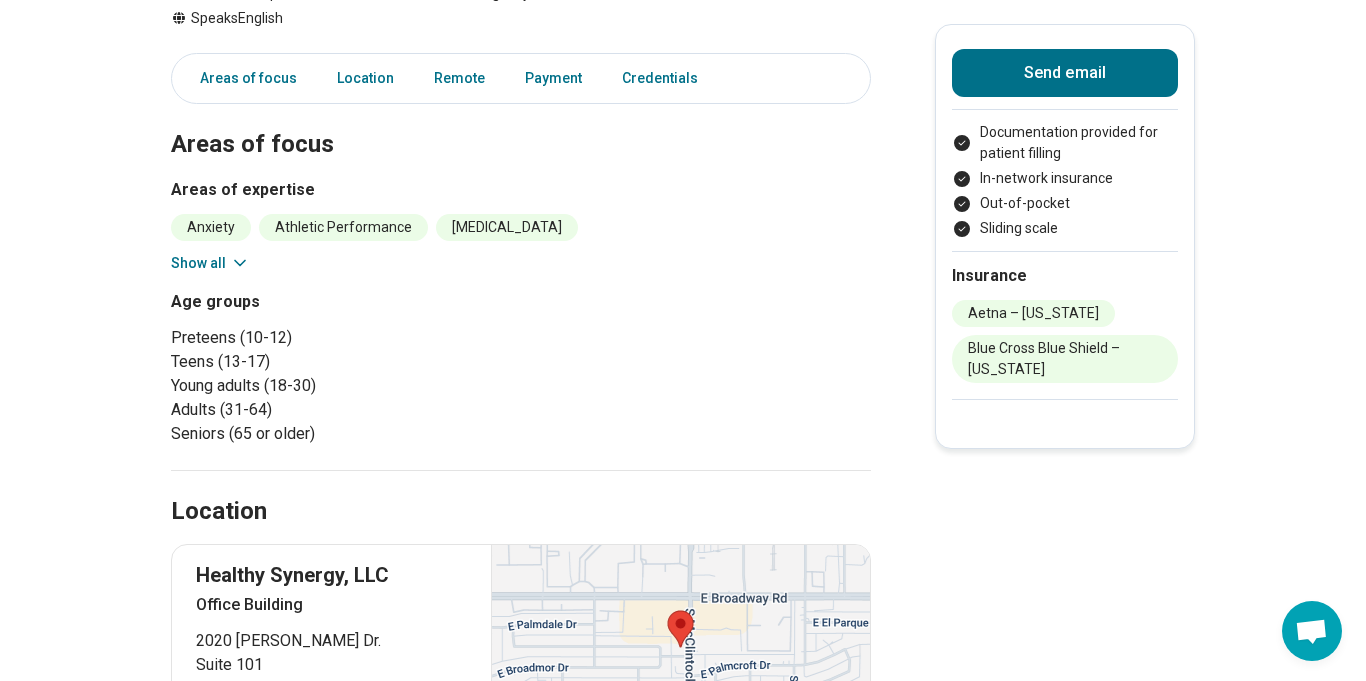 scroll, scrollTop: 434, scrollLeft: 0, axis: vertical 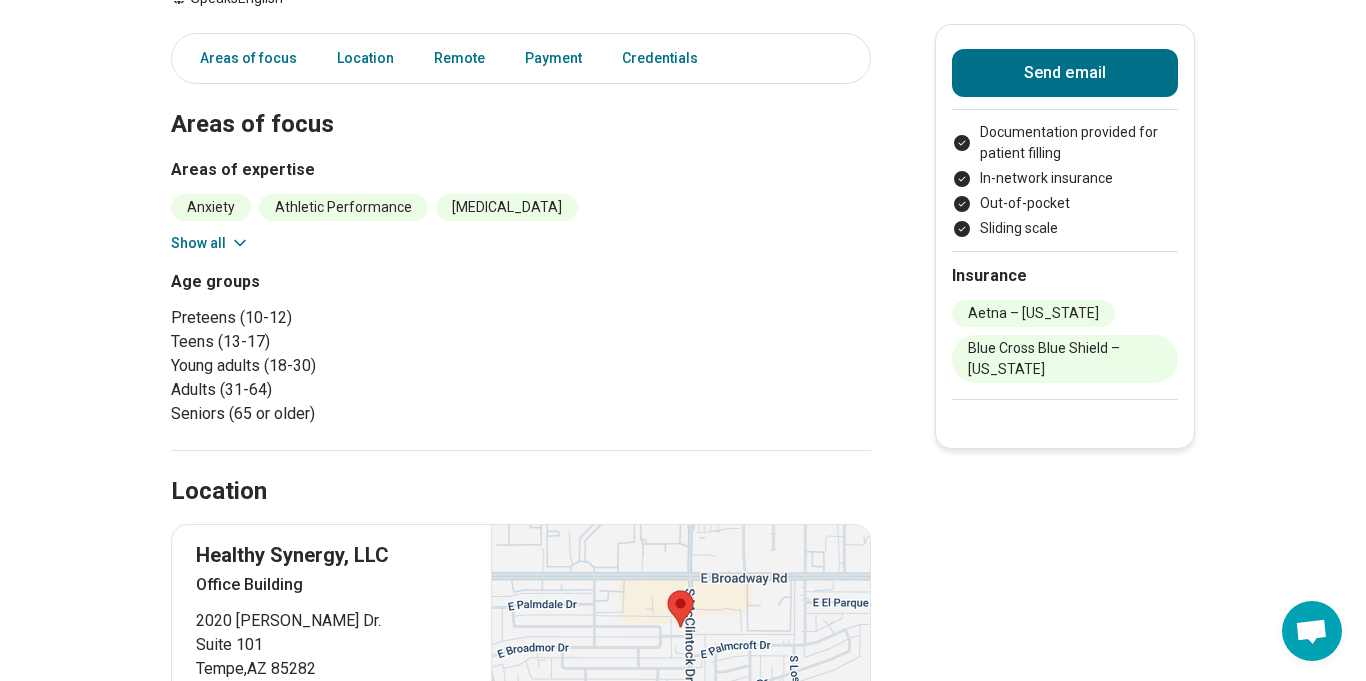 click on "Show all" at bounding box center (210, 243) 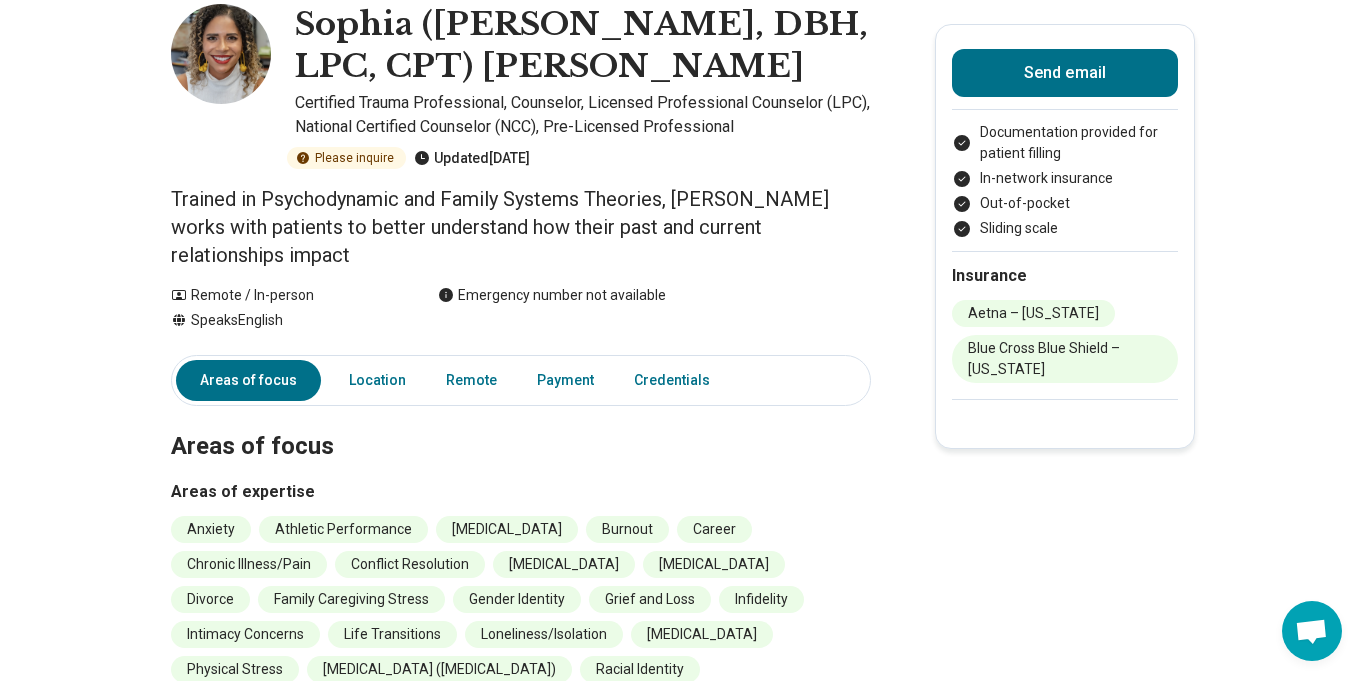 scroll, scrollTop: 0, scrollLeft: 0, axis: both 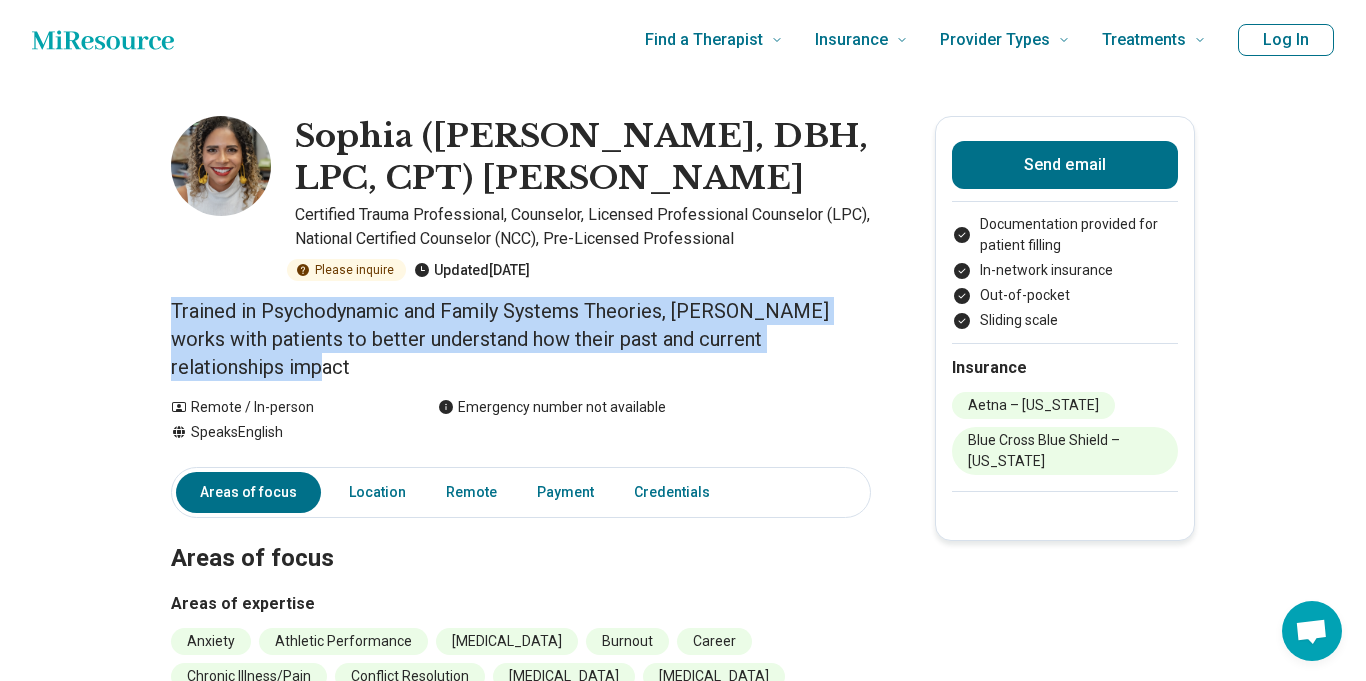 drag, startPoint x: 162, startPoint y: 295, endPoint x: 242, endPoint y: 376, distance: 113.84639 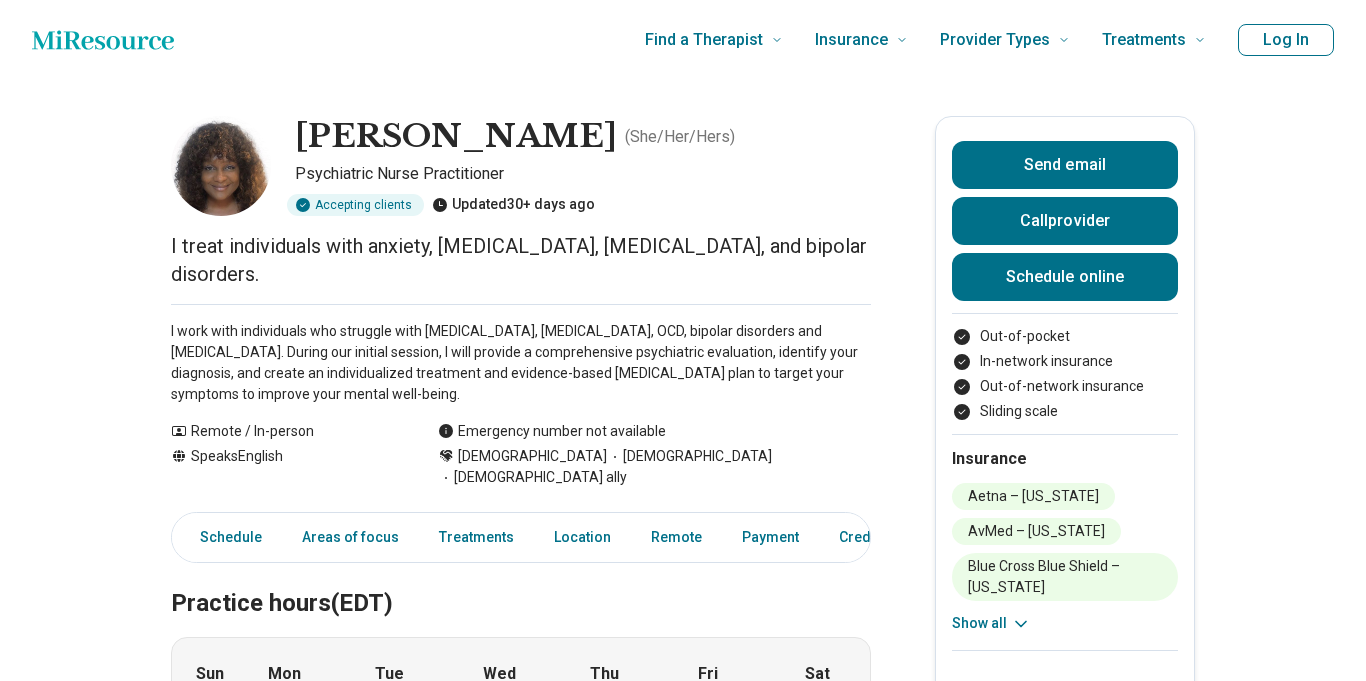 scroll, scrollTop: 0, scrollLeft: 0, axis: both 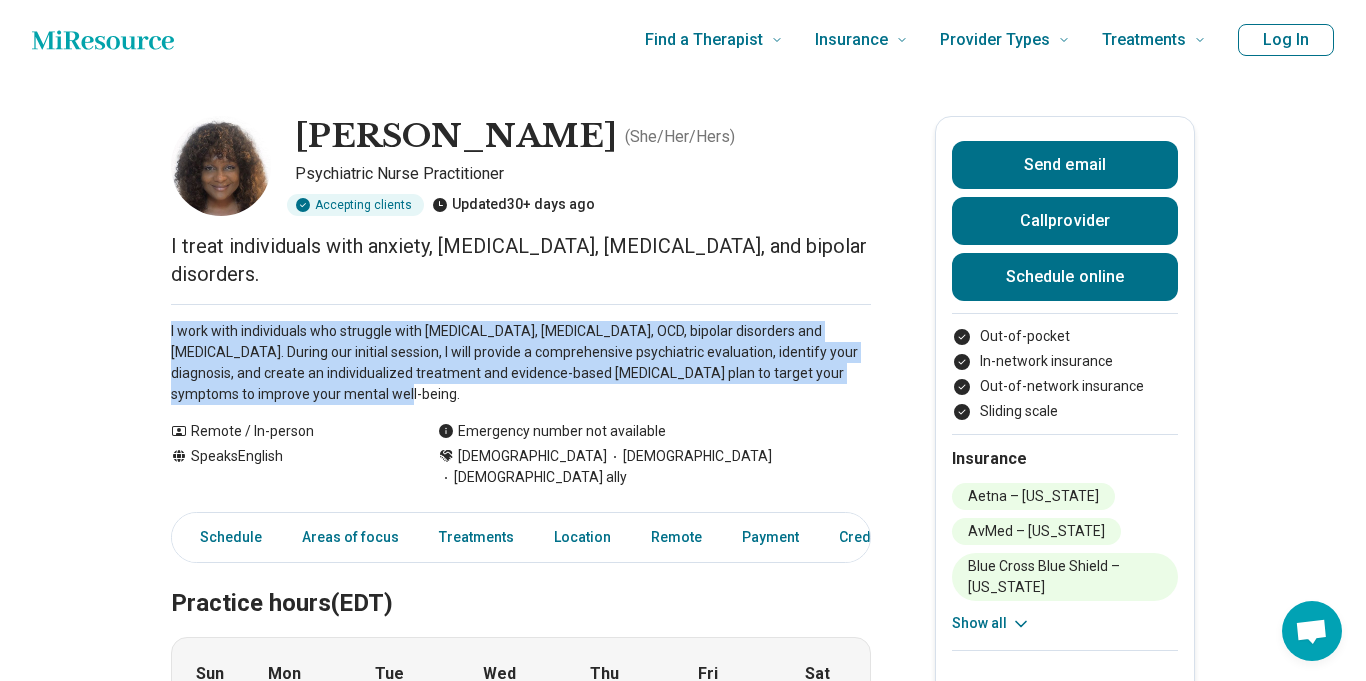 drag, startPoint x: 171, startPoint y: 303, endPoint x: 334, endPoint y: 367, distance: 175.11424 